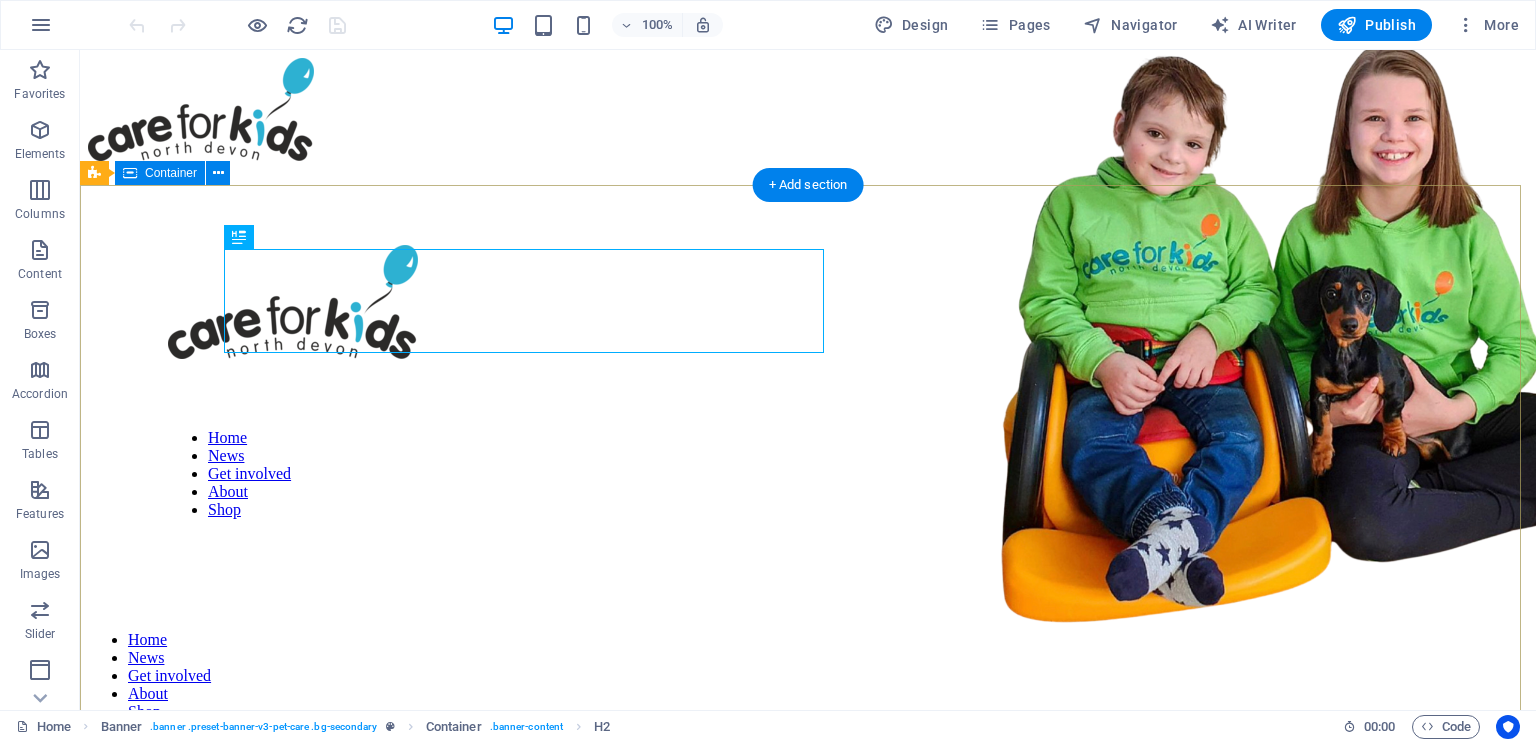 scroll, scrollTop: 0, scrollLeft: 0, axis: both 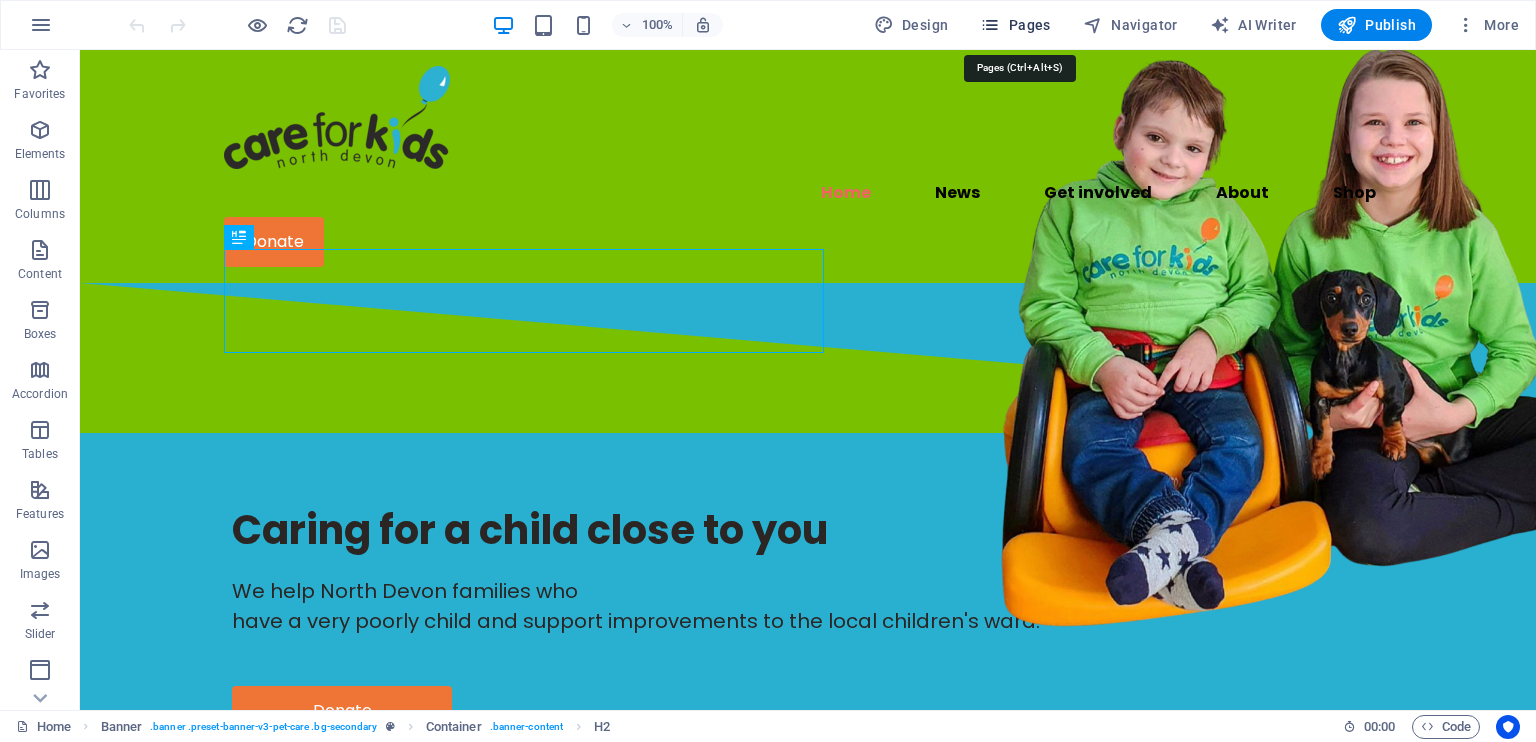 click on "Pages" at bounding box center (1015, 25) 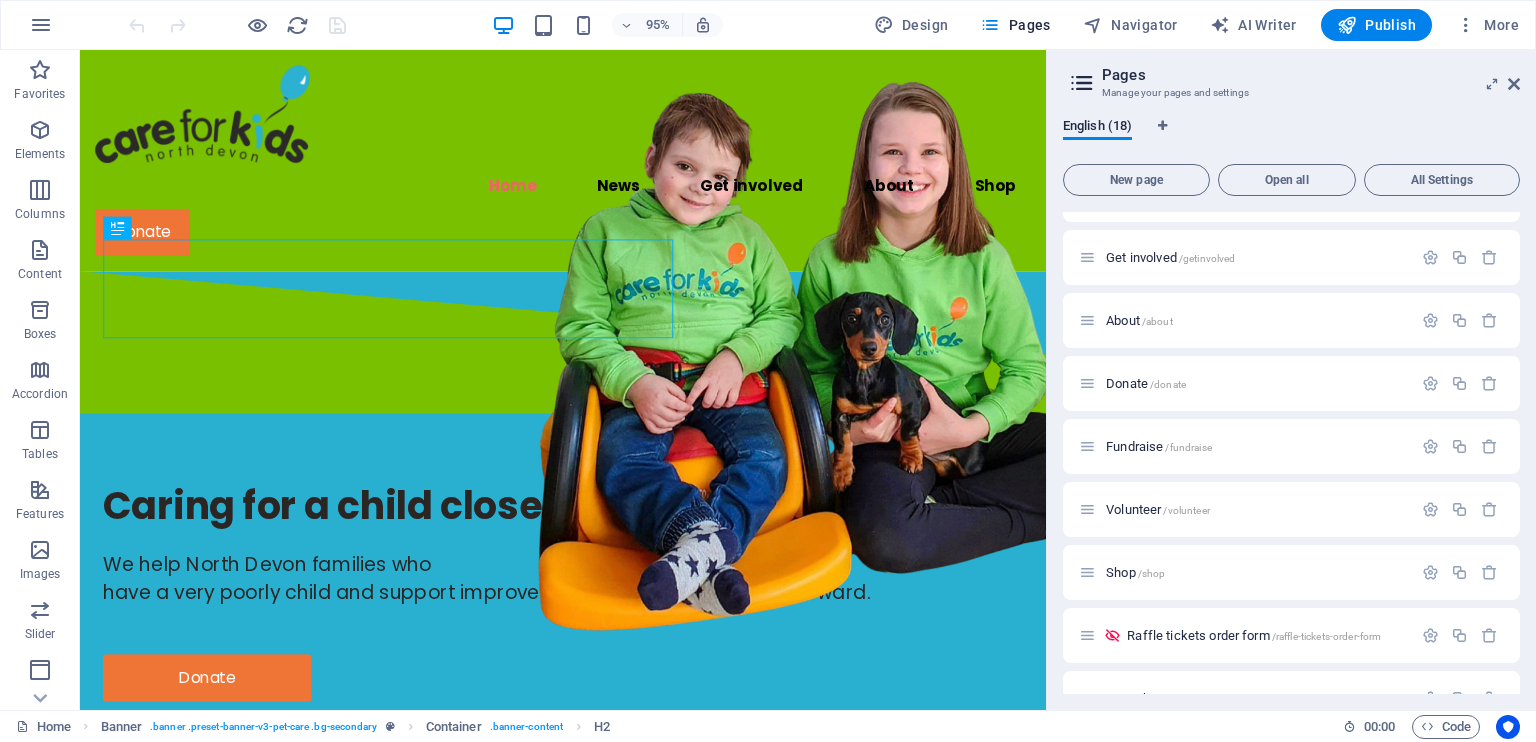 scroll, scrollTop: 116, scrollLeft: 0, axis: vertical 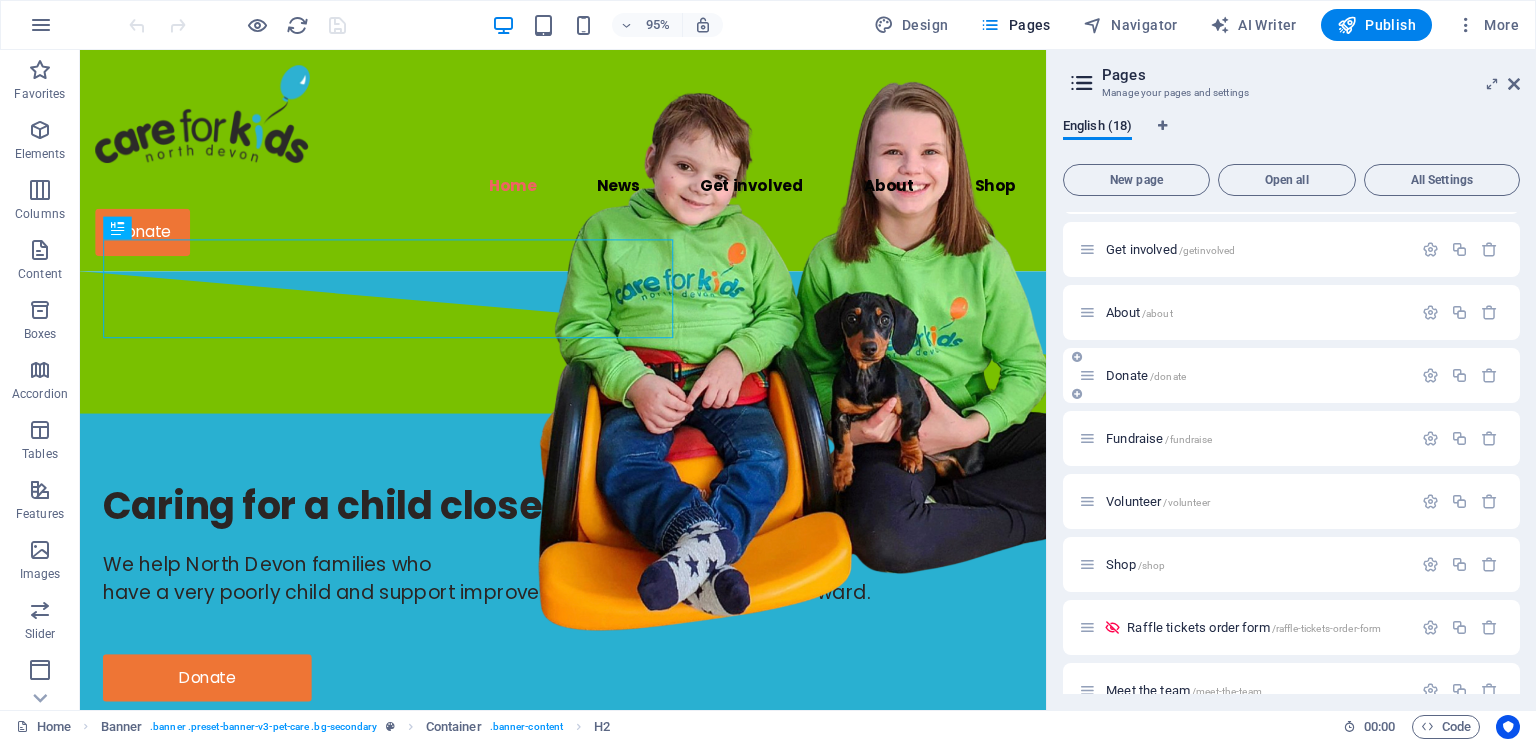 click on "/donate" at bounding box center (1168, 376) 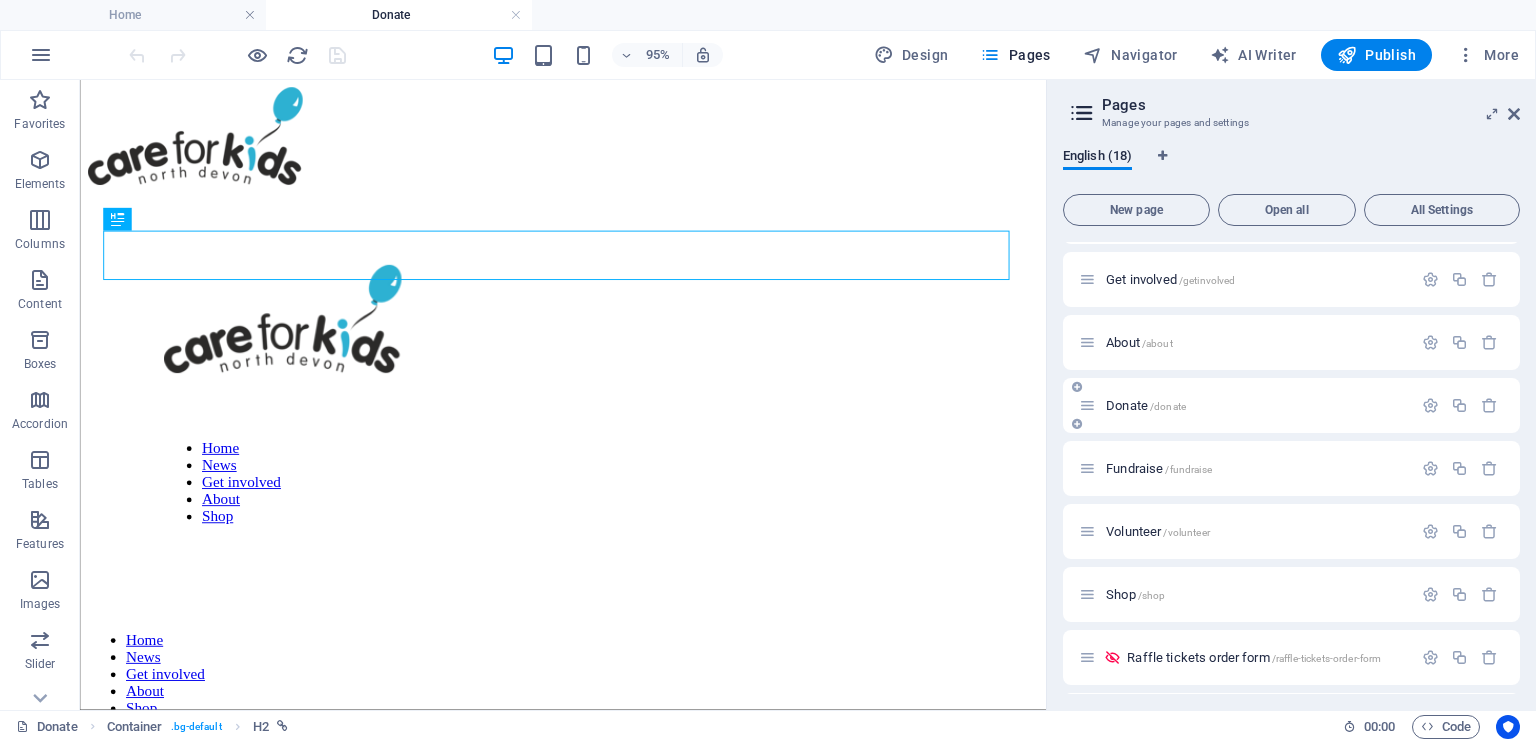 scroll, scrollTop: 0, scrollLeft: 0, axis: both 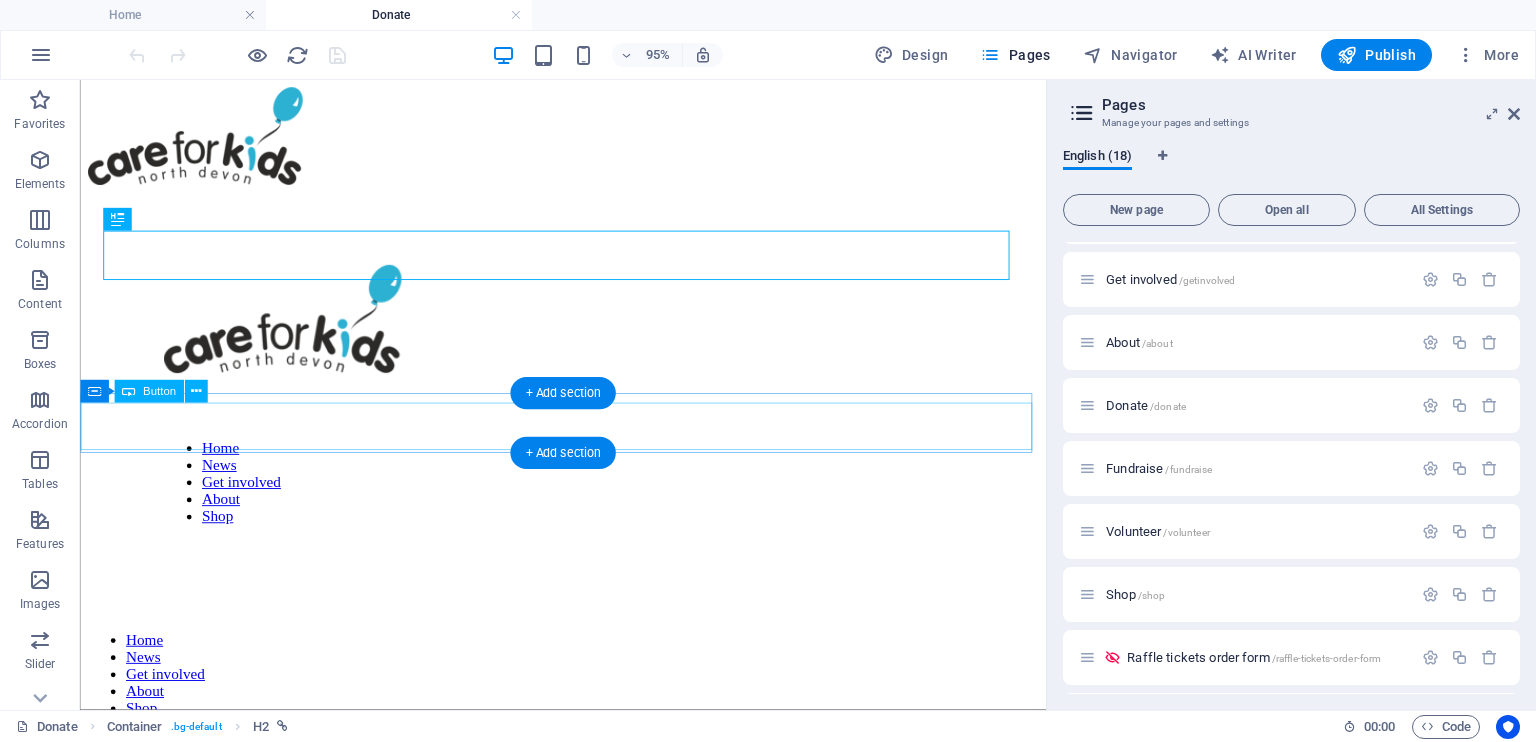 click on "Download a Gift Aid form" at bounding box center (588, 1281) 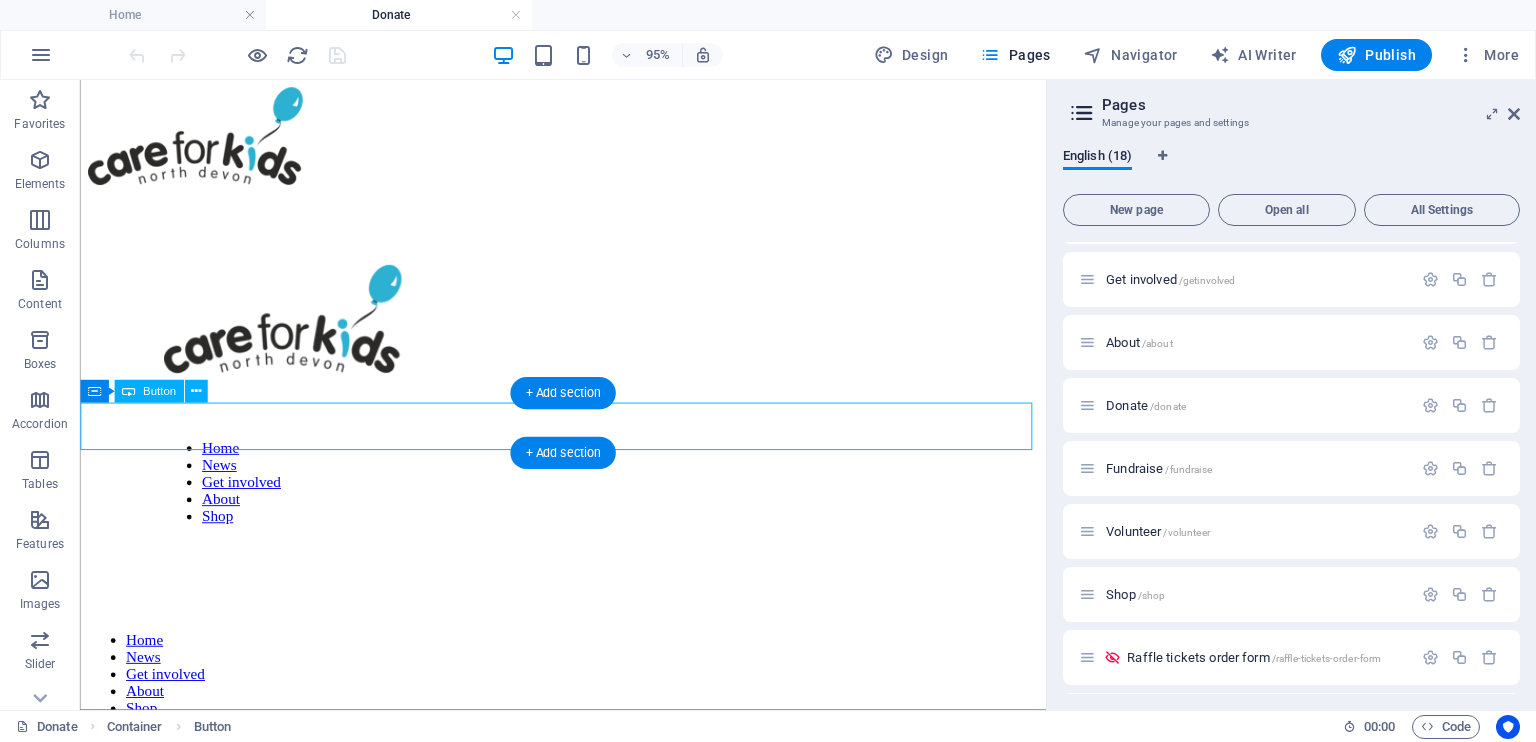 click on "Download a Gift Aid form" at bounding box center (588, 1281) 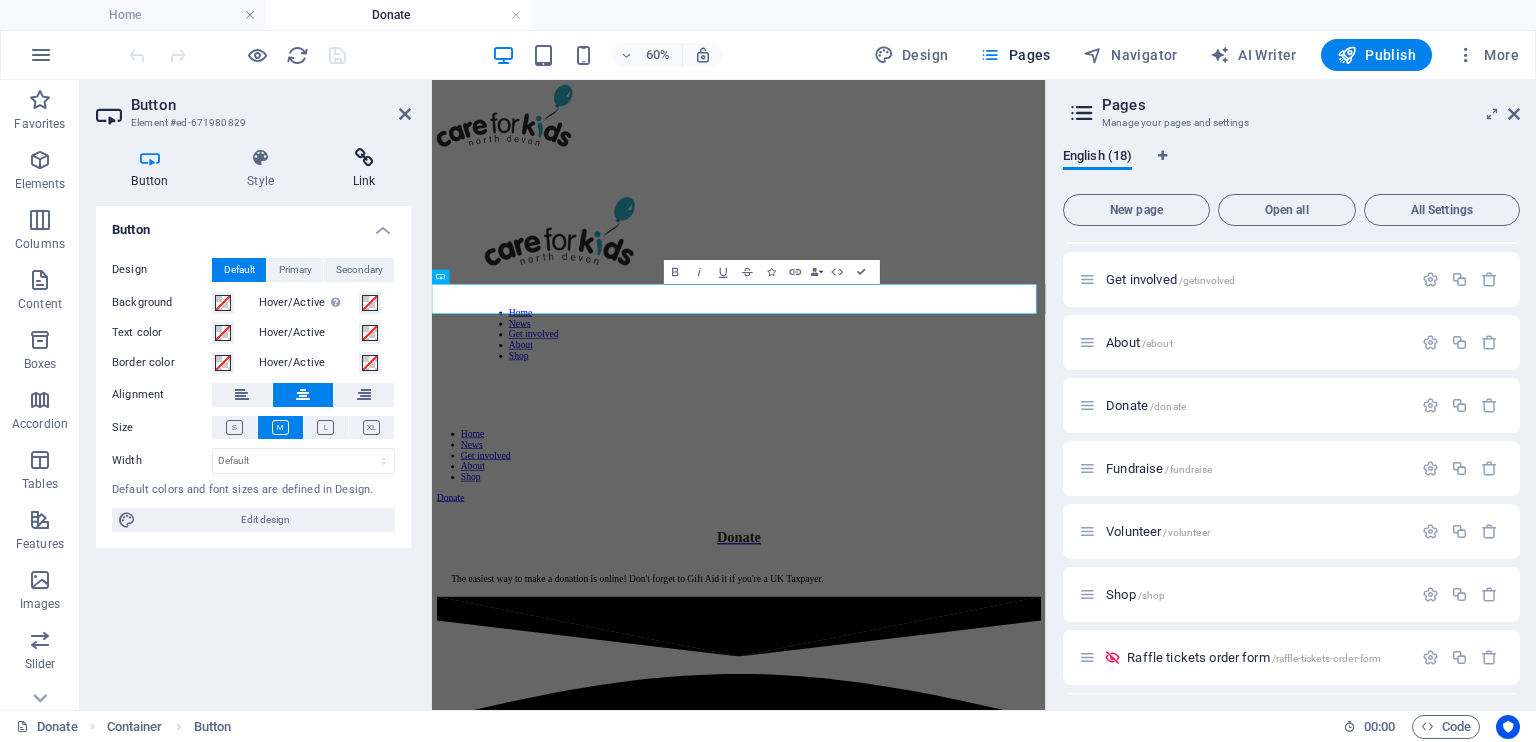 click at bounding box center (364, 158) 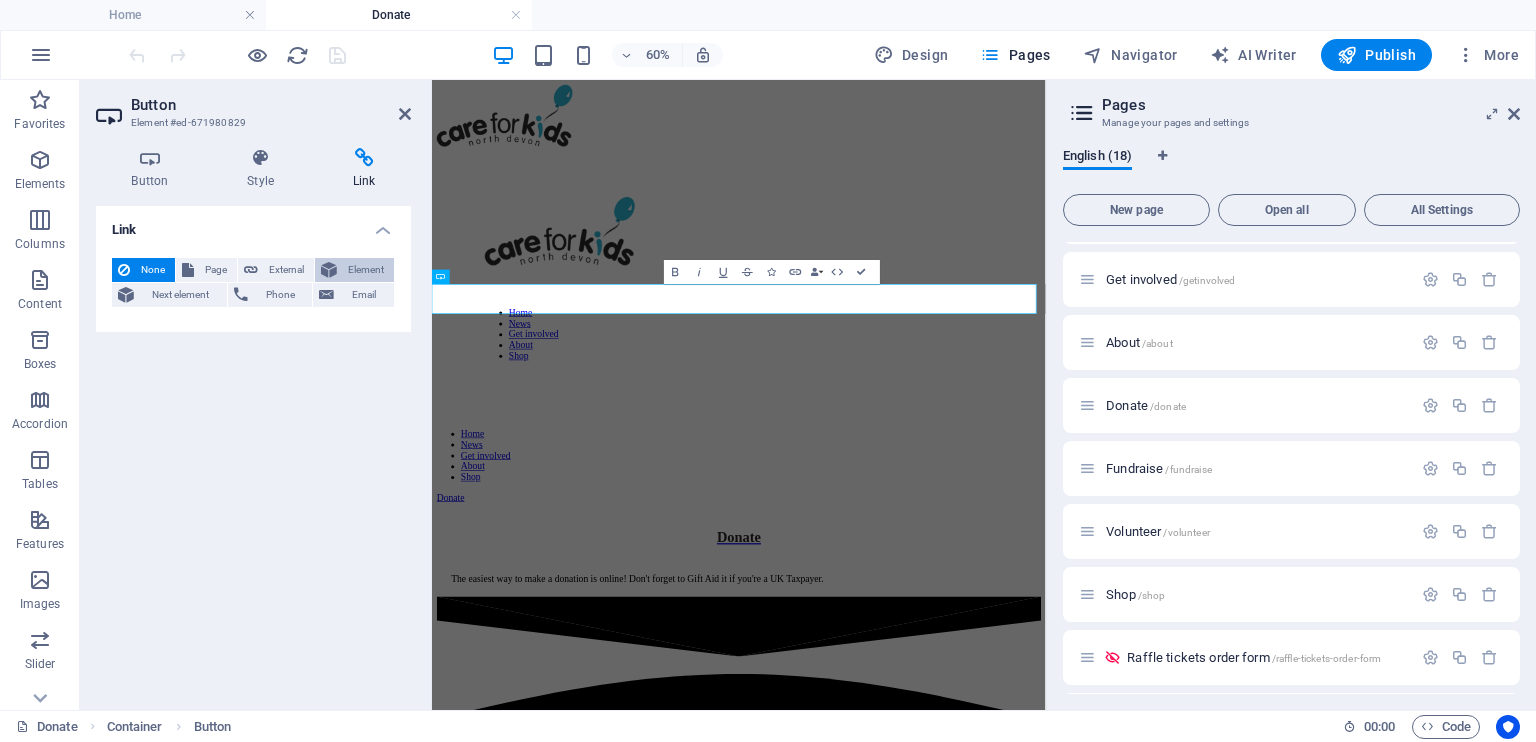 click on "Element" at bounding box center (365, 270) 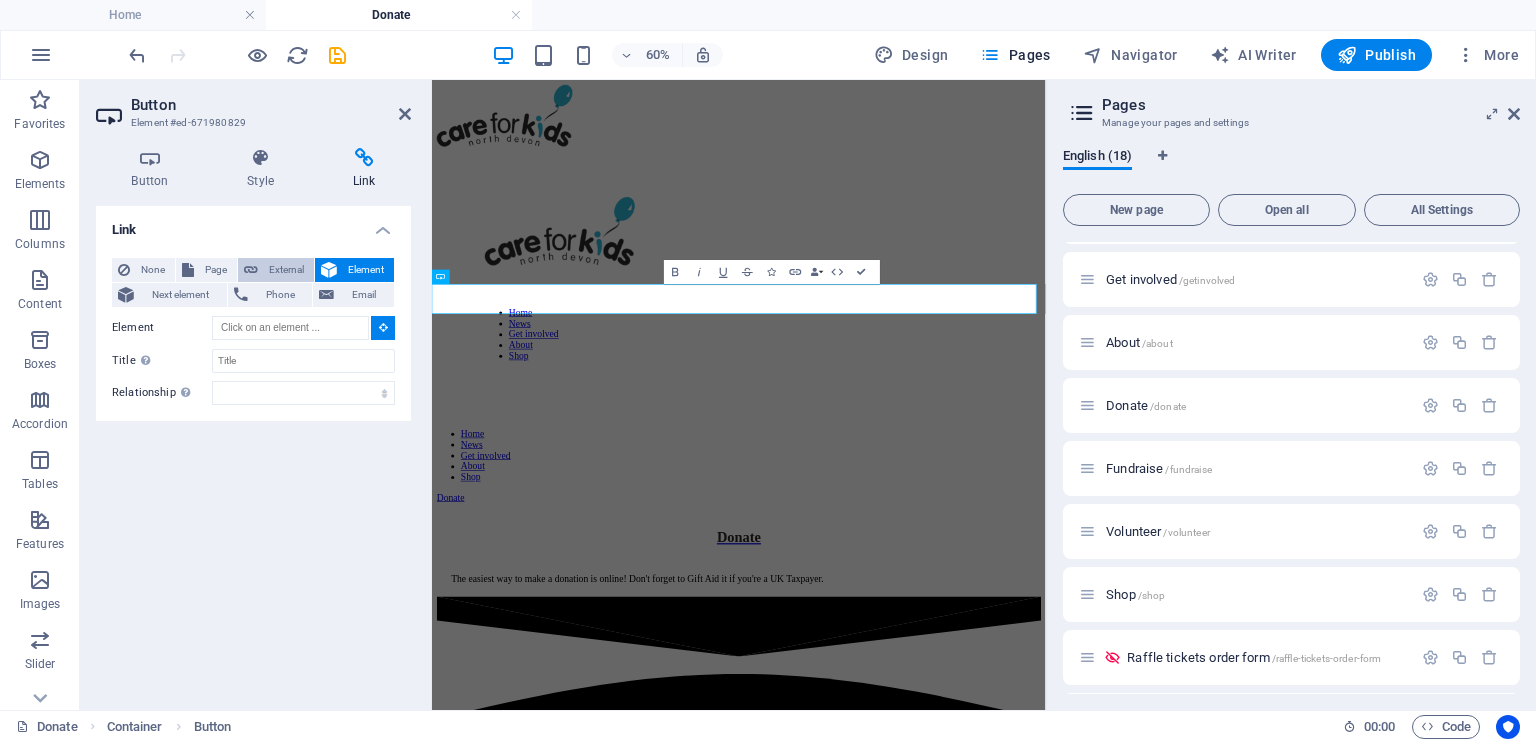click on "External" at bounding box center (286, 270) 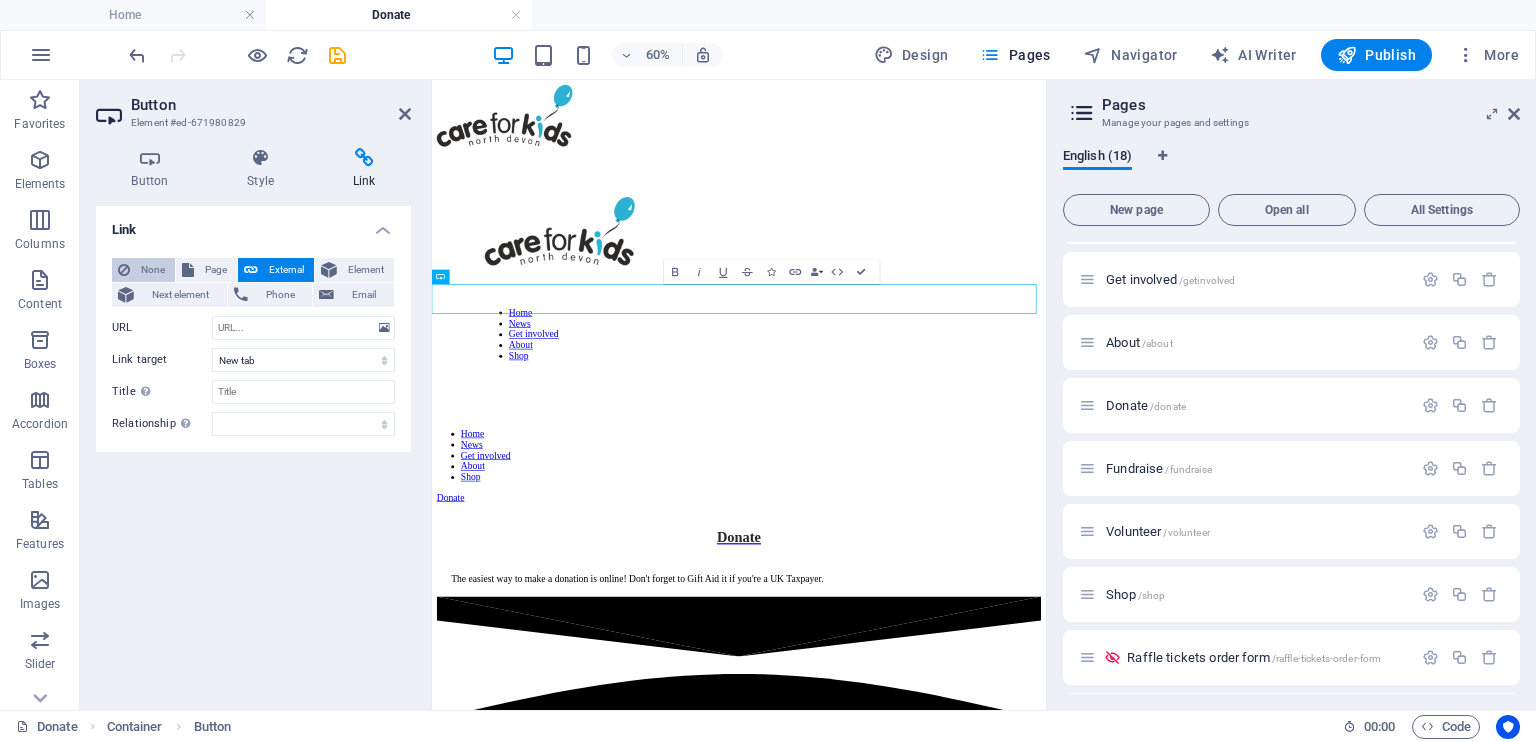 click on "None" at bounding box center (152, 270) 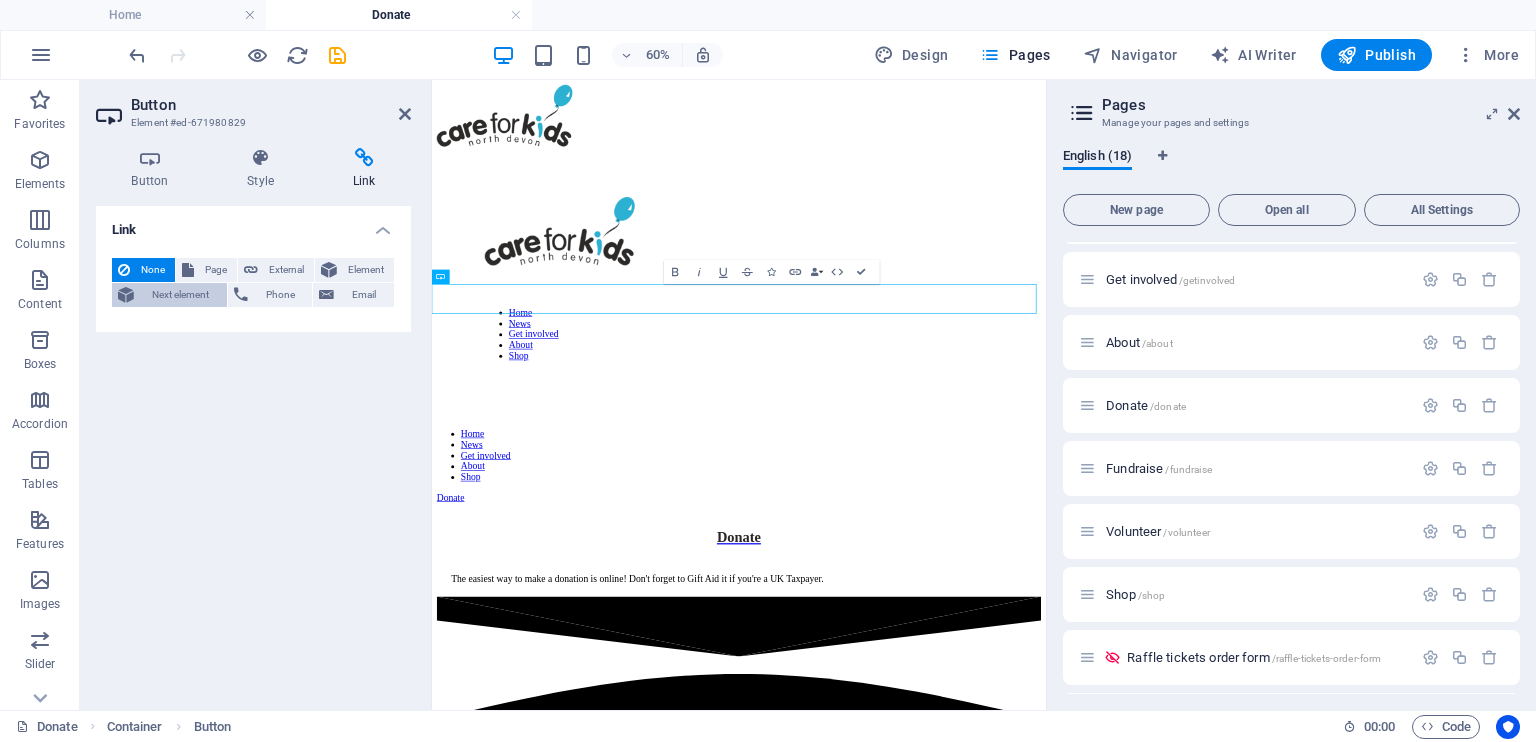 click on "Next element" at bounding box center (180, 295) 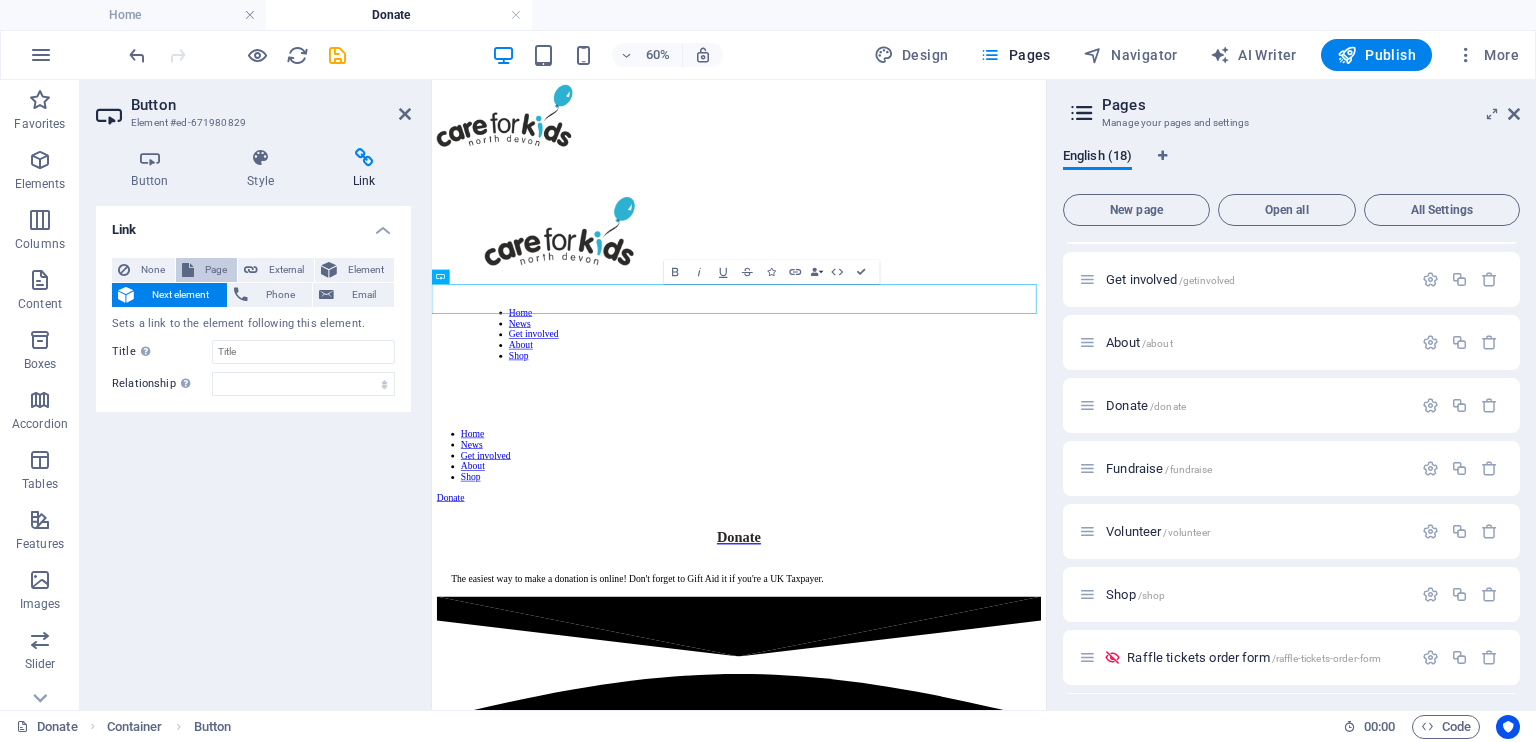 click on "Page" at bounding box center [206, 270] 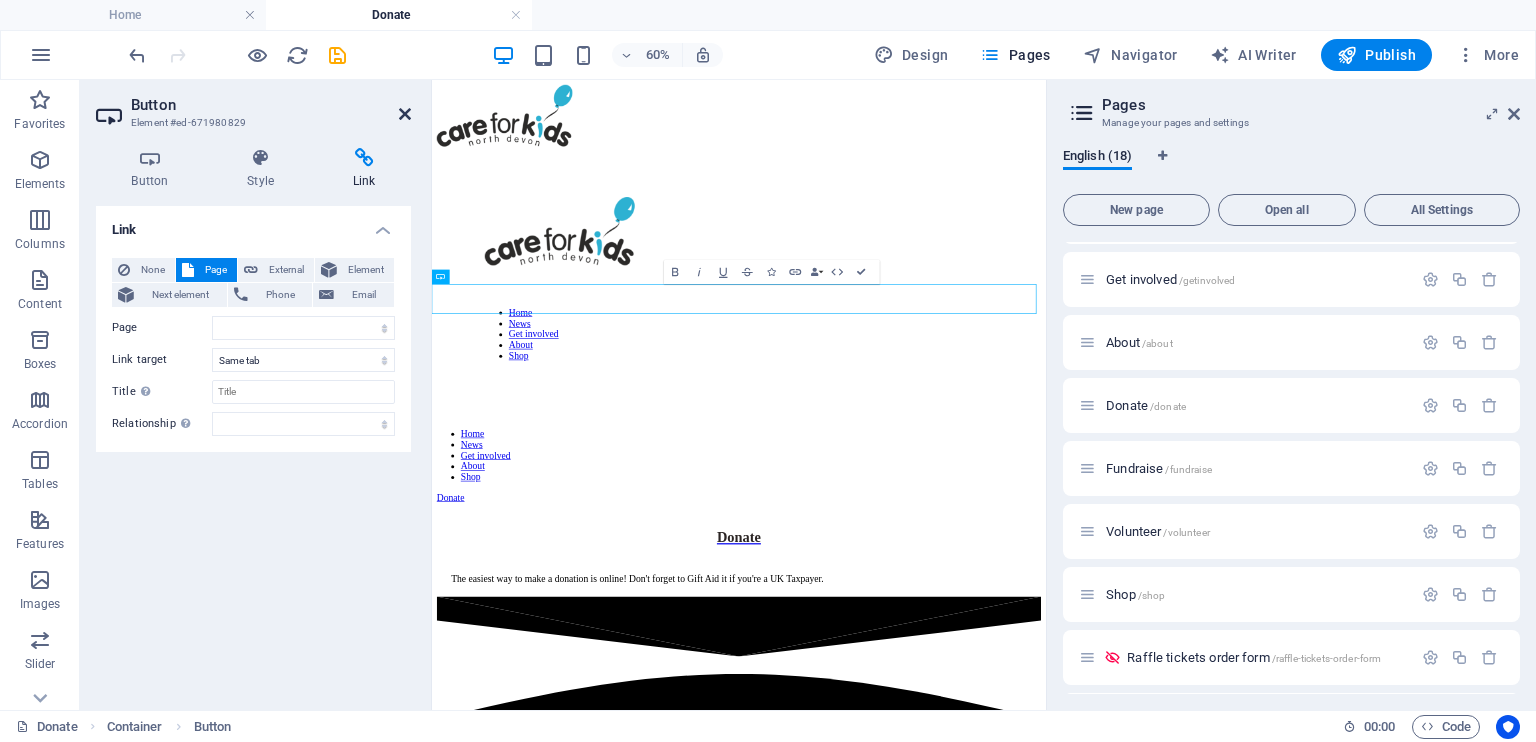 click at bounding box center (405, 114) 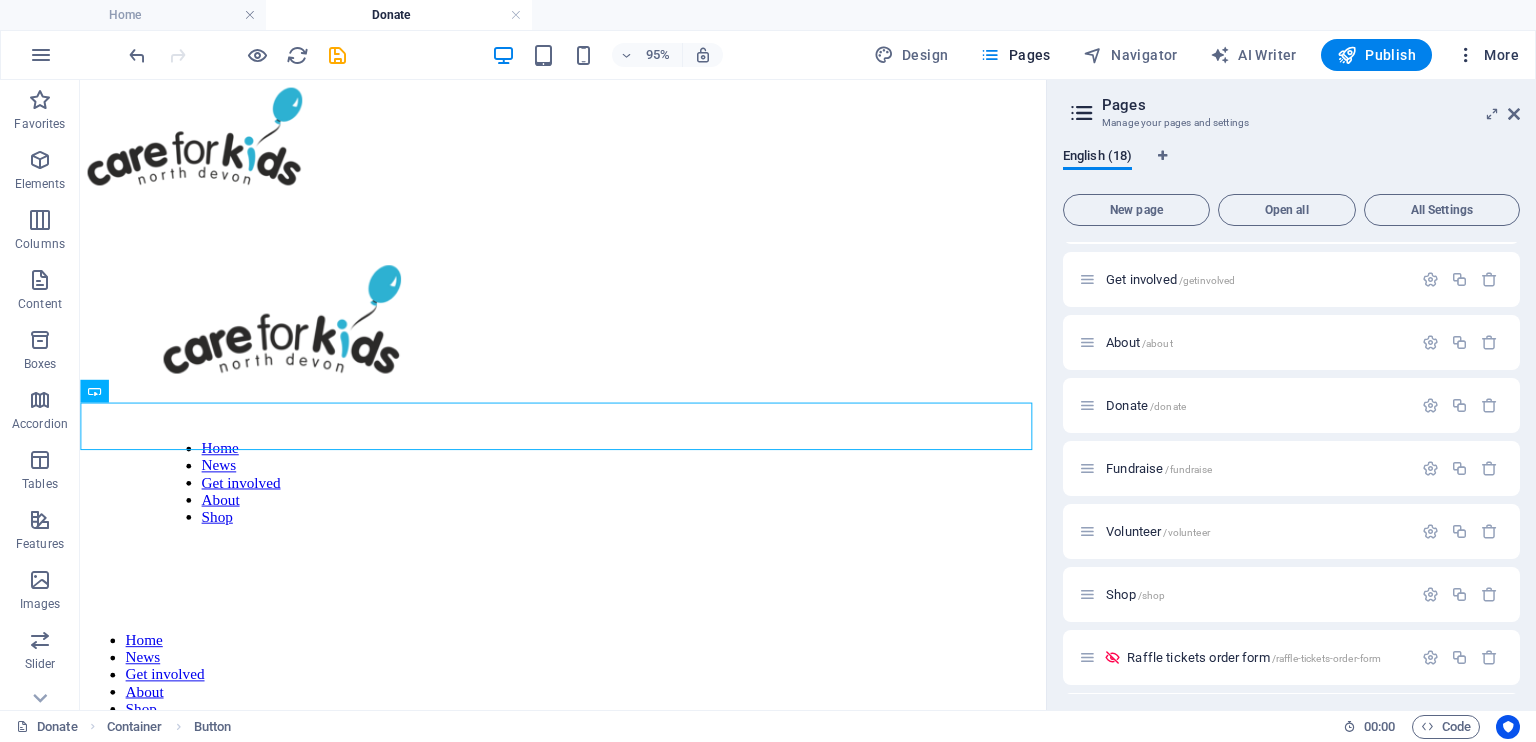 click on "More" at bounding box center [1487, 55] 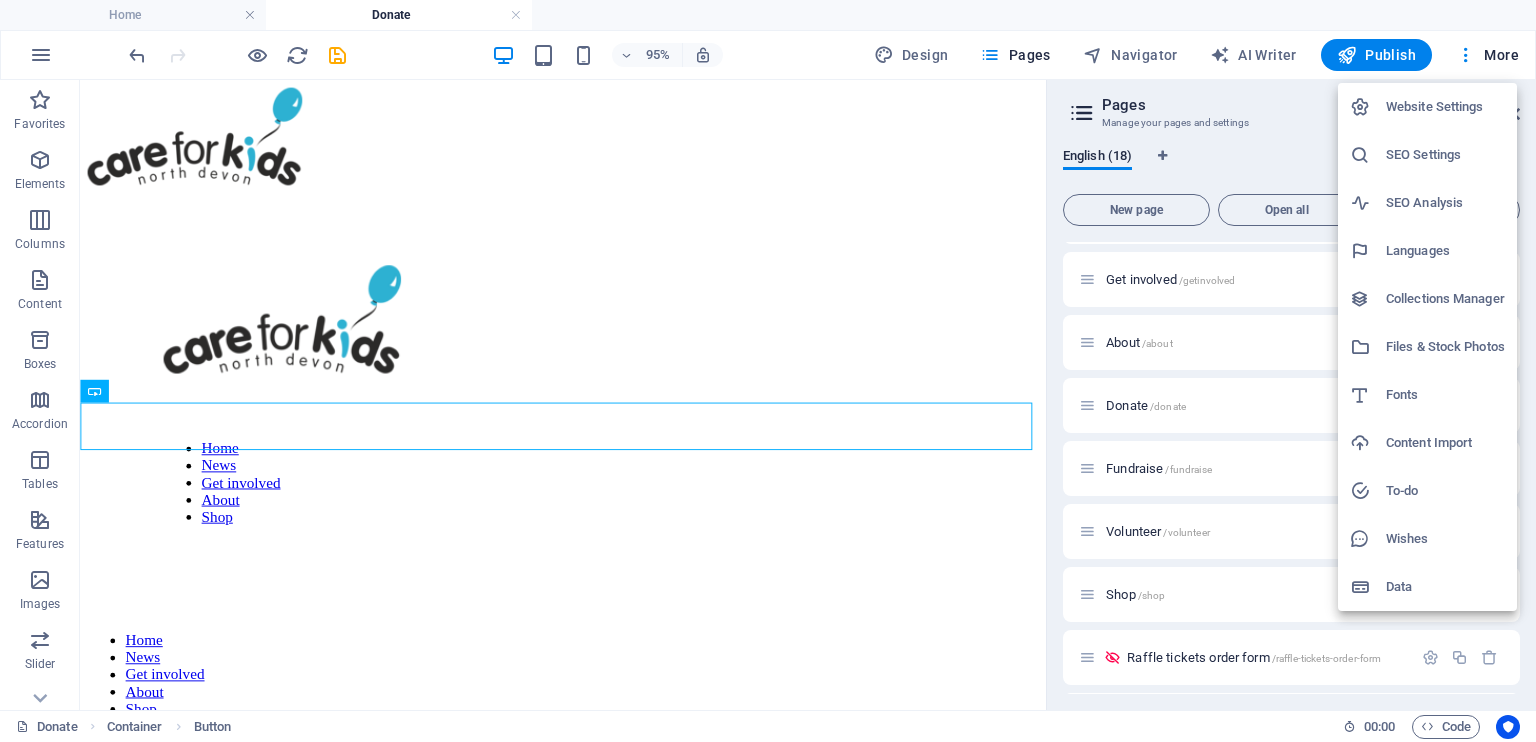 click on "Files & Stock Photos" at bounding box center [1445, 347] 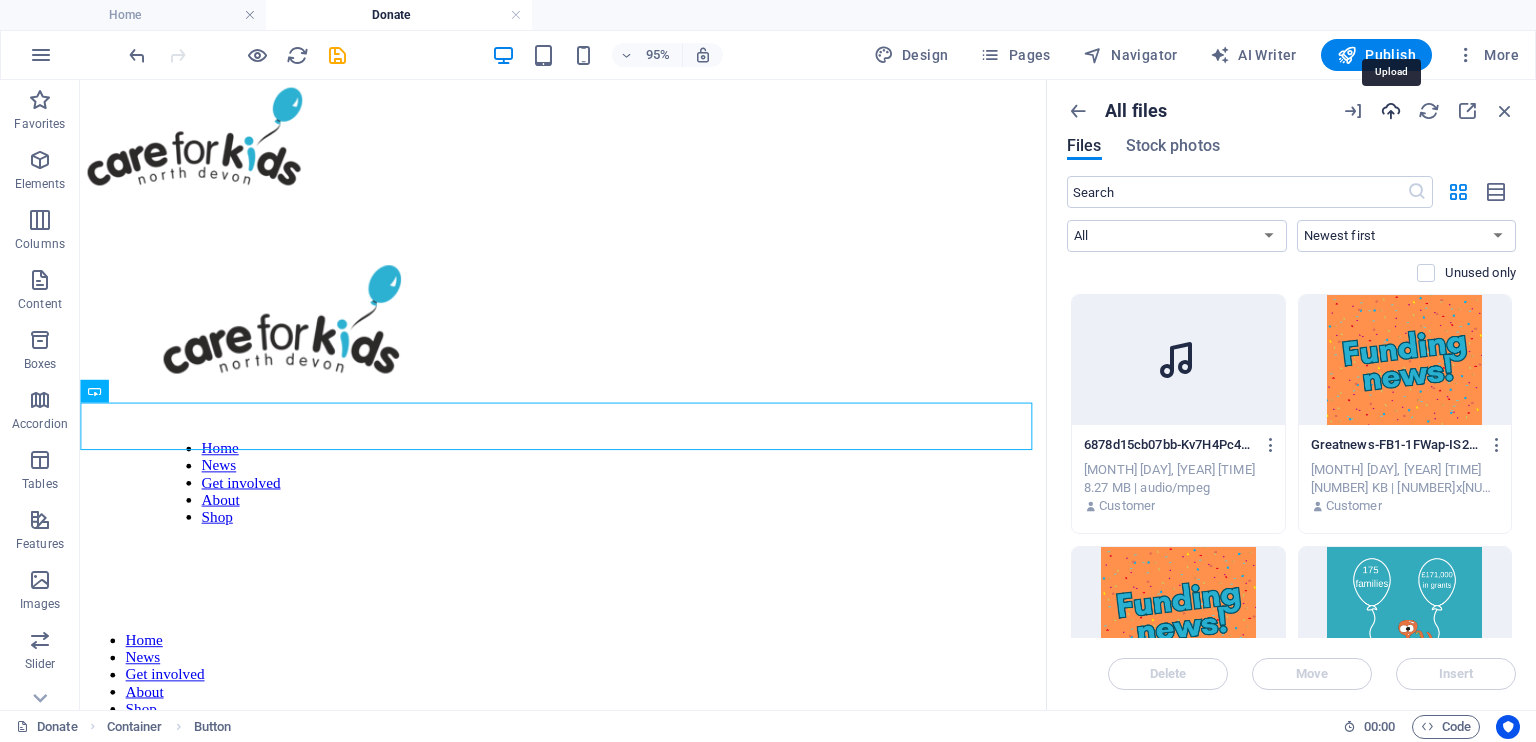 click at bounding box center (1391, 111) 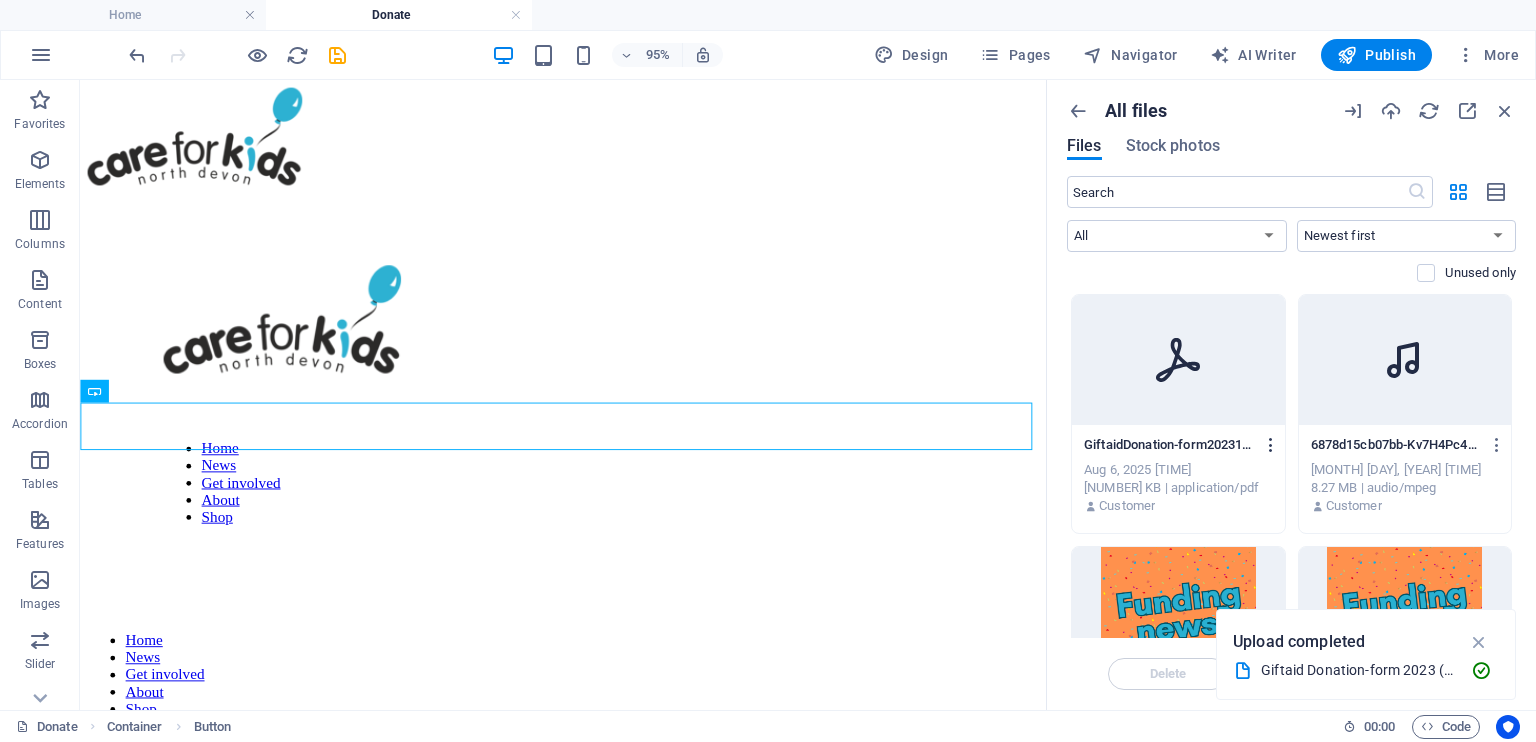 click at bounding box center (1271, 445) 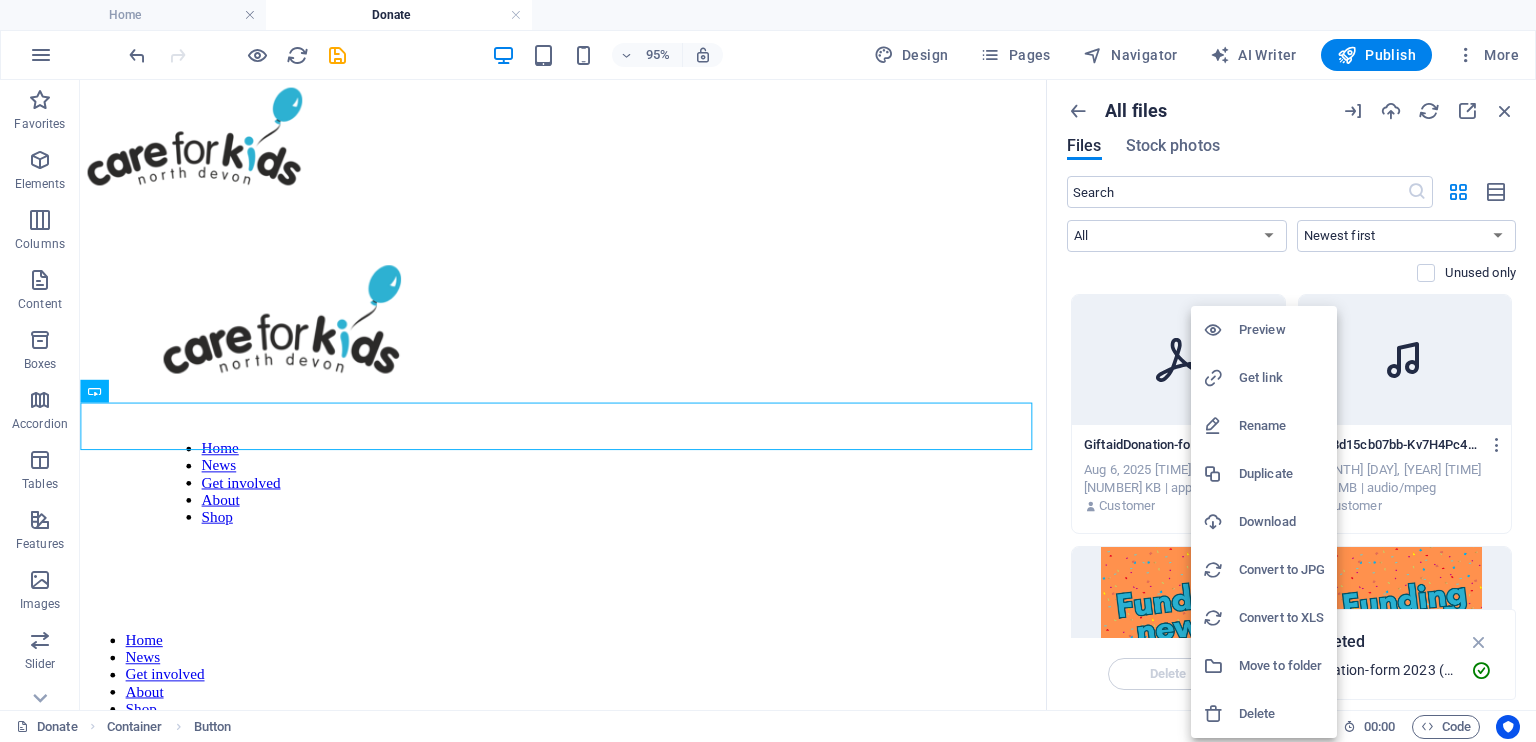 click on "Get link" at bounding box center [1282, 378] 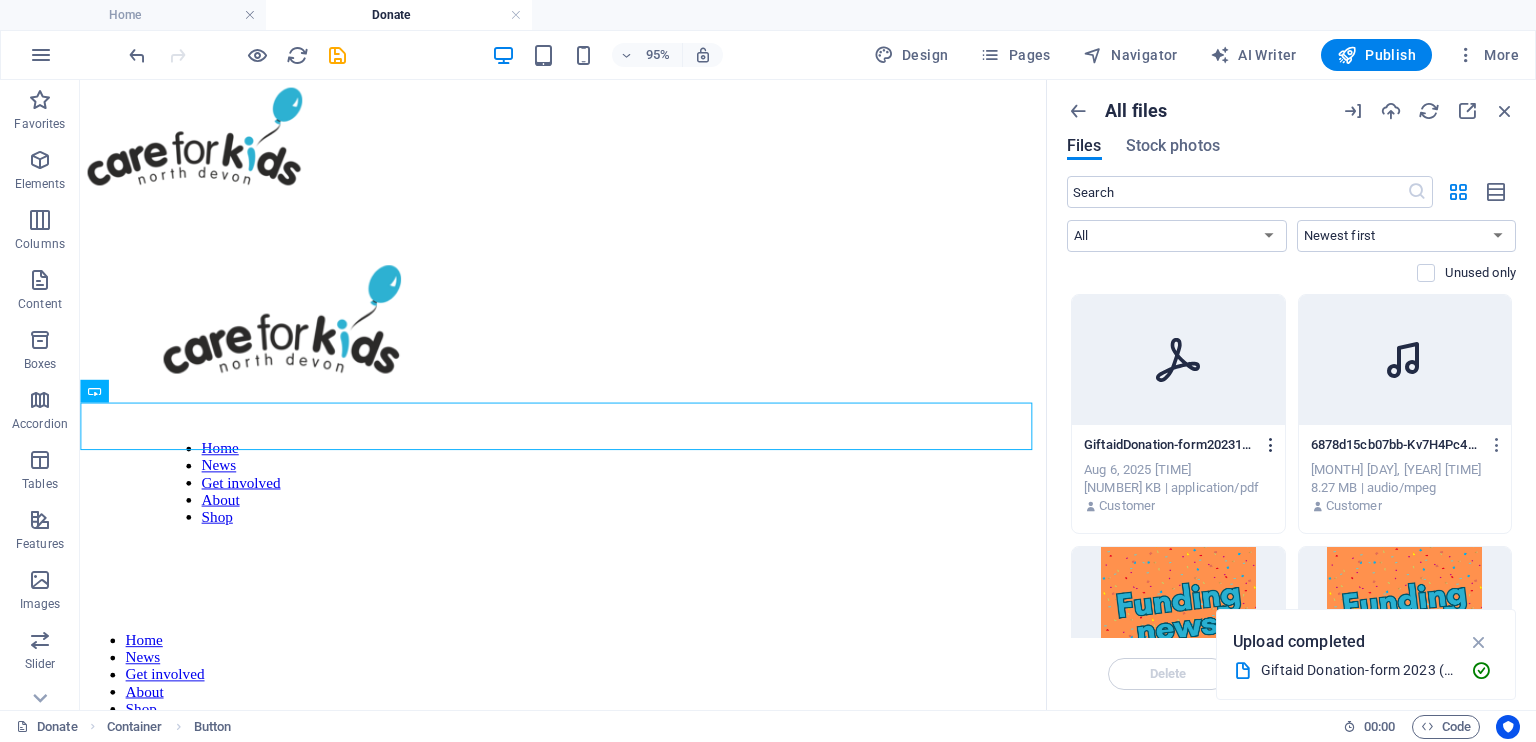 click at bounding box center (1271, 445) 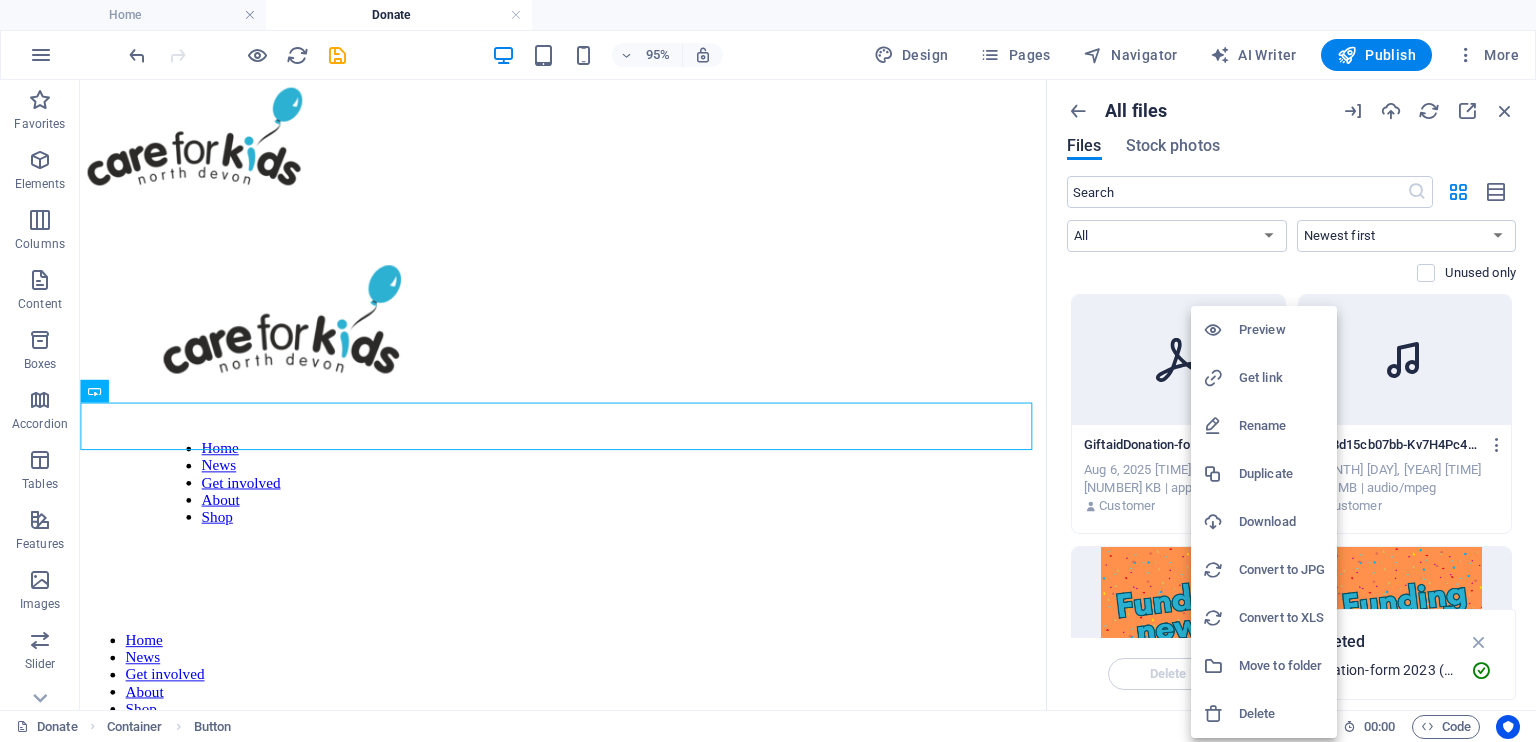 click on "Get link" at bounding box center (1282, 378) 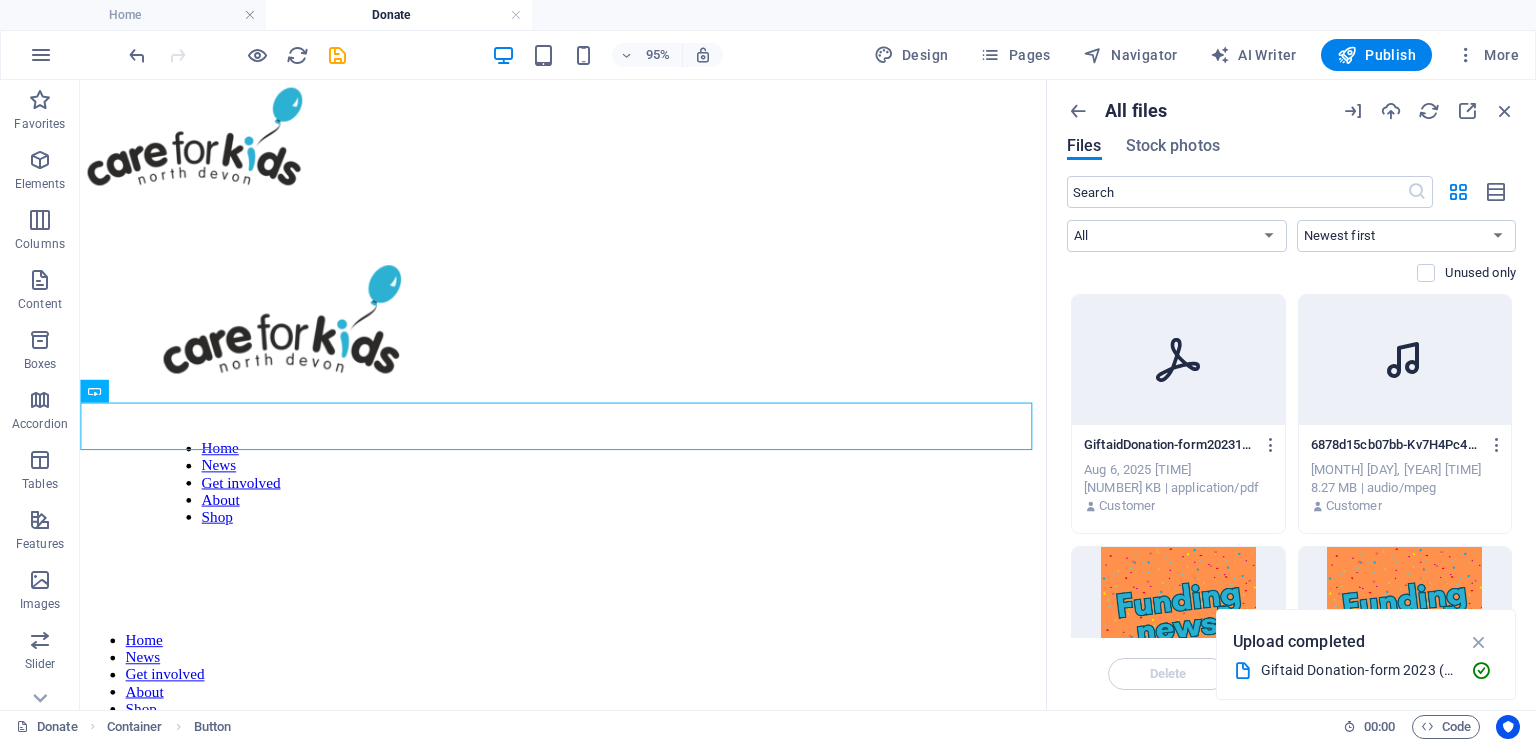 click on "GiftaidDonation-form20231-9NuBGV9NQQQJ2XqBcFU0dA.pdf" at bounding box center (1169, 445) 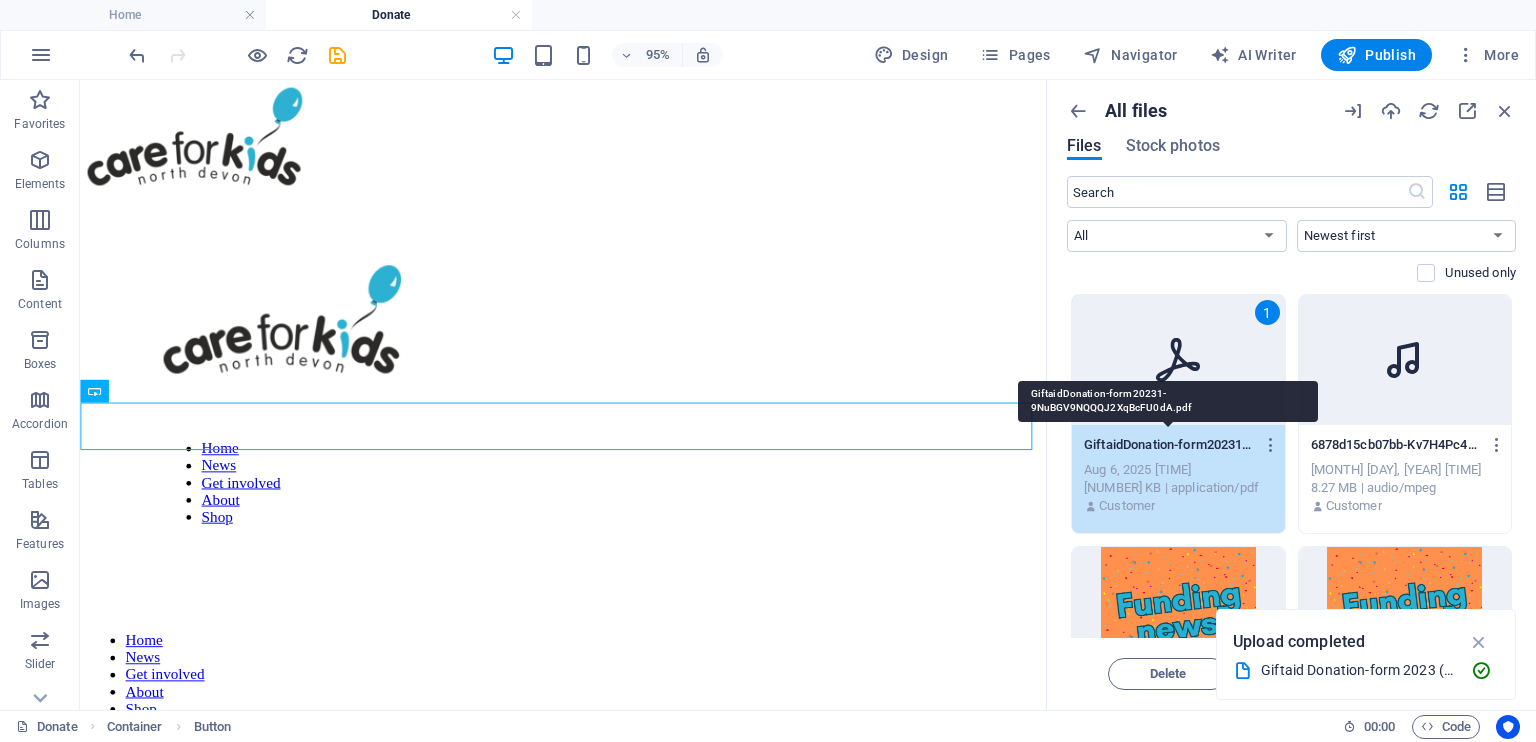 click on "GiftaidDonation-form20231-9NuBGV9NQQQJ2XqBcFU0dA.pdf" at bounding box center (1169, 445) 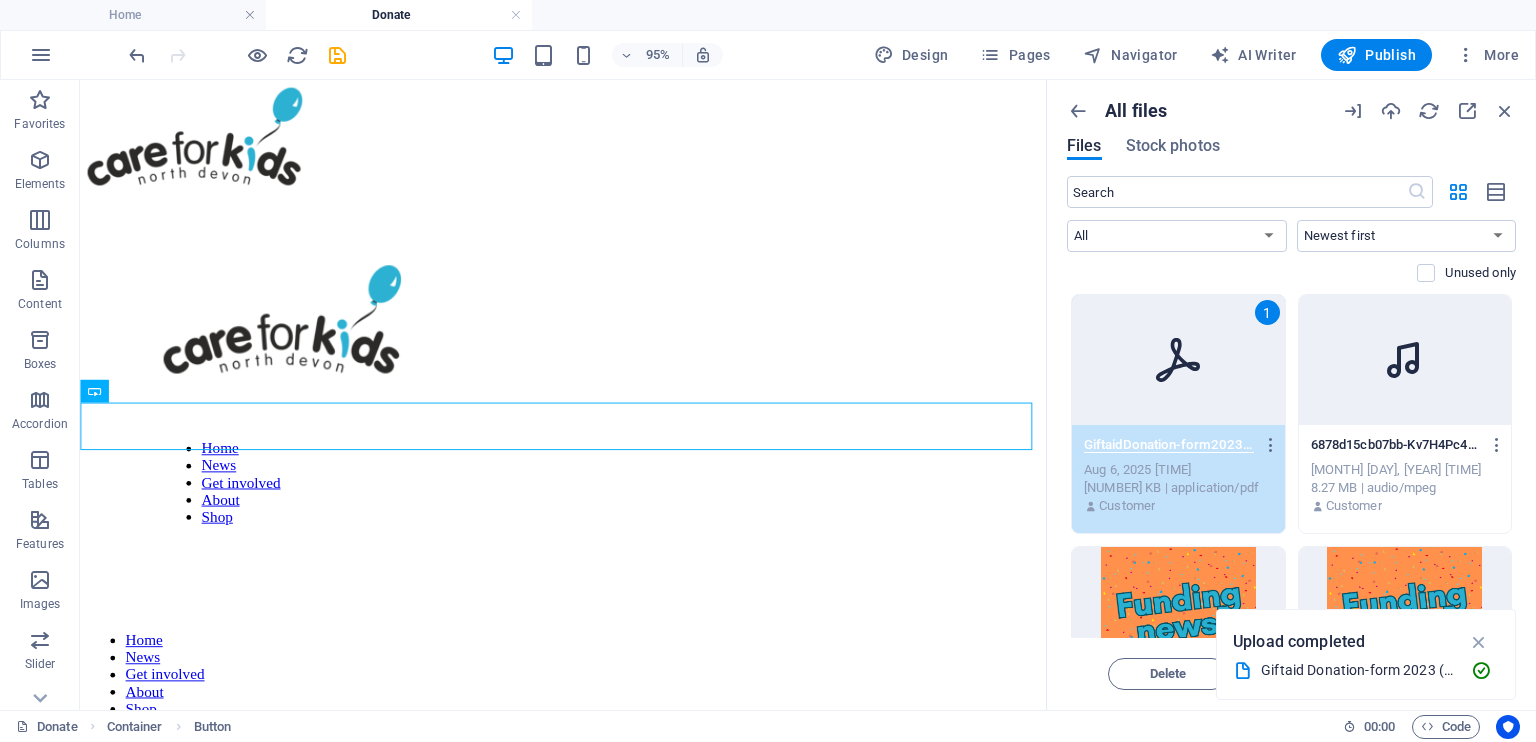 scroll, scrollTop: 0, scrollLeft: 204, axis: horizontal 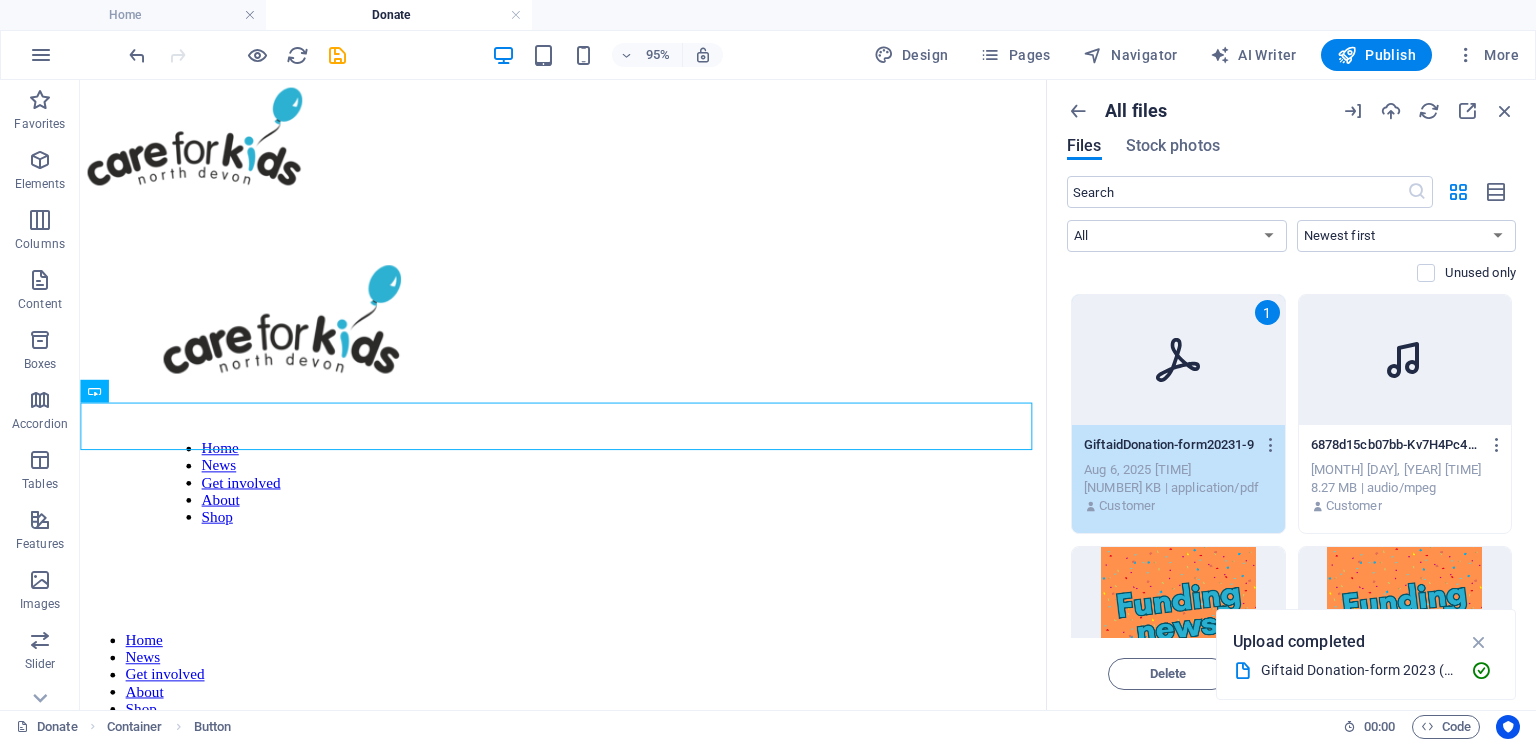 click 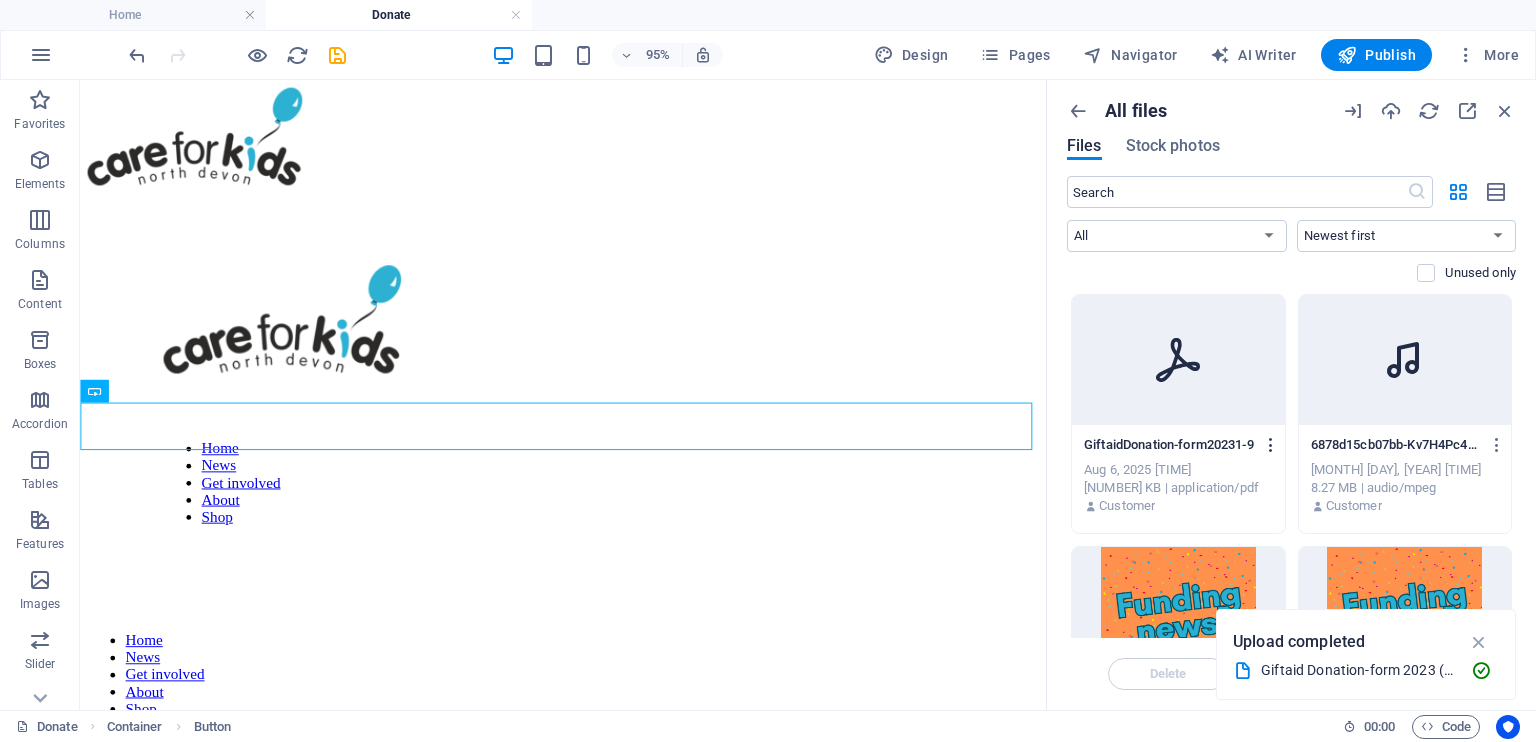 click at bounding box center [1271, 445] 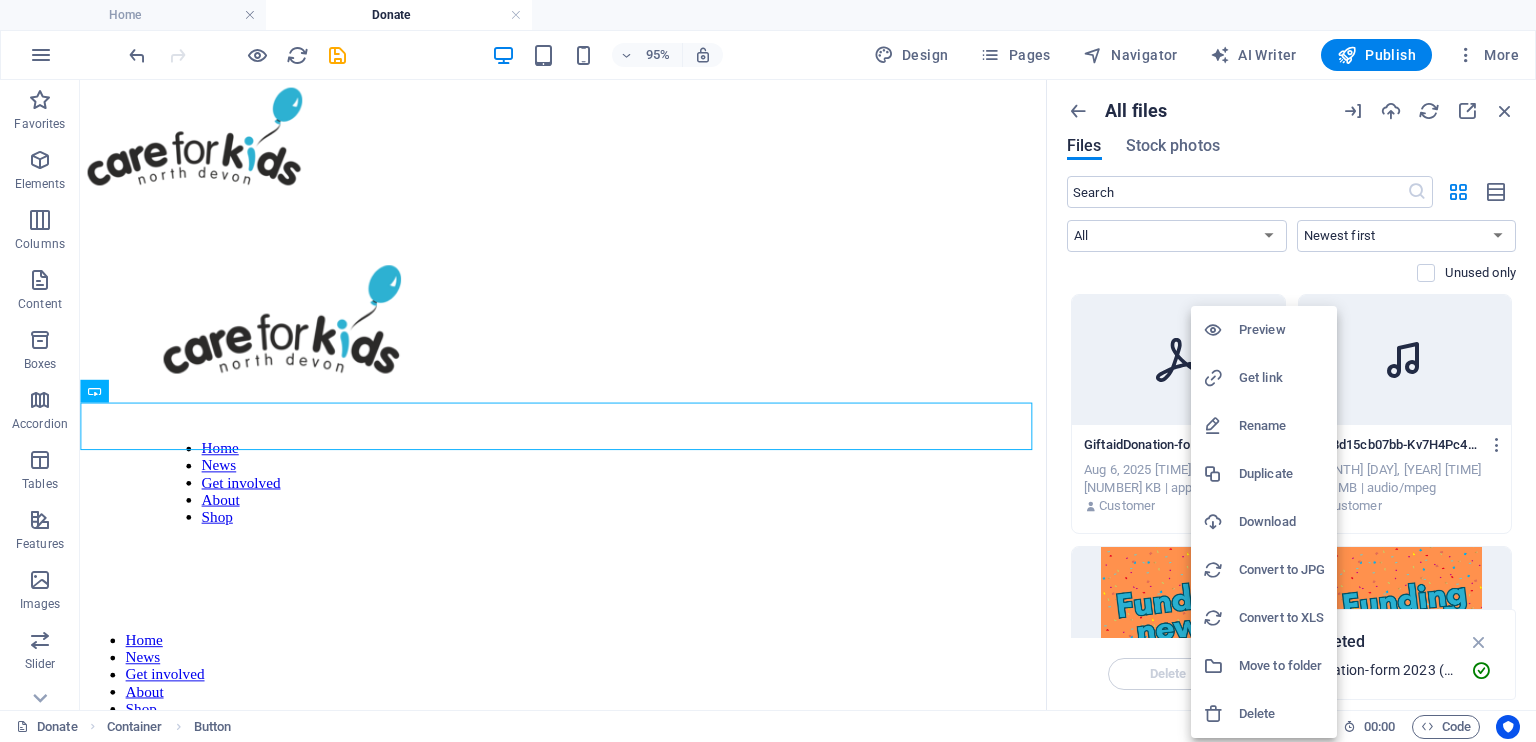 click on "Get link" at bounding box center [1282, 378] 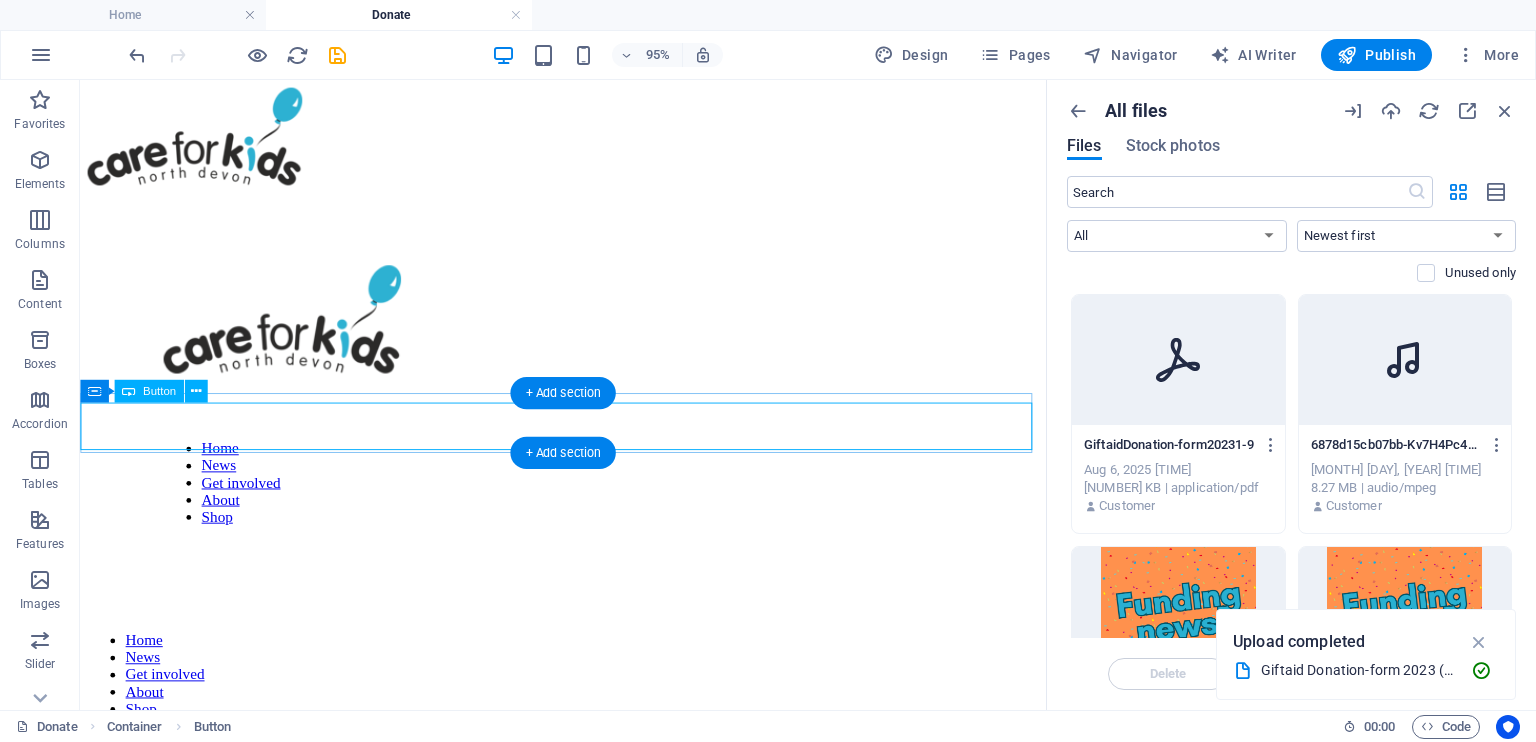 click on "Download a Gift Aid form" at bounding box center [588, 1281] 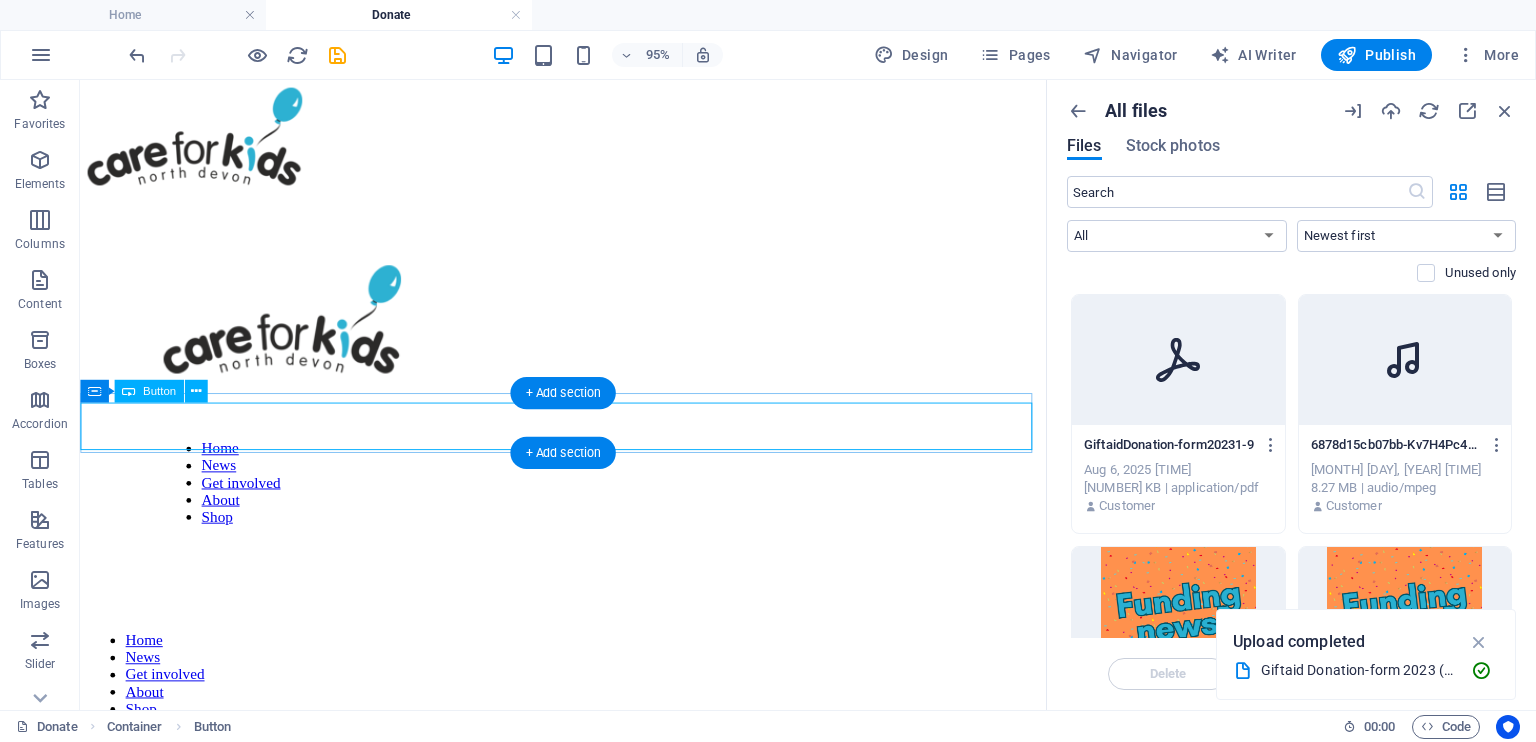 select 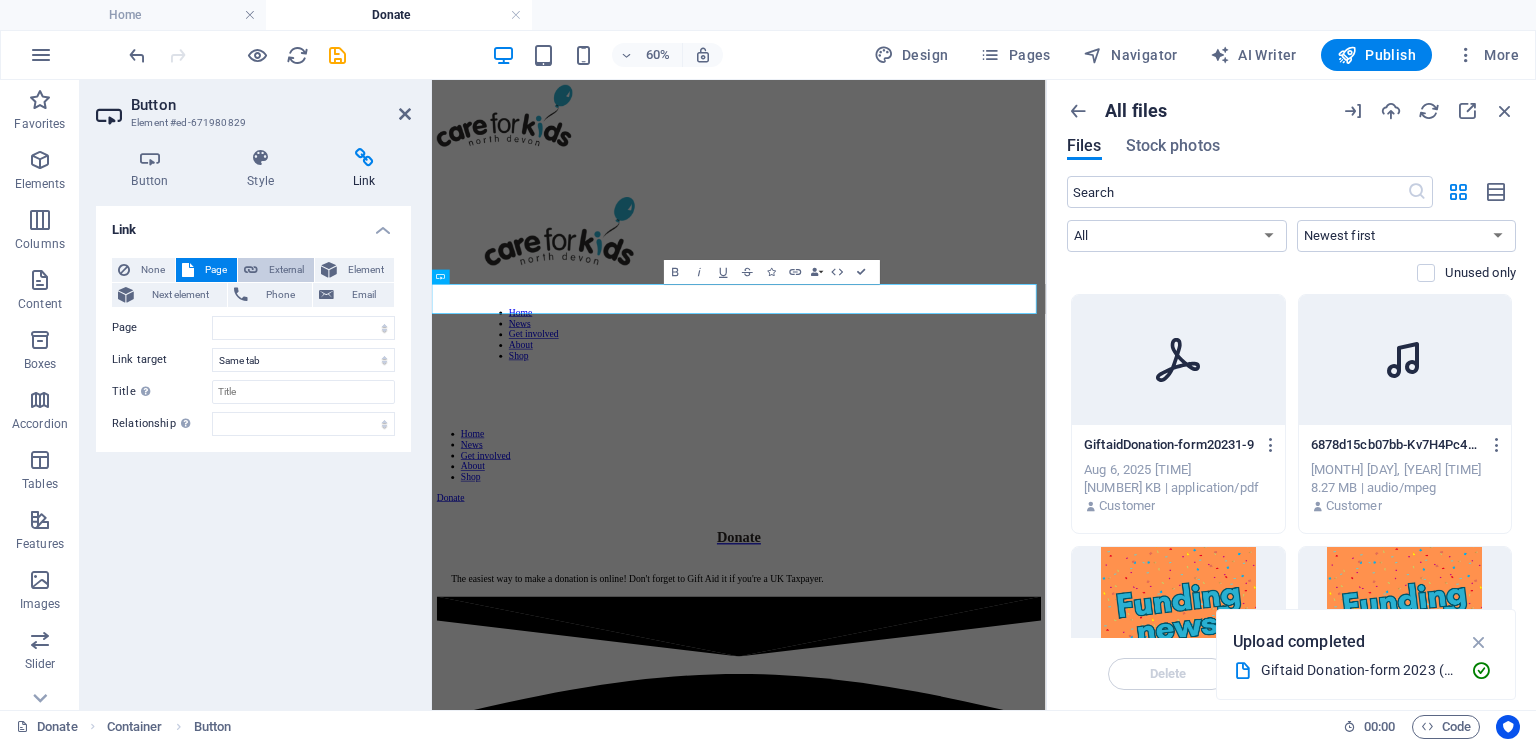 click on "External" at bounding box center (286, 270) 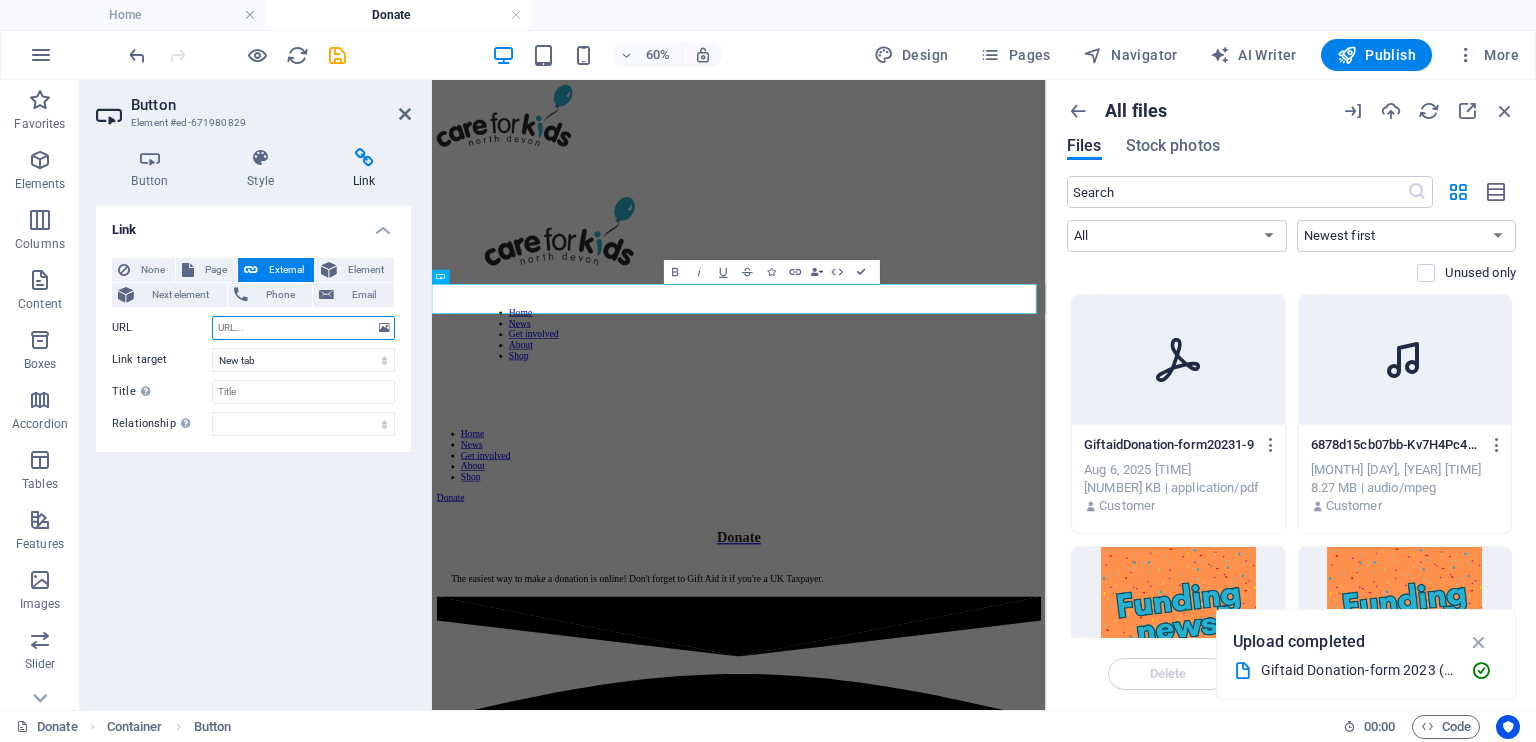 click on "URL" at bounding box center (303, 328) 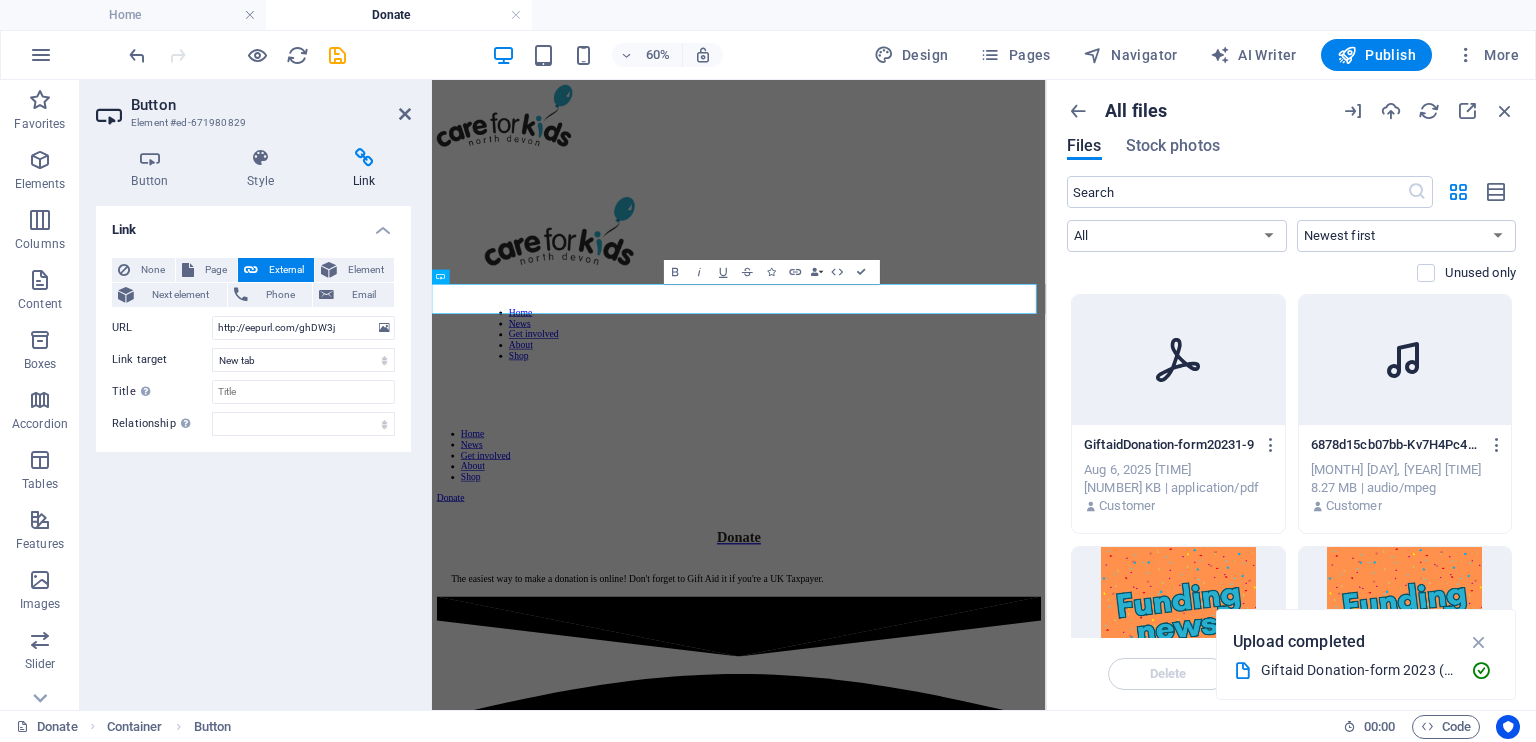 click on "Link None Page External Element Next element Phone Email Page Home News Get involved About Donate Fundraise Volunteer Shop Raffle tickets order form Meet the team Family grants Our projects Contact Legal Notice Privacy statement Element
URL [URL] Phone Email Link target New tab Same tab Overlay Title Additional link description, should not be the same as the link text. The title is most often shown as a tooltip text when the mouse moves over the element. Leave empty if uncertain. Relationship Sets the  relationship of this link to the link target . For example, the value "nofollow" instructs search engines not to follow the link. Can be left empty. alternate author bookmark external help license next nofollow noreferrer noopener prev search tag" at bounding box center (253, 450) 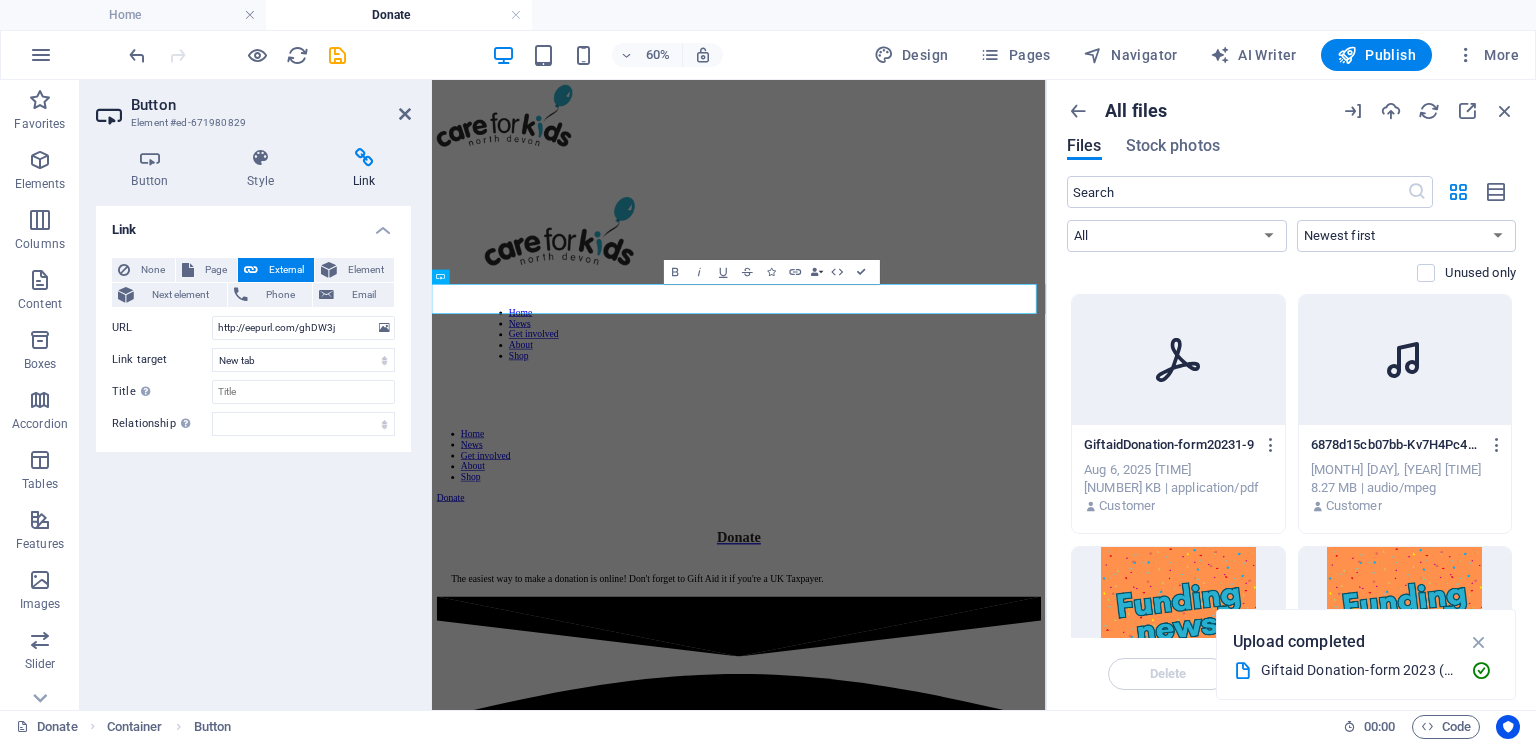 click on "Link None Page External Element Next element Phone Email Page Home News Get involved About Donate Fundraise Volunteer Shop Raffle tickets order form Meet the team Family grants Our projects Contact Legal Notice Privacy statement Element
URL [URL] Phone Email Link target New tab Same tab Overlay Title Additional link description, should not be the same as the link text. The title is most often shown as a tooltip text when the mouse moves over the element. Leave empty if uncertain. Relationship Sets the  relationship of this link to the link target . For example, the value "nofollow" instructs search engines not to follow the link. Can be left empty. alternate author bookmark external help license next nofollow noreferrer noopener prev search tag" at bounding box center (253, 450) 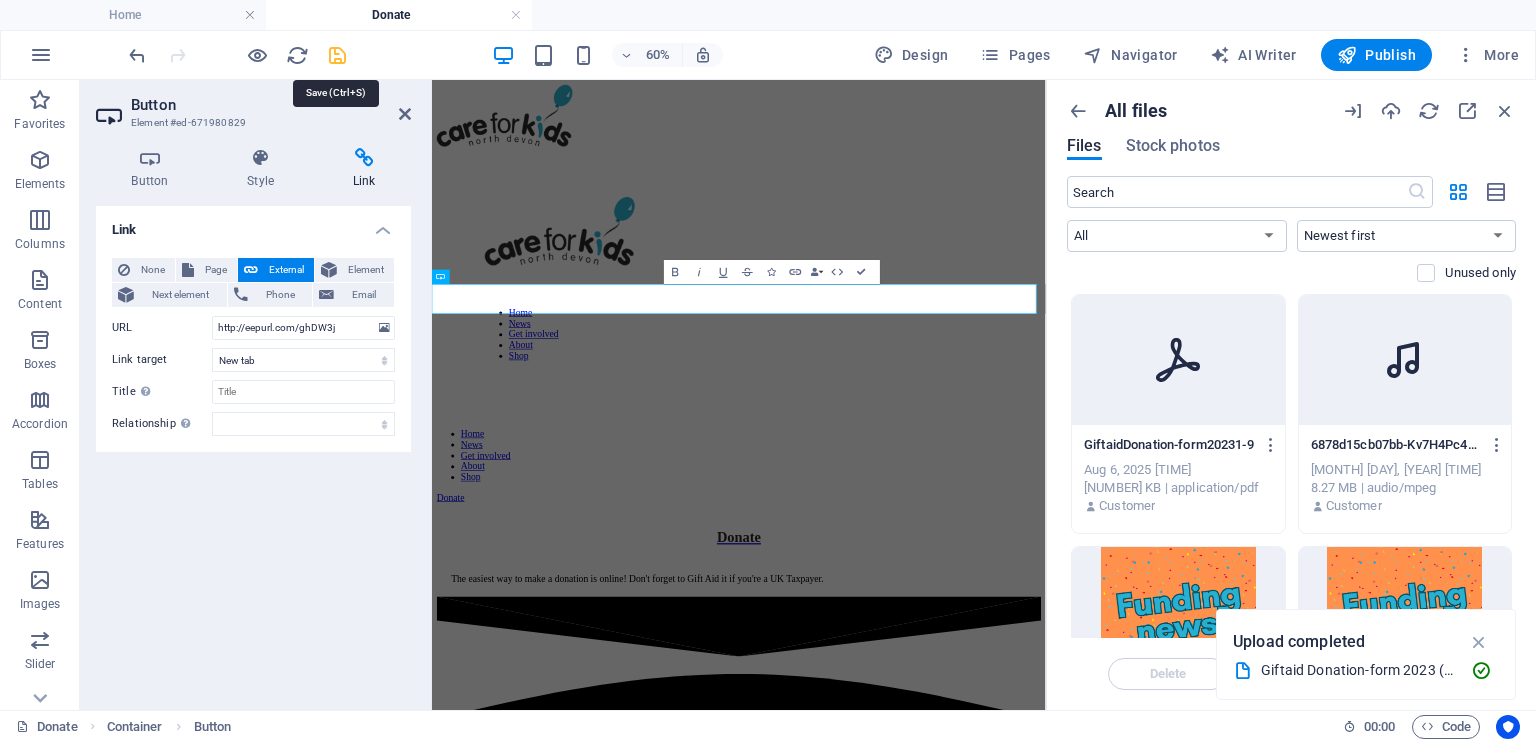 click at bounding box center (337, 55) 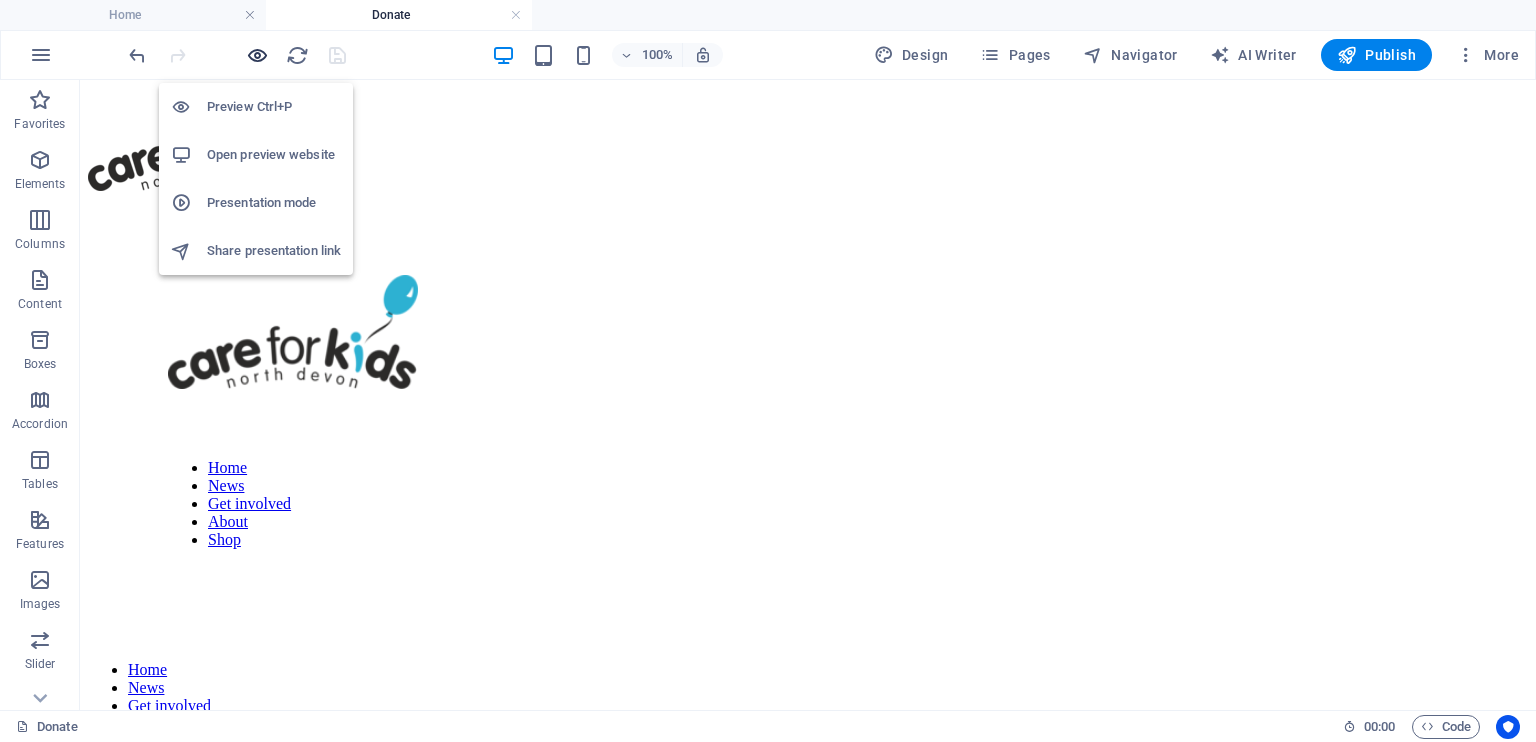 click at bounding box center (257, 55) 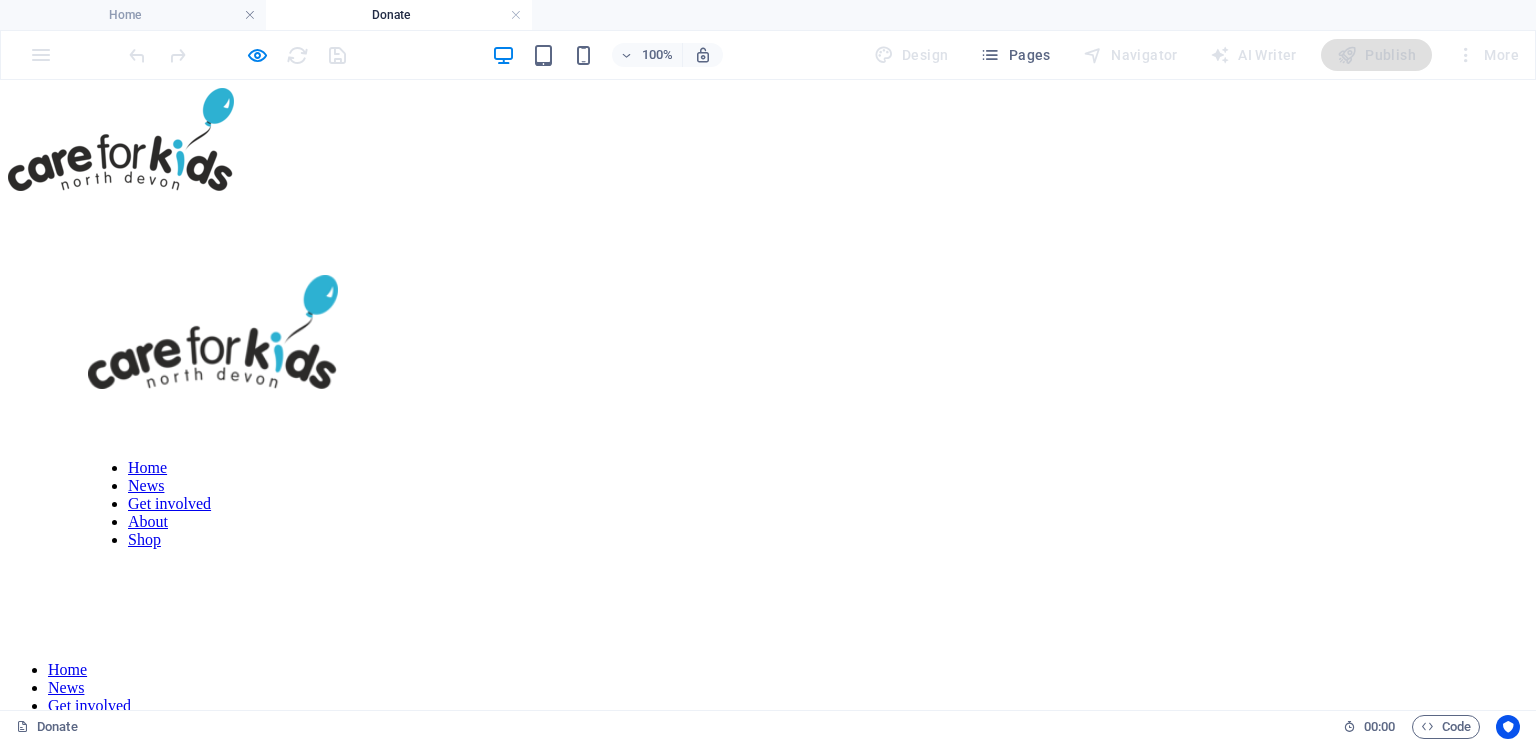 click on "Download a Gift Aid form" at bounding box center [768, 1337] 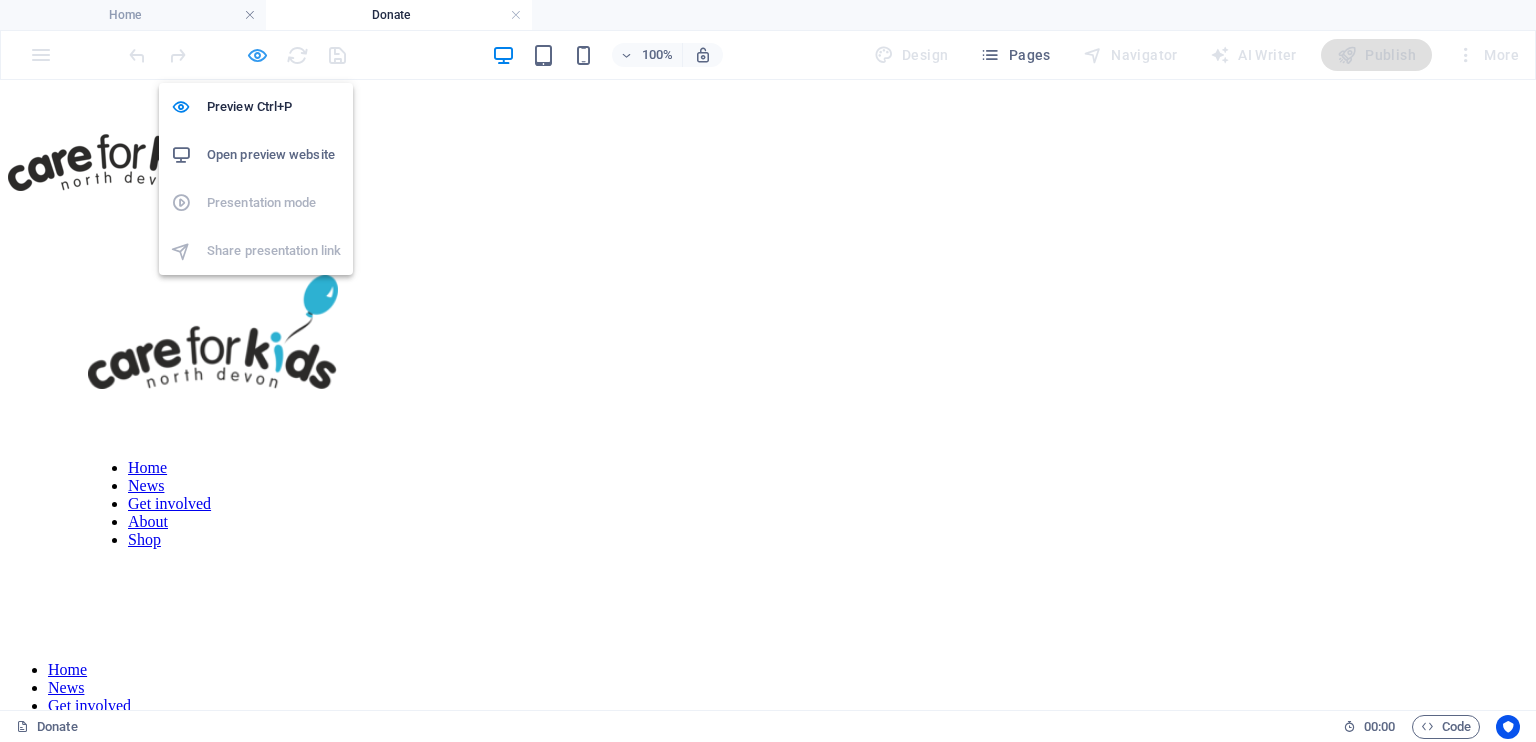 click at bounding box center (257, 55) 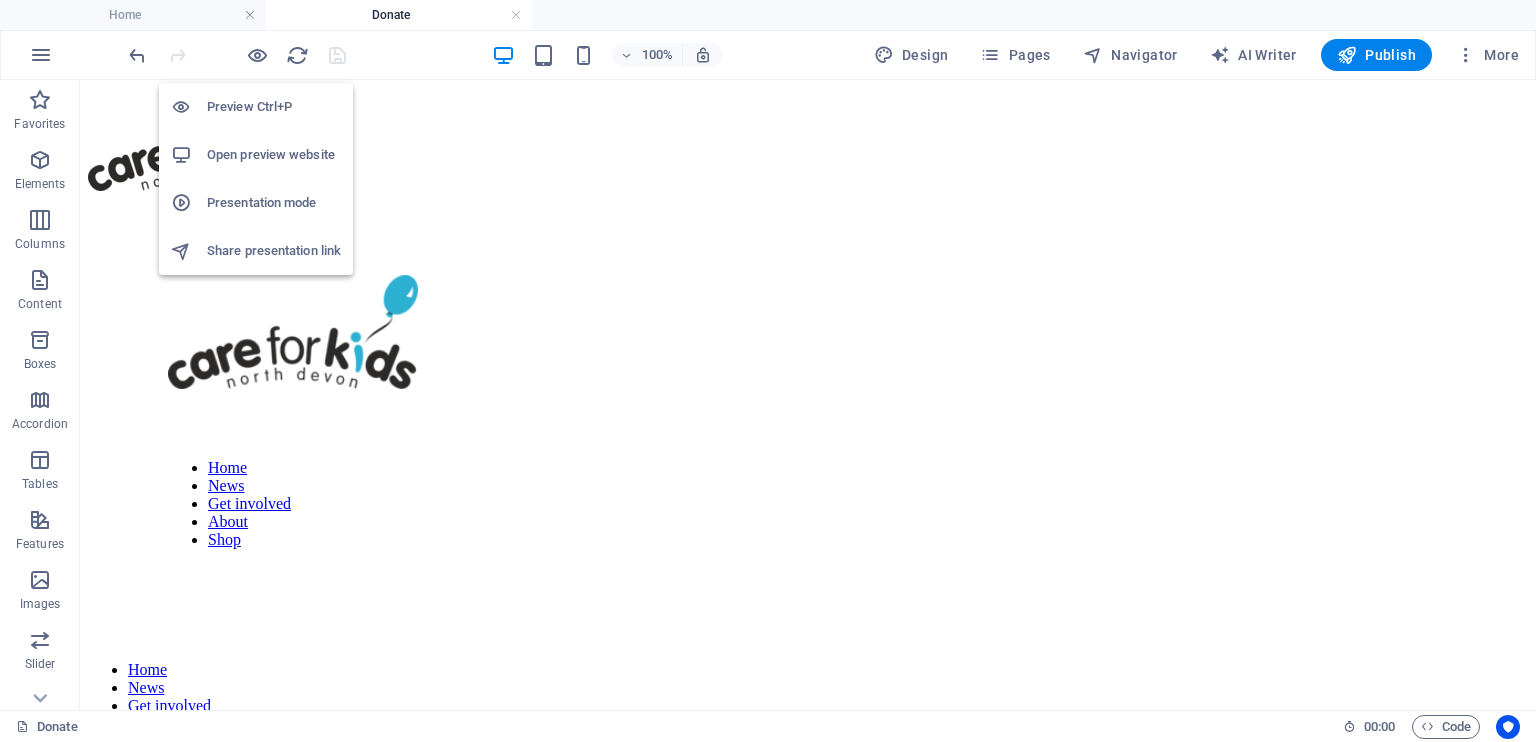 click on "Preview Ctrl+P" at bounding box center [274, 107] 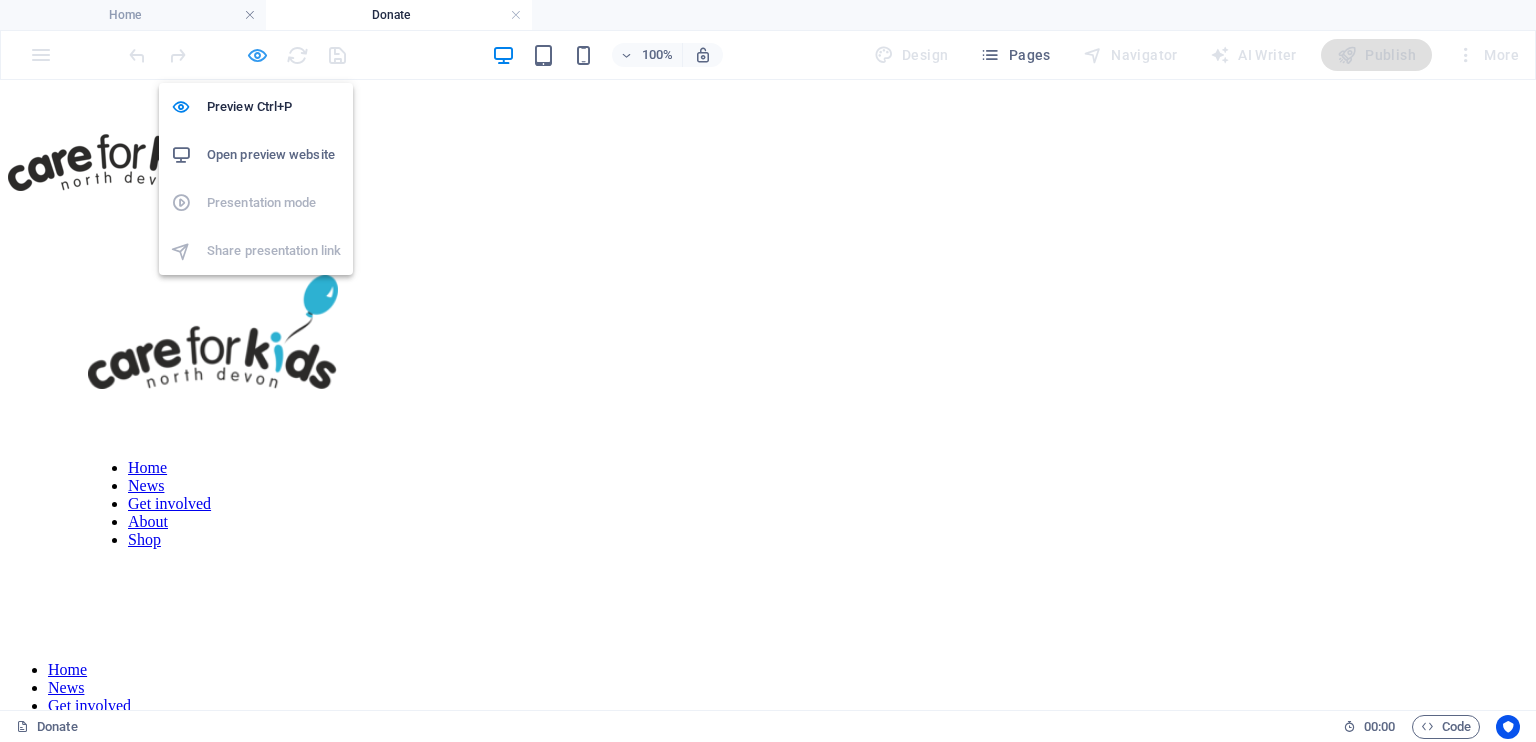 click at bounding box center [257, 55] 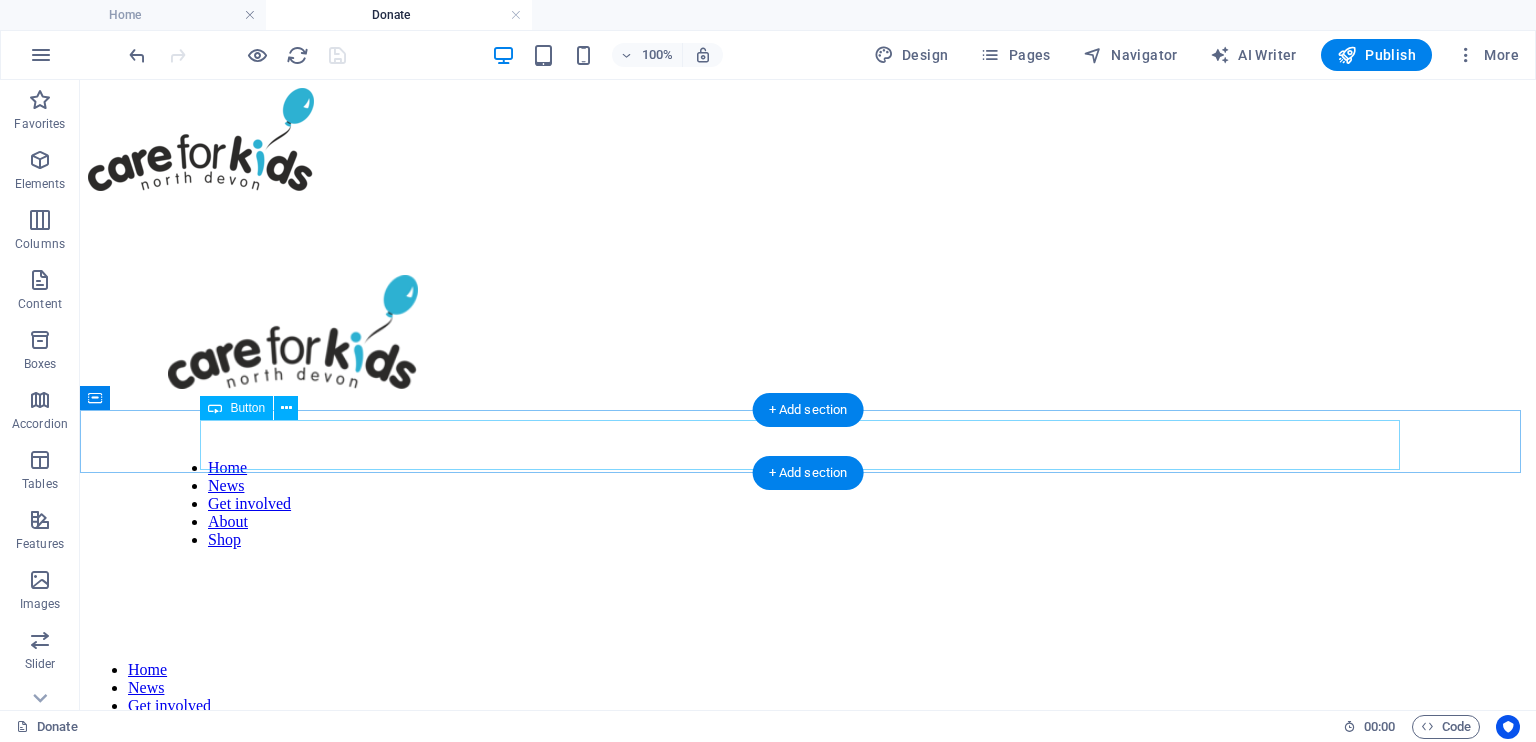 click on "Download a Gift Aid form" at bounding box center (808, 1329) 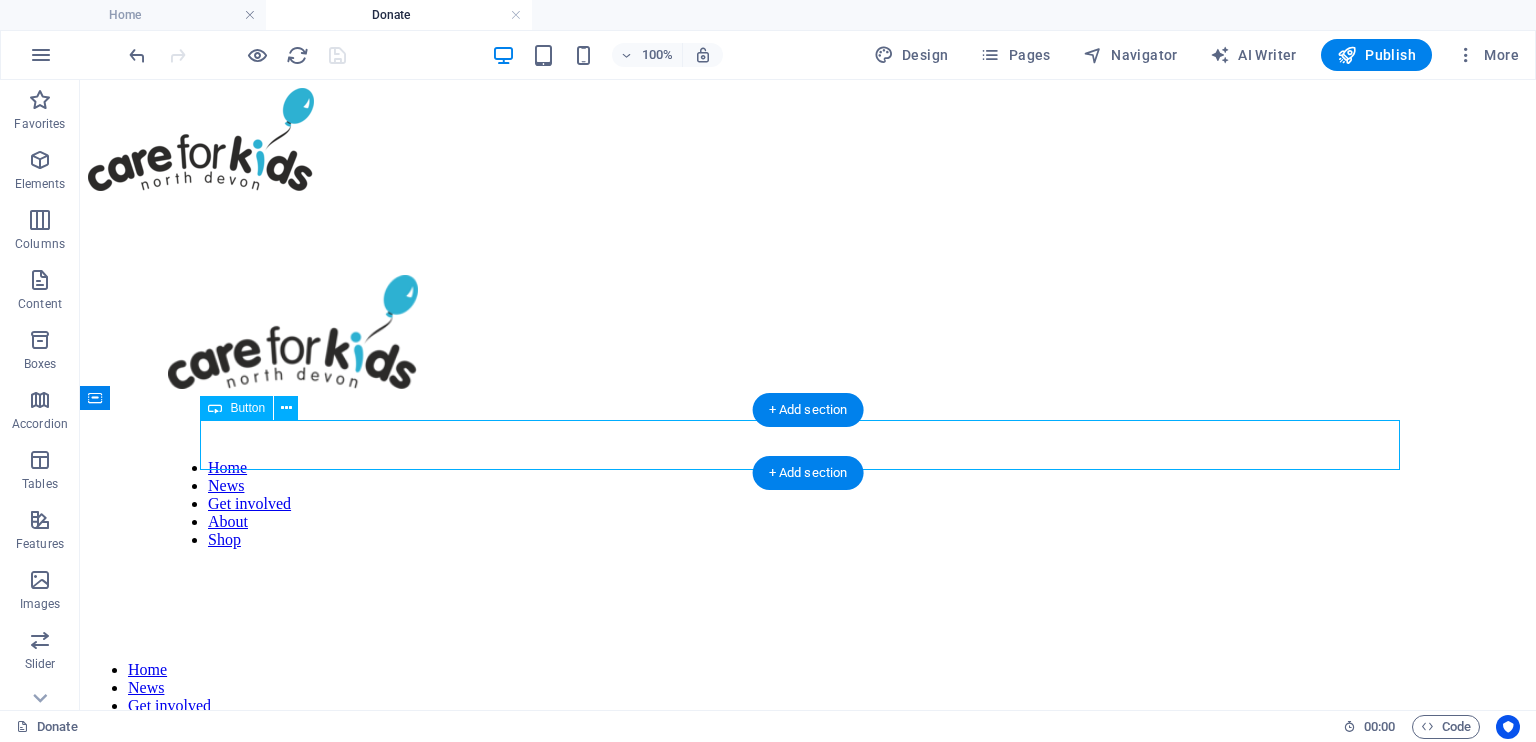 click on "Download a Gift Aid form" at bounding box center [808, 1329] 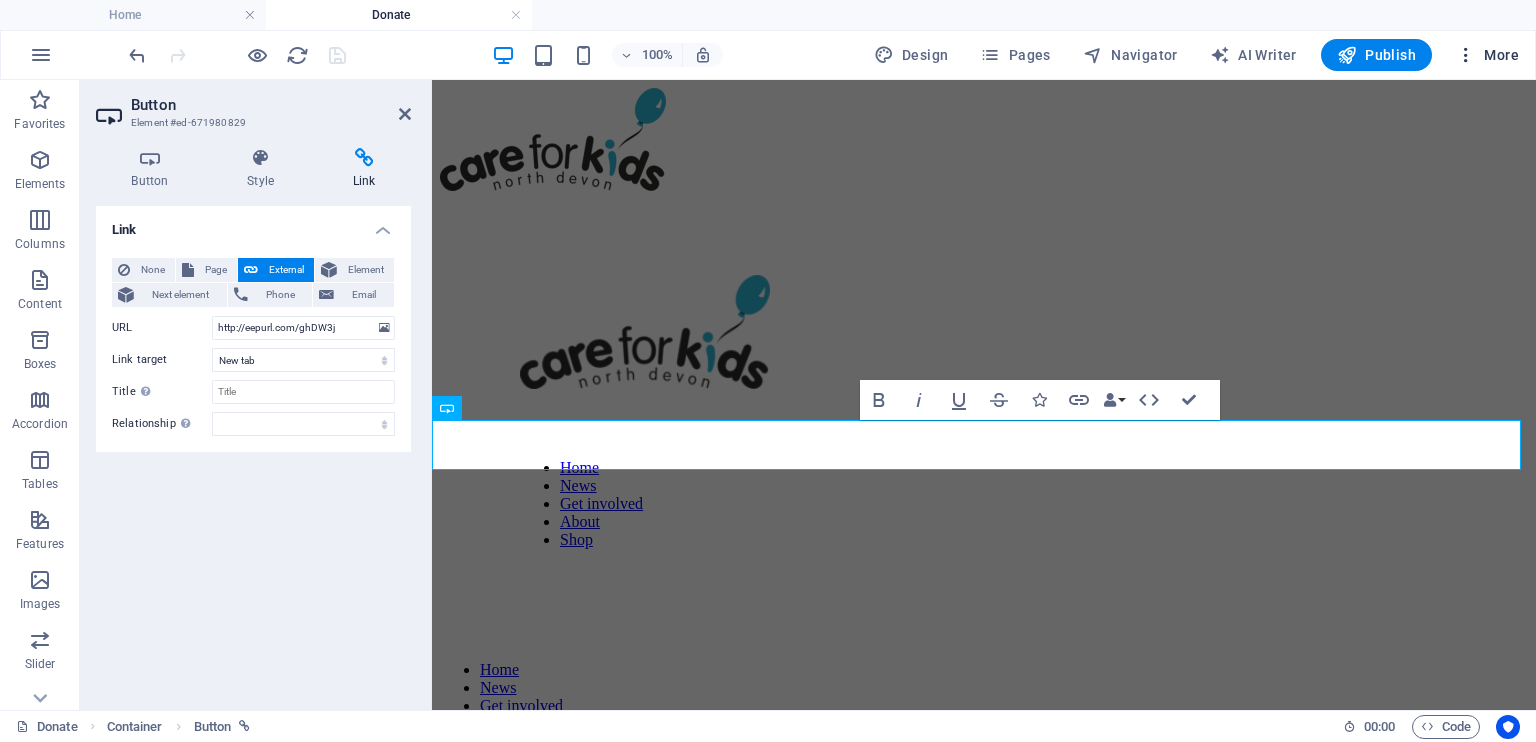 click on "More" at bounding box center (1487, 55) 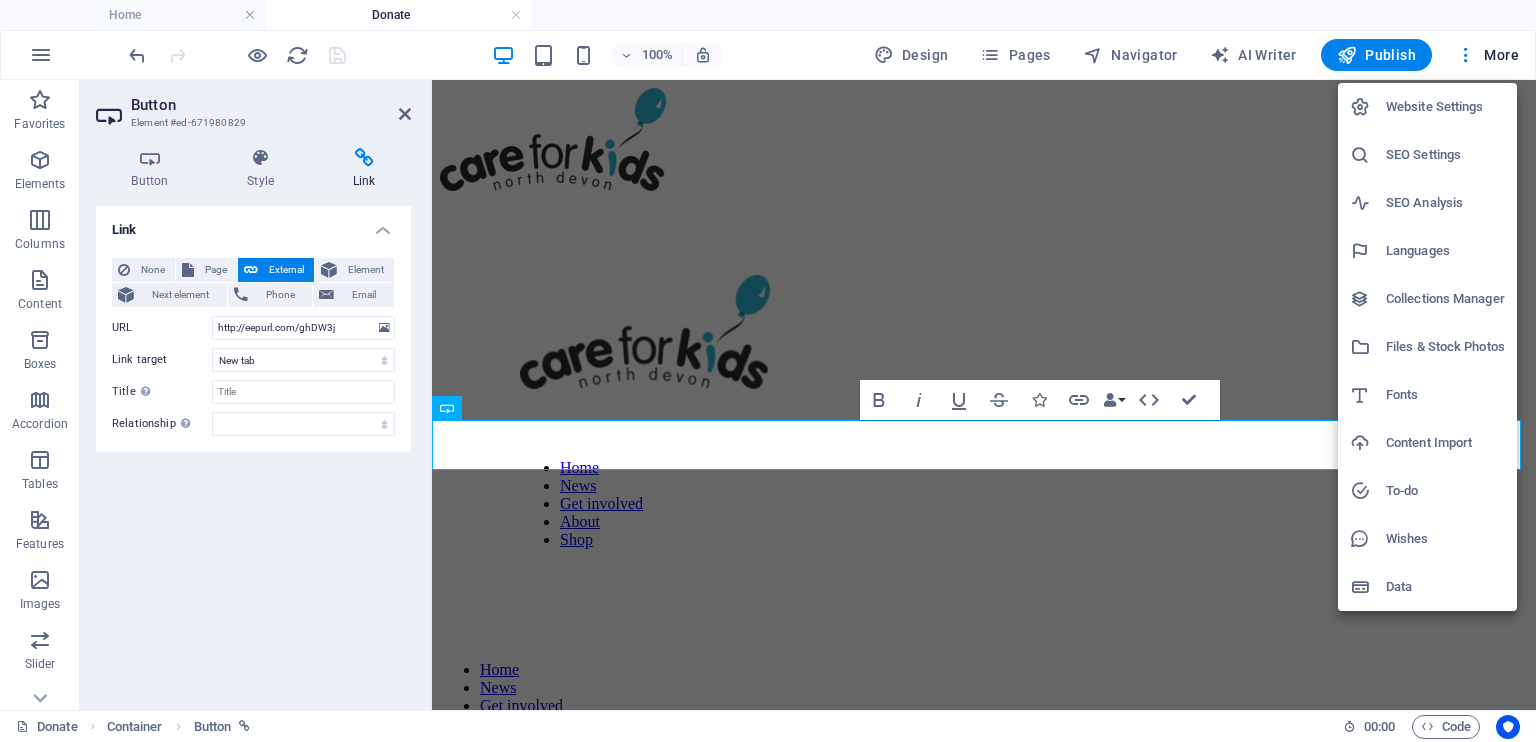 click on "Files & Stock Photos" at bounding box center (1445, 347) 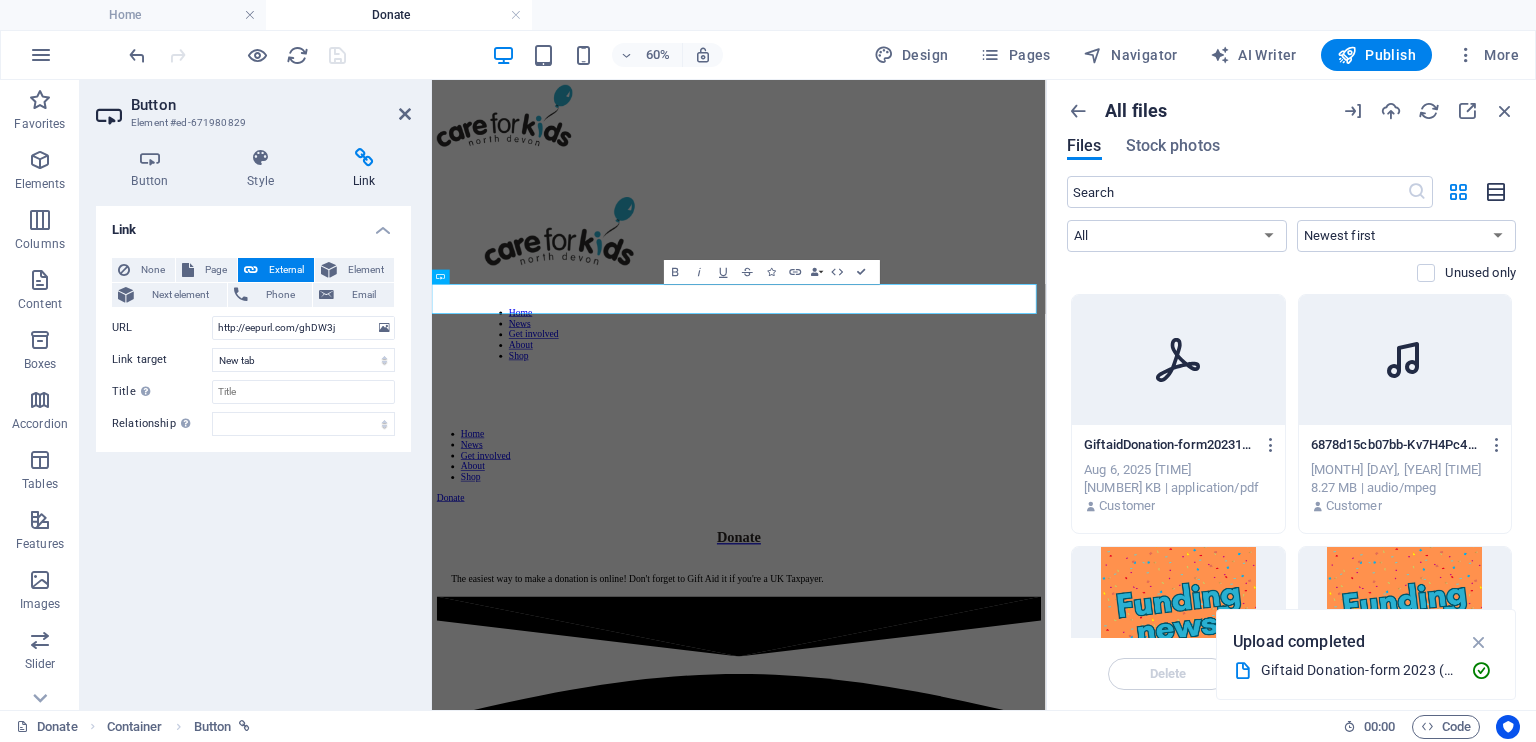 click at bounding box center [1497, 192] 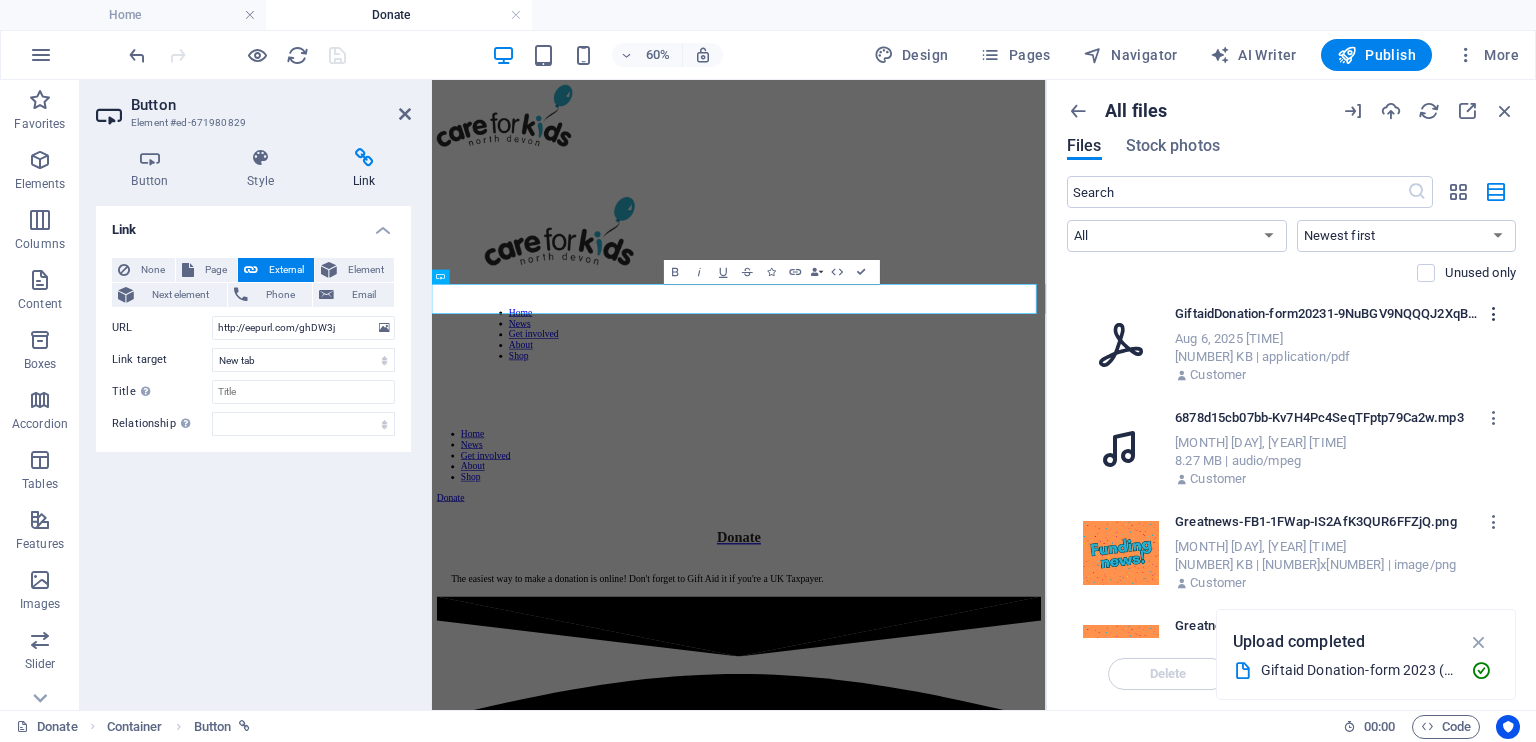 click at bounding box center [1494, 314] 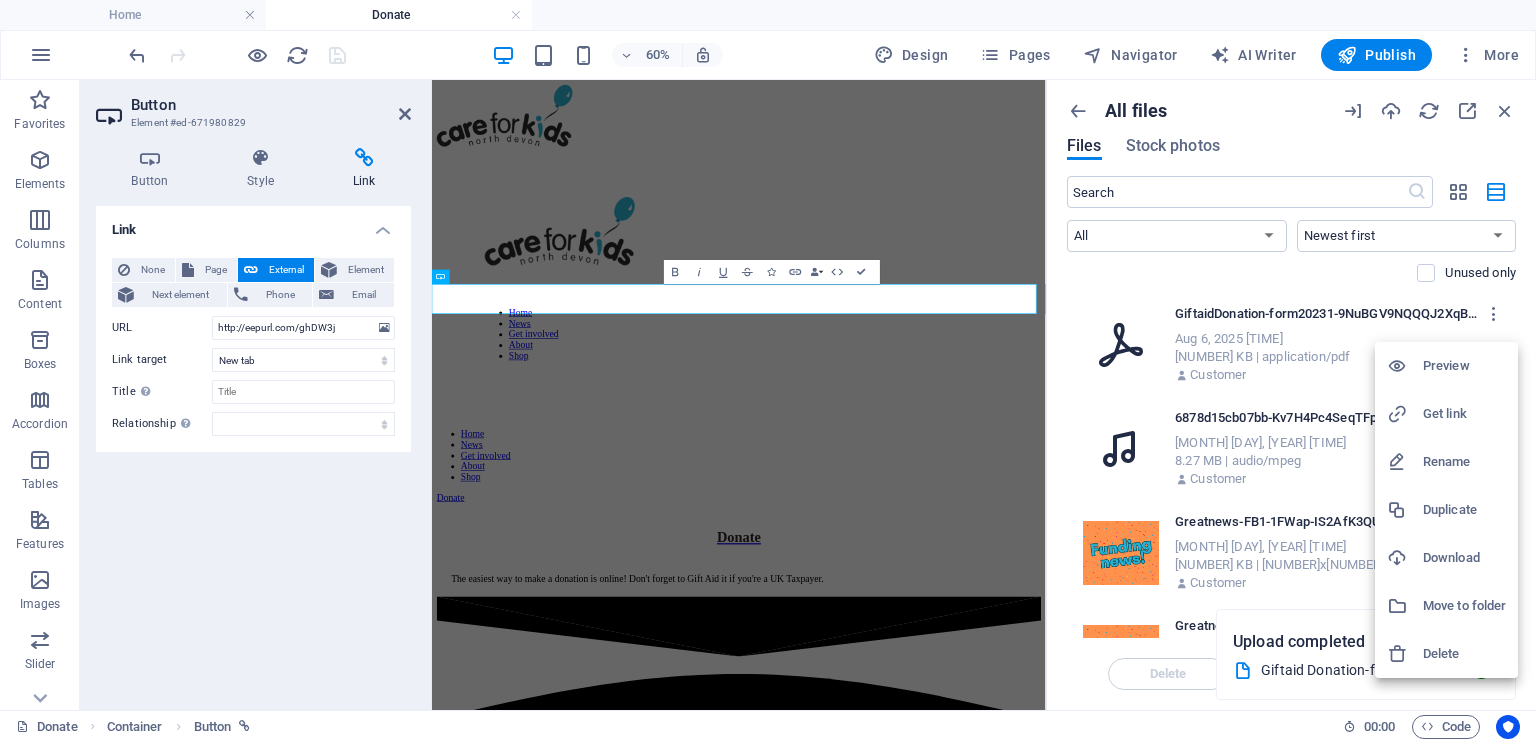 click on "Get link" at bounding box center [1464, 414] 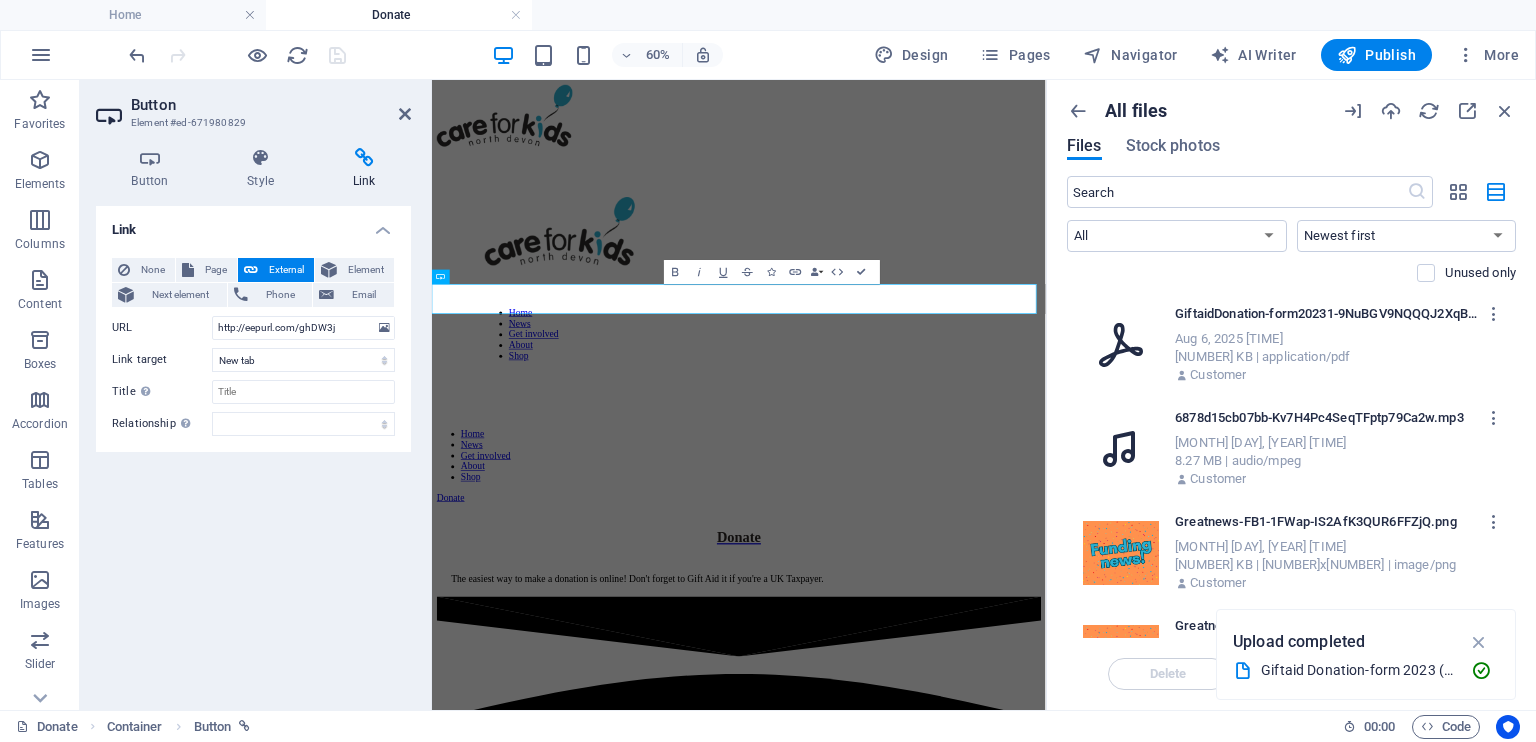 click on "Preview Get link Rename Duplicate Download Move to folder Delete" at bounding box center (1456, 436) 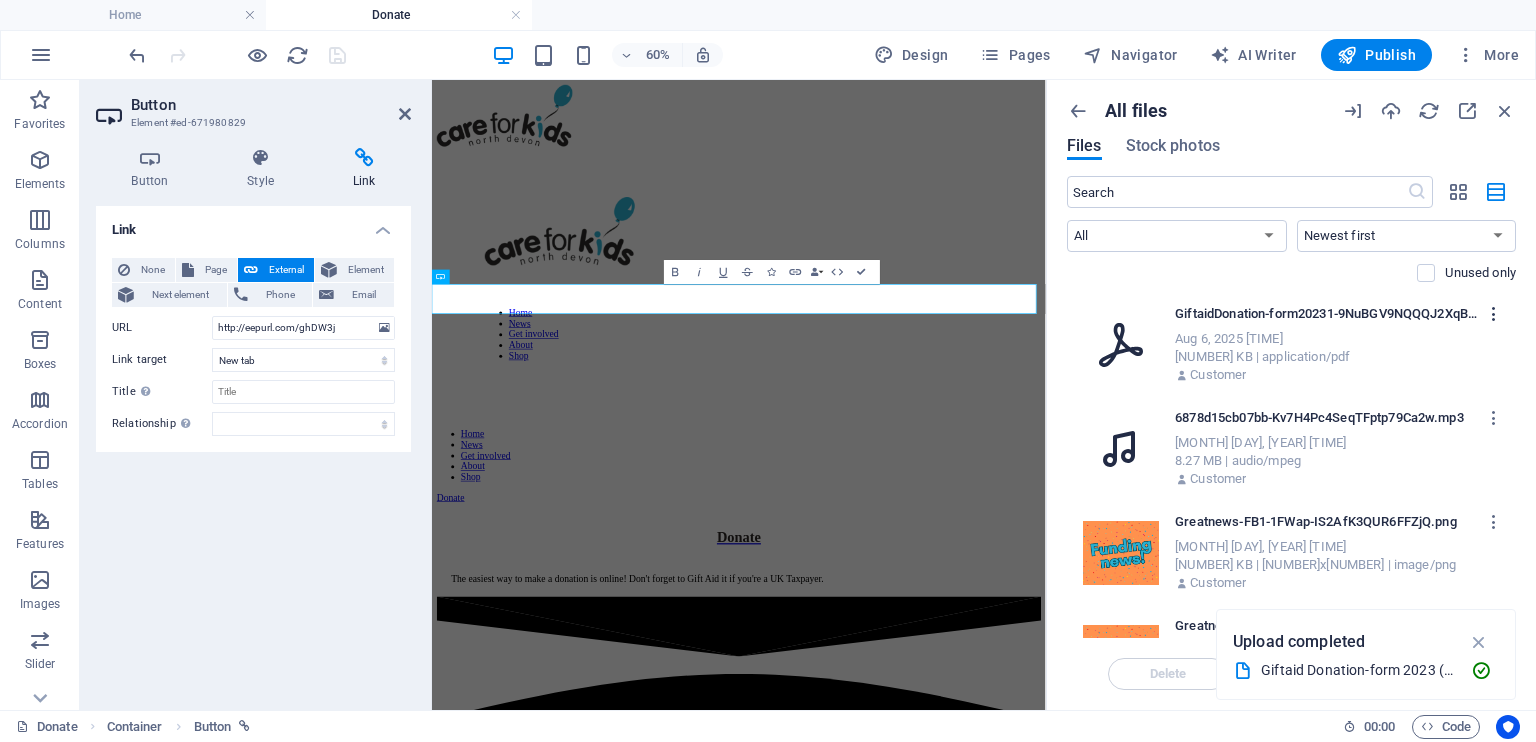 click at bounding box center [1494, 314] 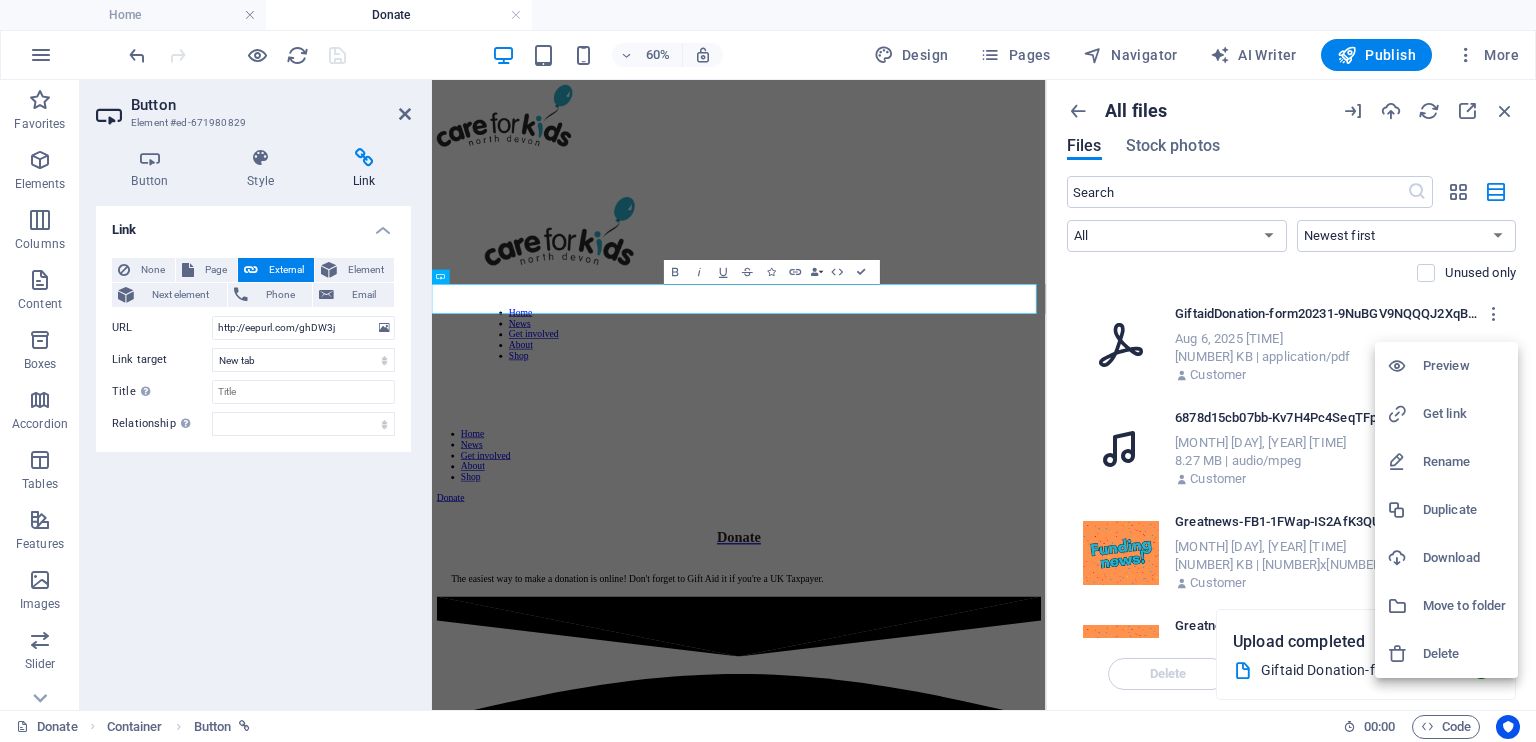 click on "Preview" at bounding box center [1464, 366] 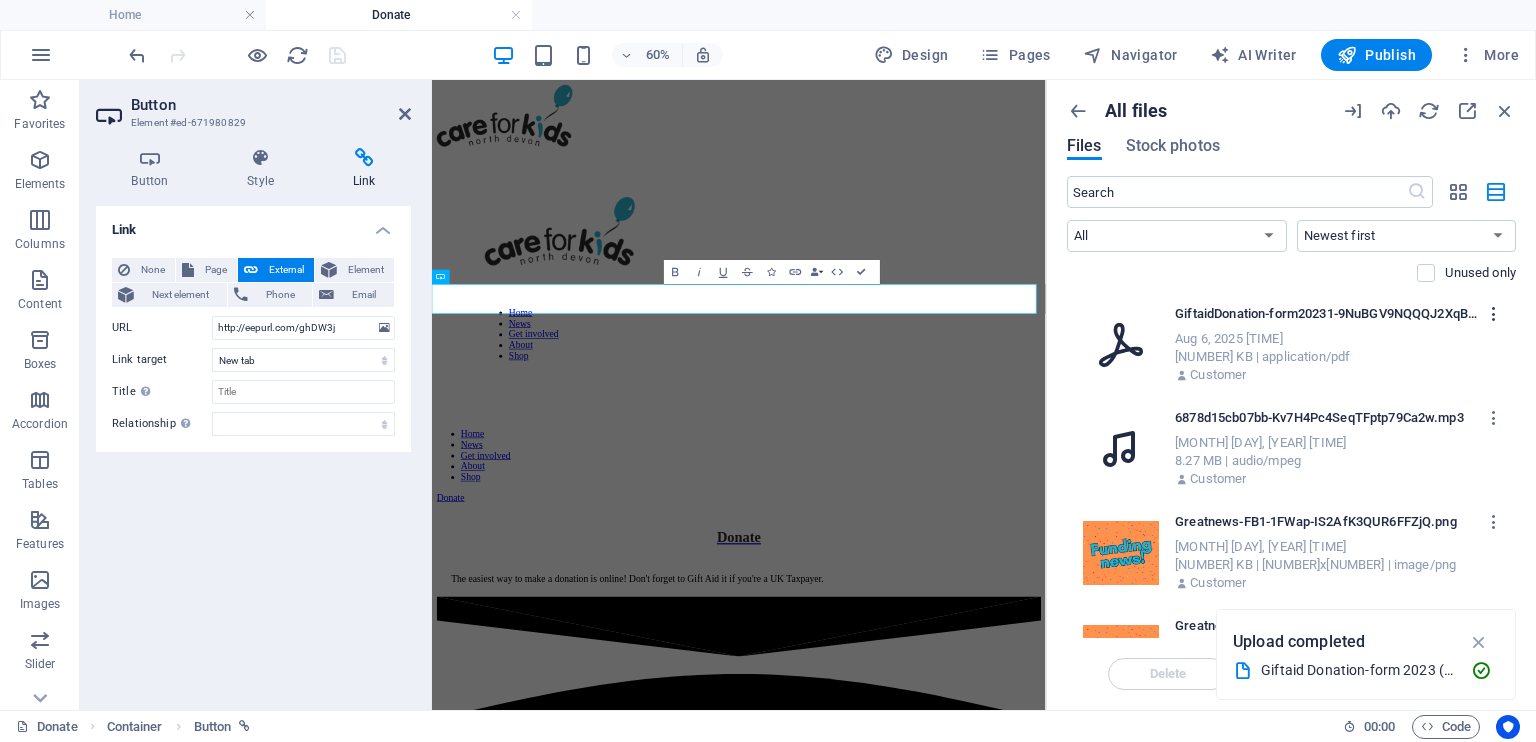 click at bounding box center [1494, 314] 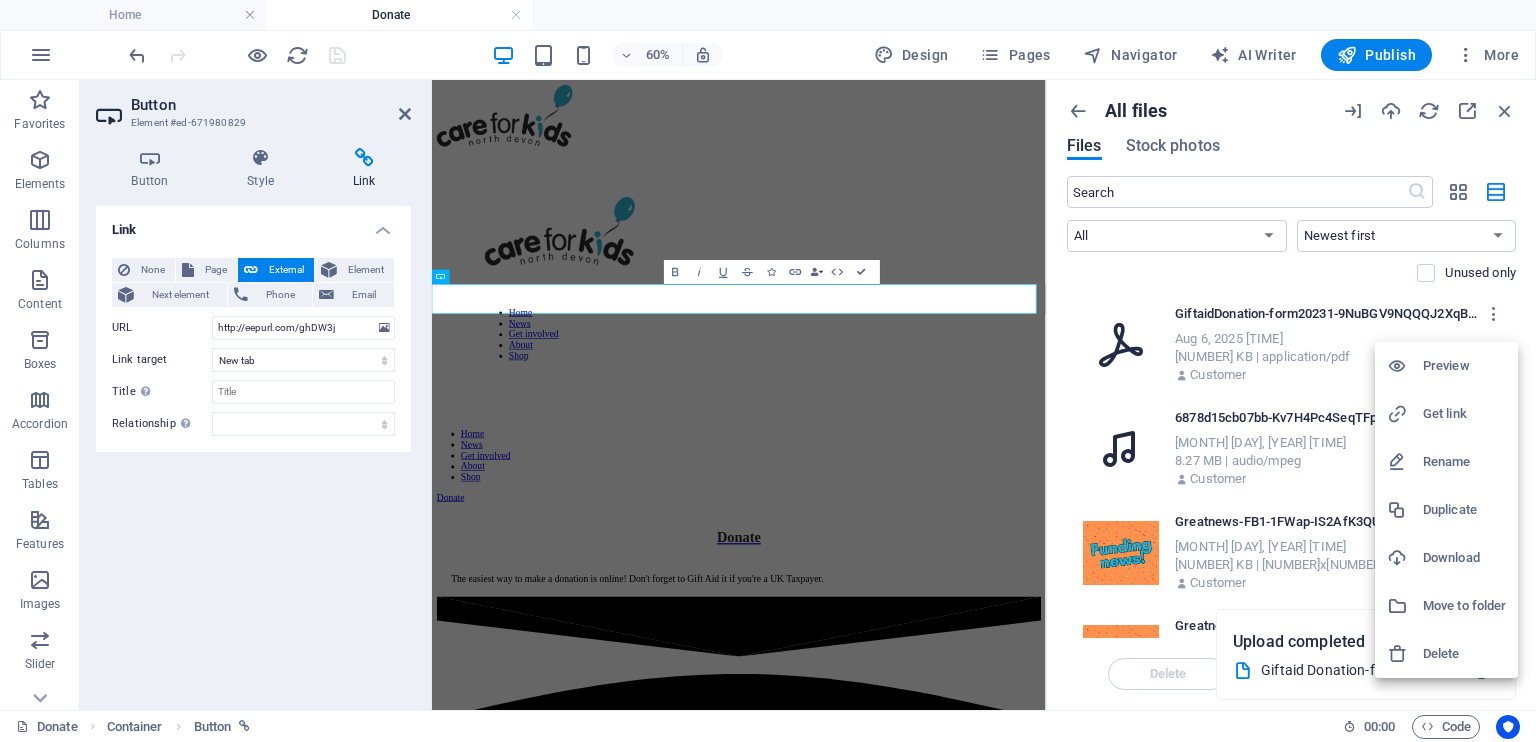 click on "Get link" at bounding box center (1464, 414) 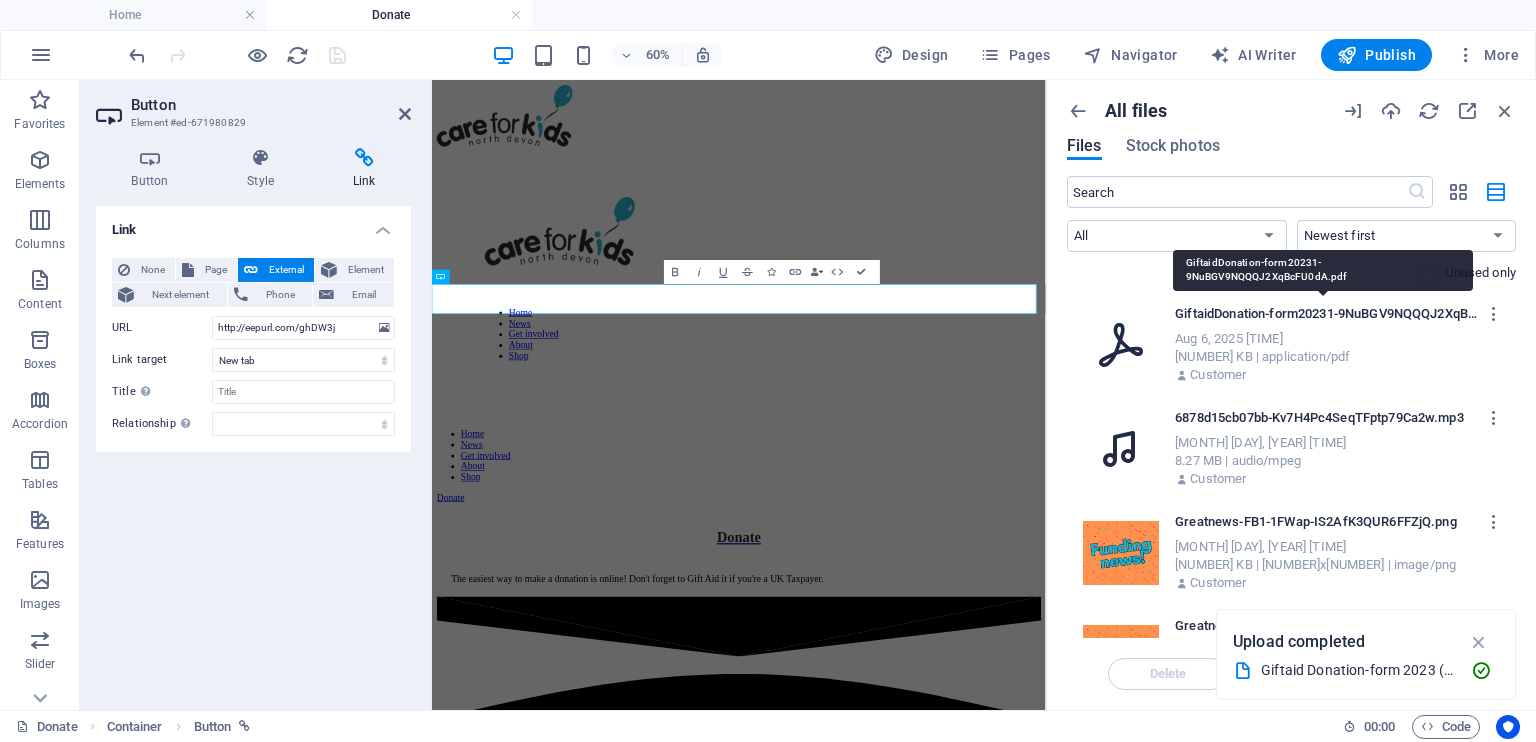 click on "GiftaidDonation-form20231-9NuBGV9NQQQJ2XqBcFU0dA.pdf" at bounding box center [1326, 314] 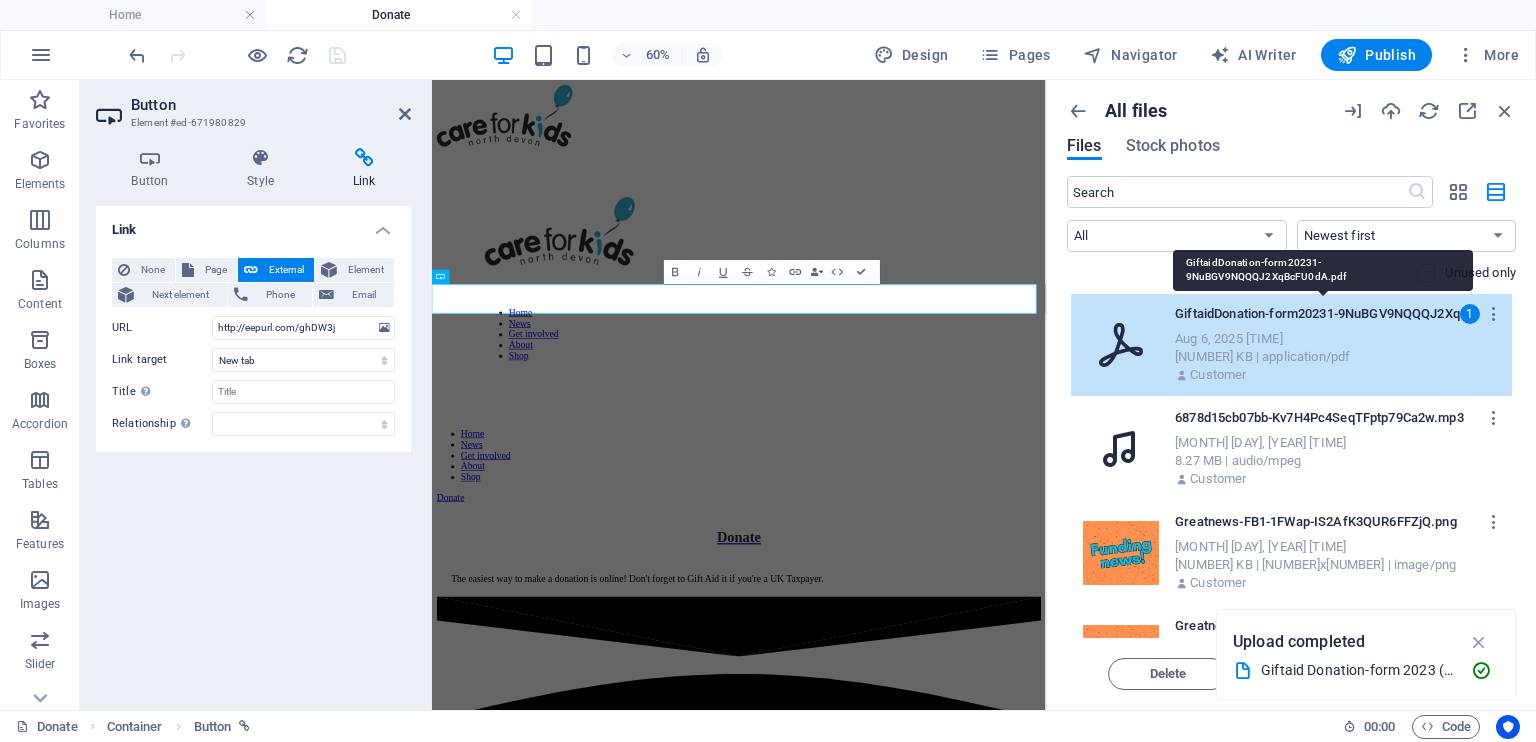 click on "GiftaidDonation-form20231-9NuBGV9NQQQJ2XqBcFU0dA.pdf" at bounding box center (1326, 314) 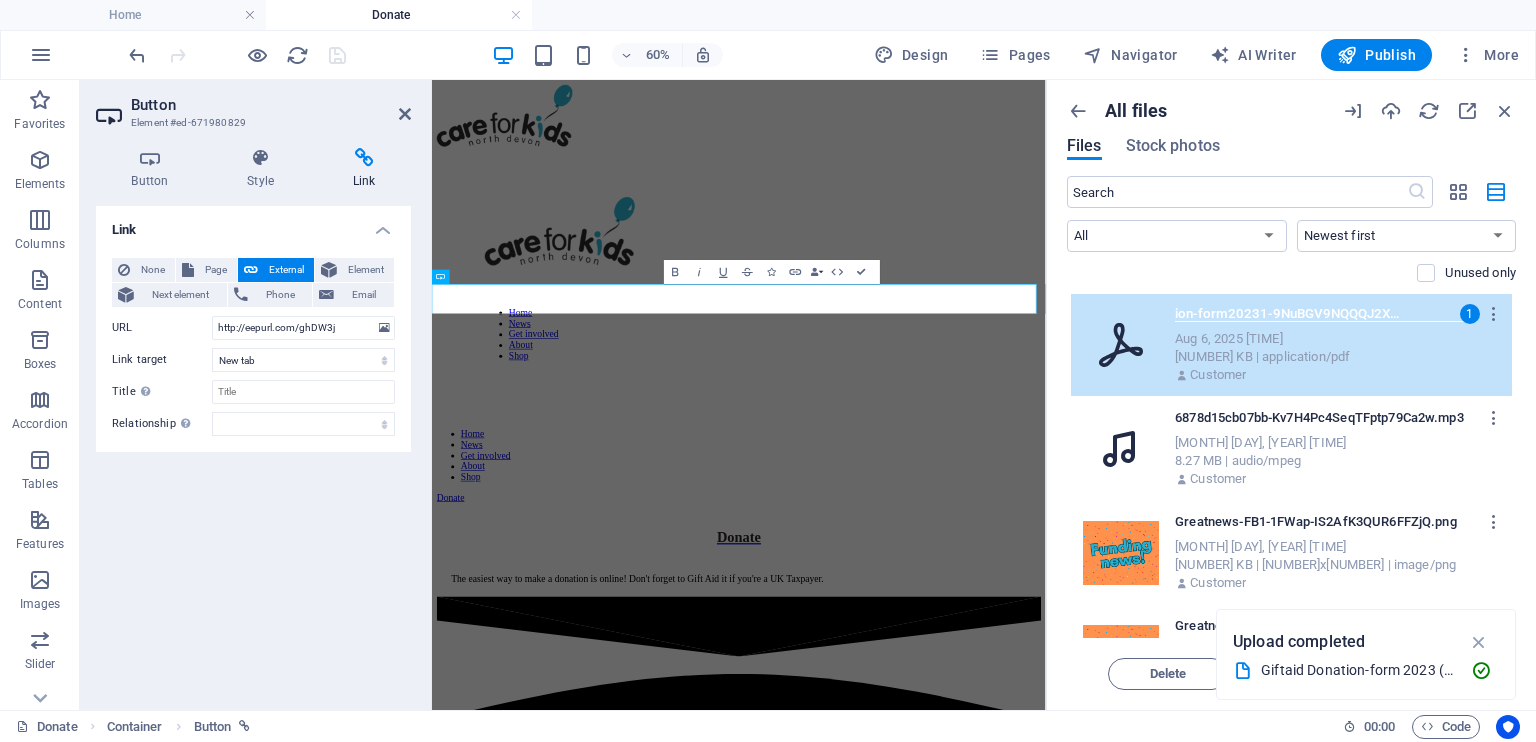 scroll, scrollTop: 0, scrollLeft: 0, axis: both 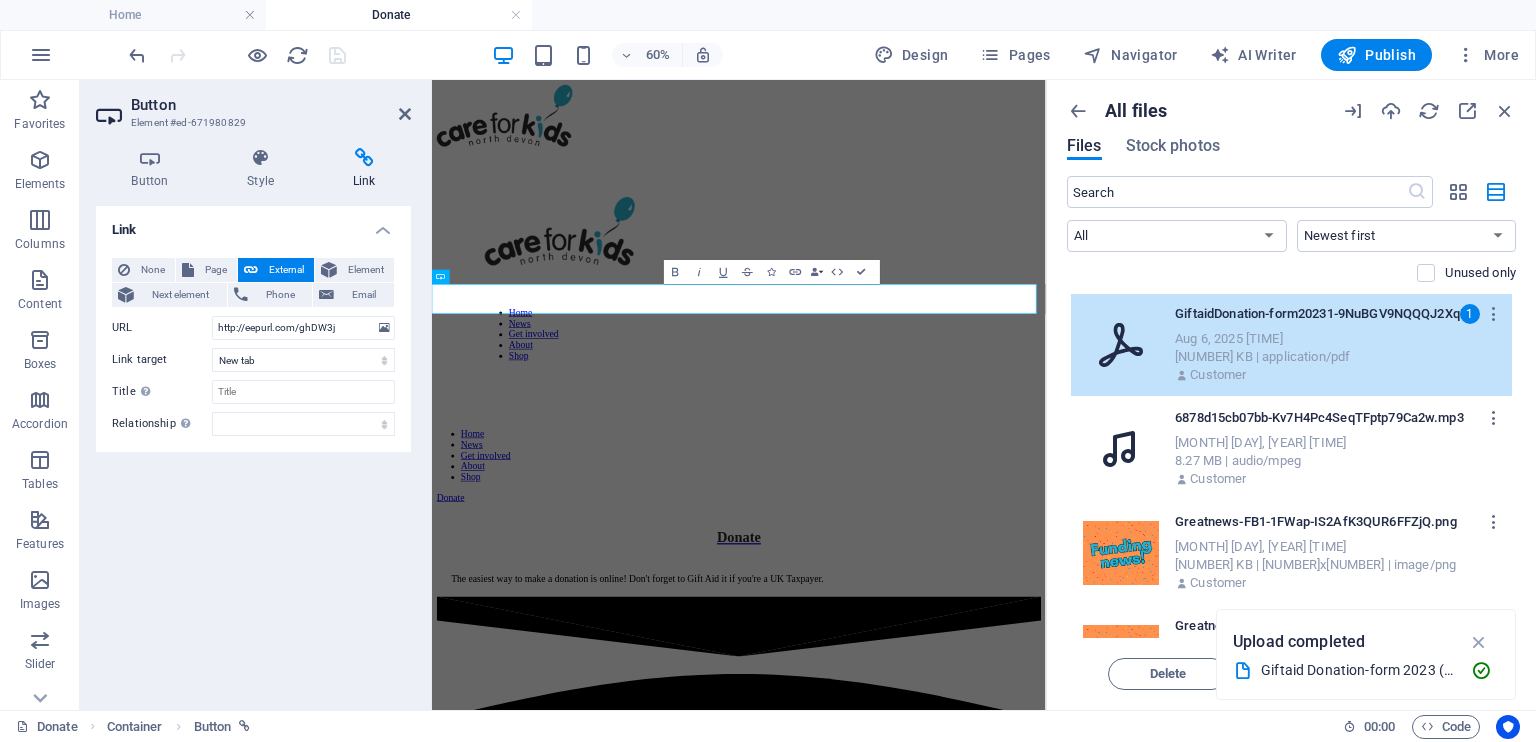 click on "[NUMBER] KB | application/pdf" at bounding box center [1335, 357] 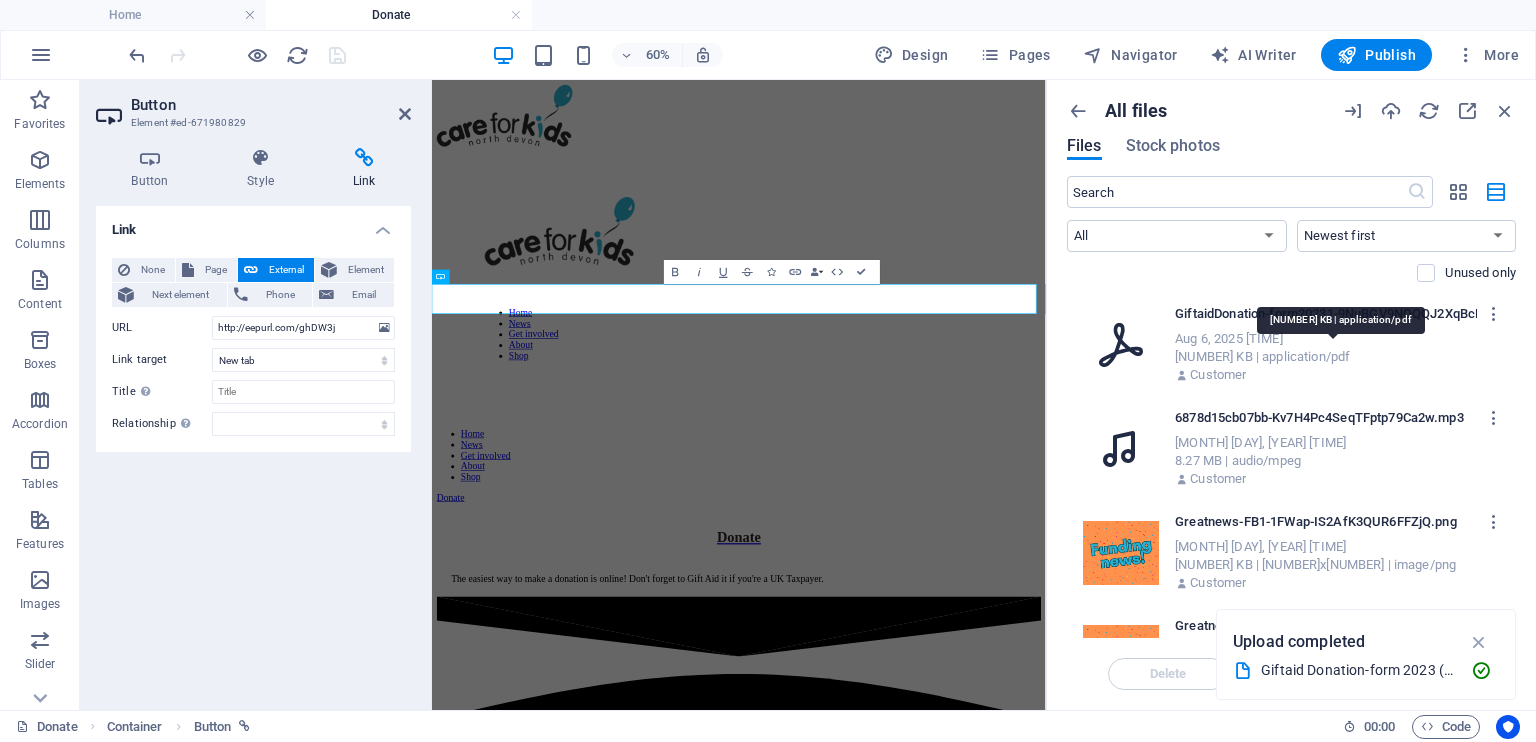 click on "[NUMBER] KB | application/pdf" at bounding box center [1335, 357] 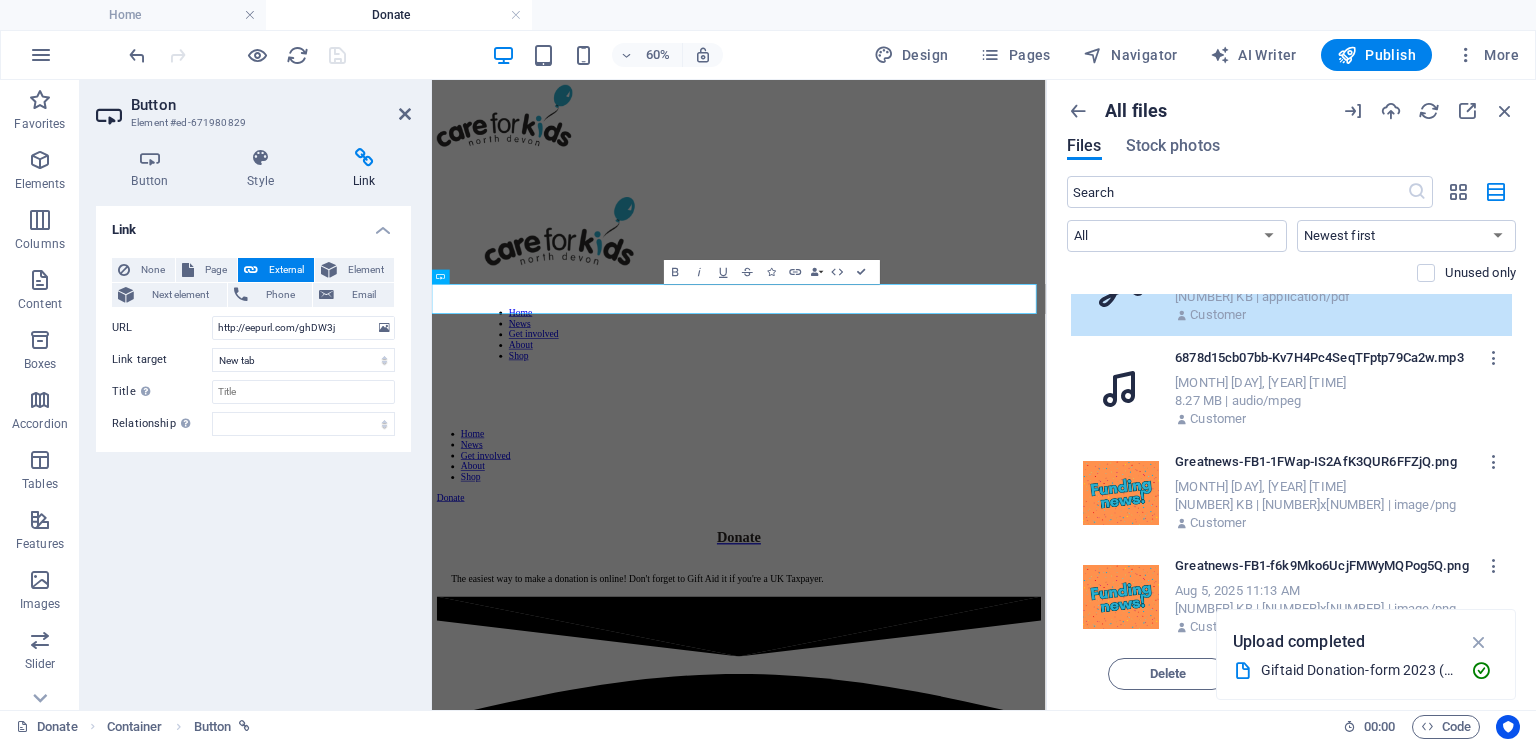 scroll, scrollTop: 60, scrollLeft: 0, axis: vertical 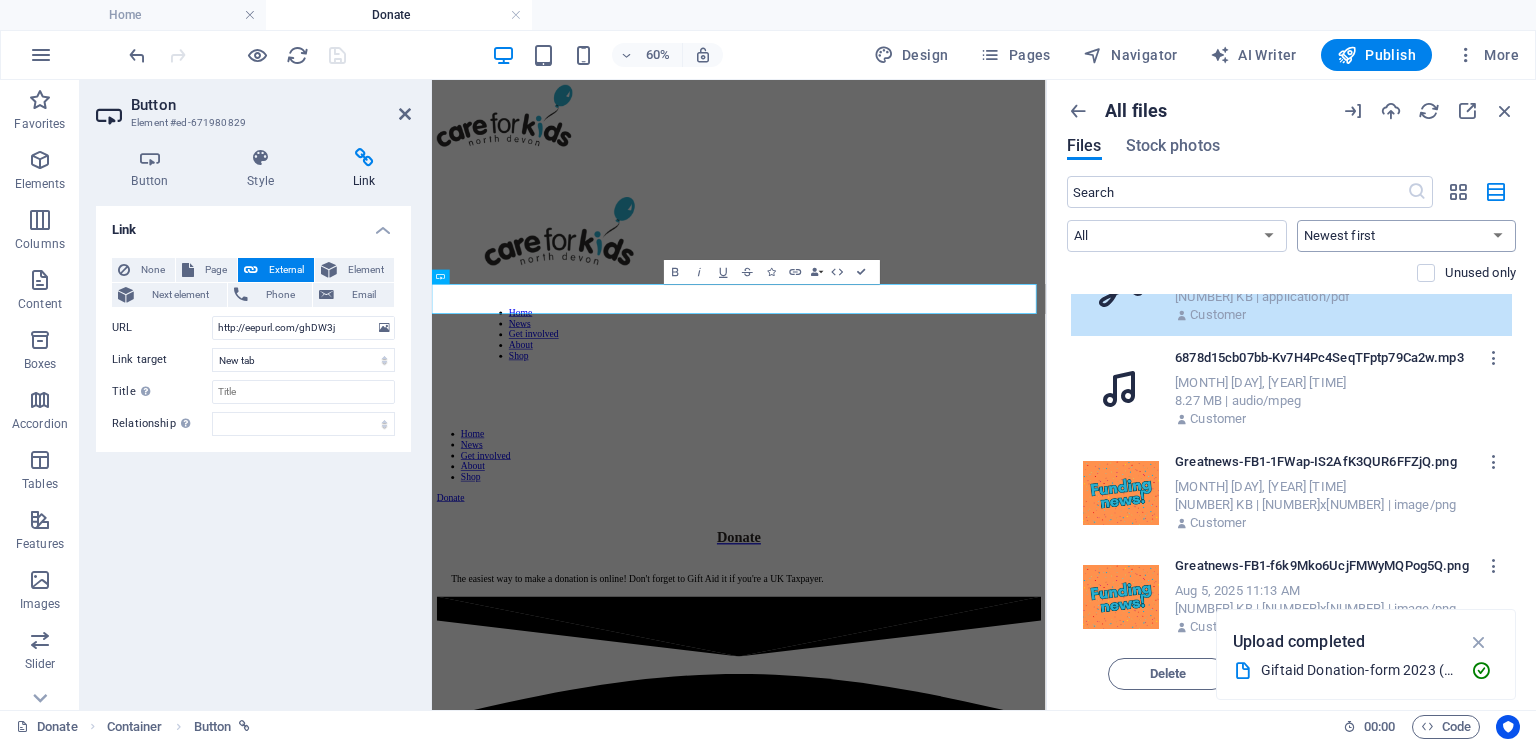 click on "Newest first Oldest first Name (A-Z) Name (Z-A) Size (0-9) Size (9-0) Resolution (0-9) Resolution (9-0)" at bounding box center (1407, 236) 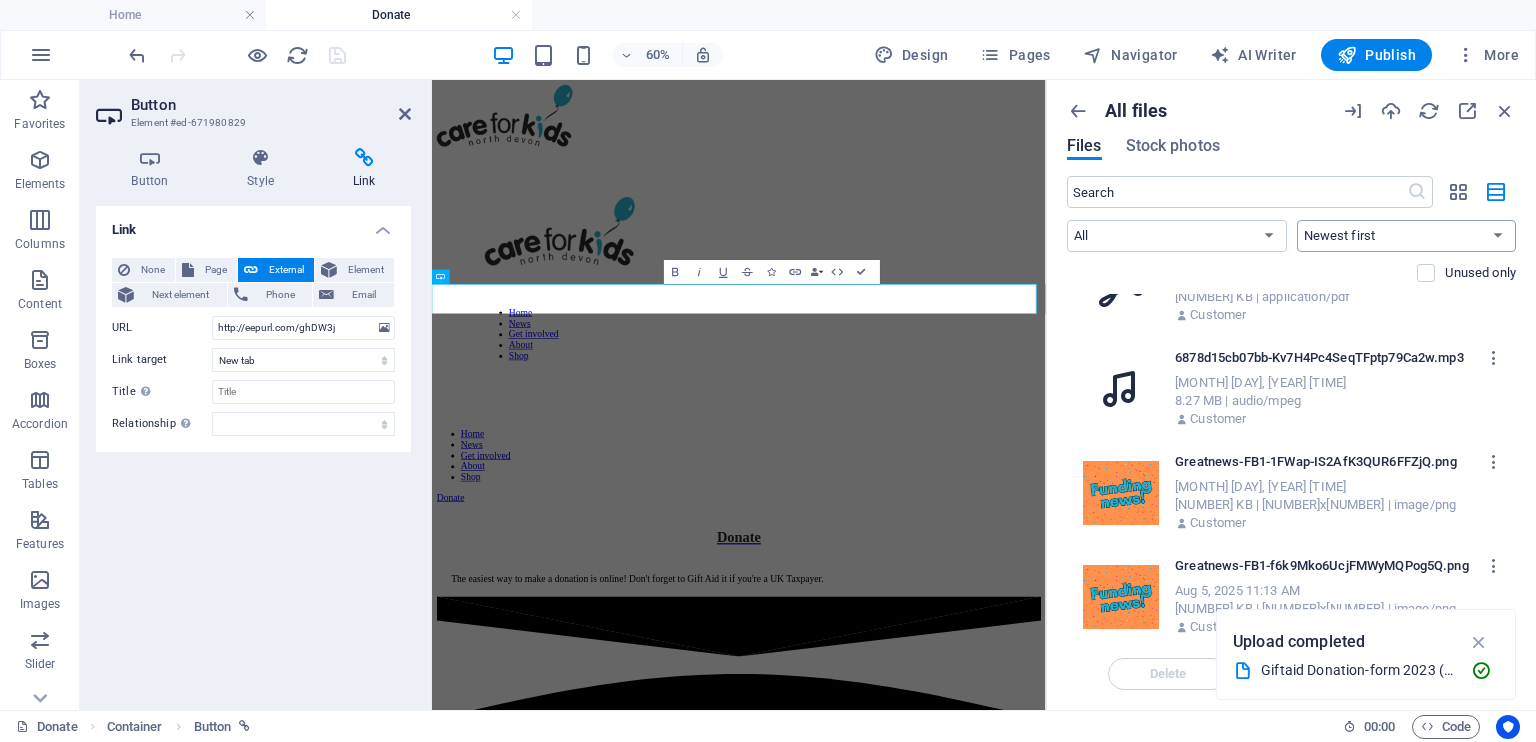 click on "Newest first Oldest first Name (A-Z) Name (Z-A) Size (0-9) Size (9-0) Resolution (0-9) Resolution (9-0)" at bounding box center (1407, 236) 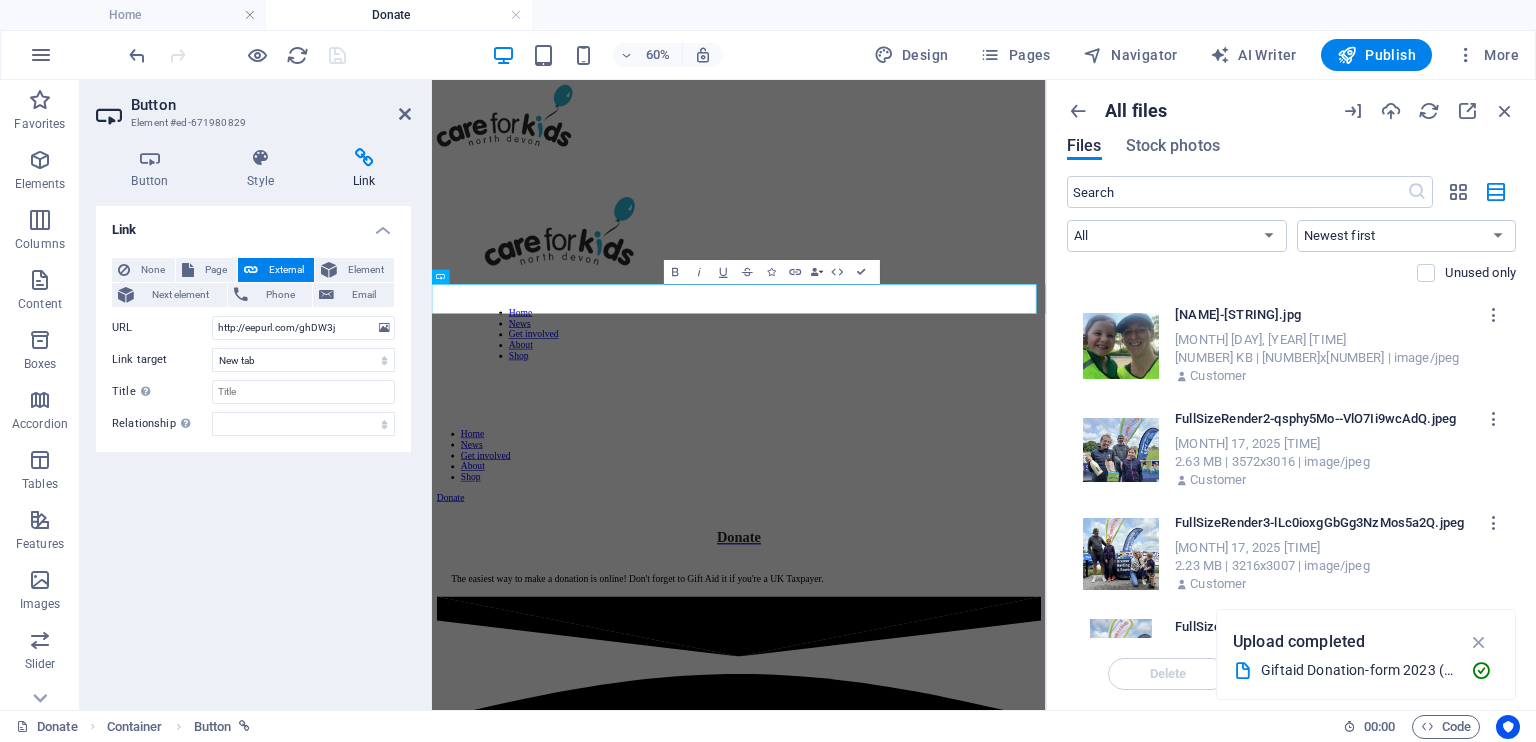 scroll, scrollTop: 0, scrollLeft: 0, axis: both 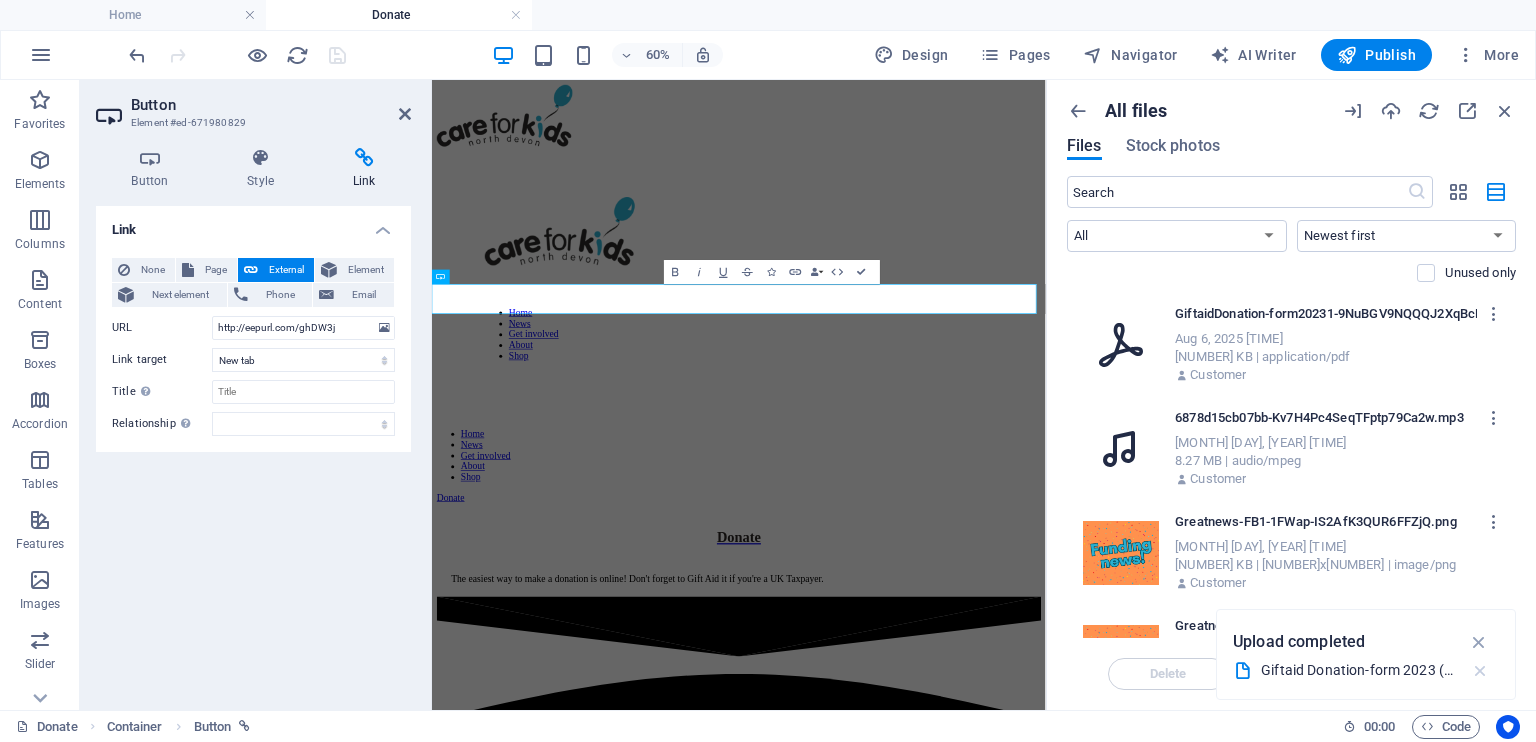 click at bounding box center [1480, 671] 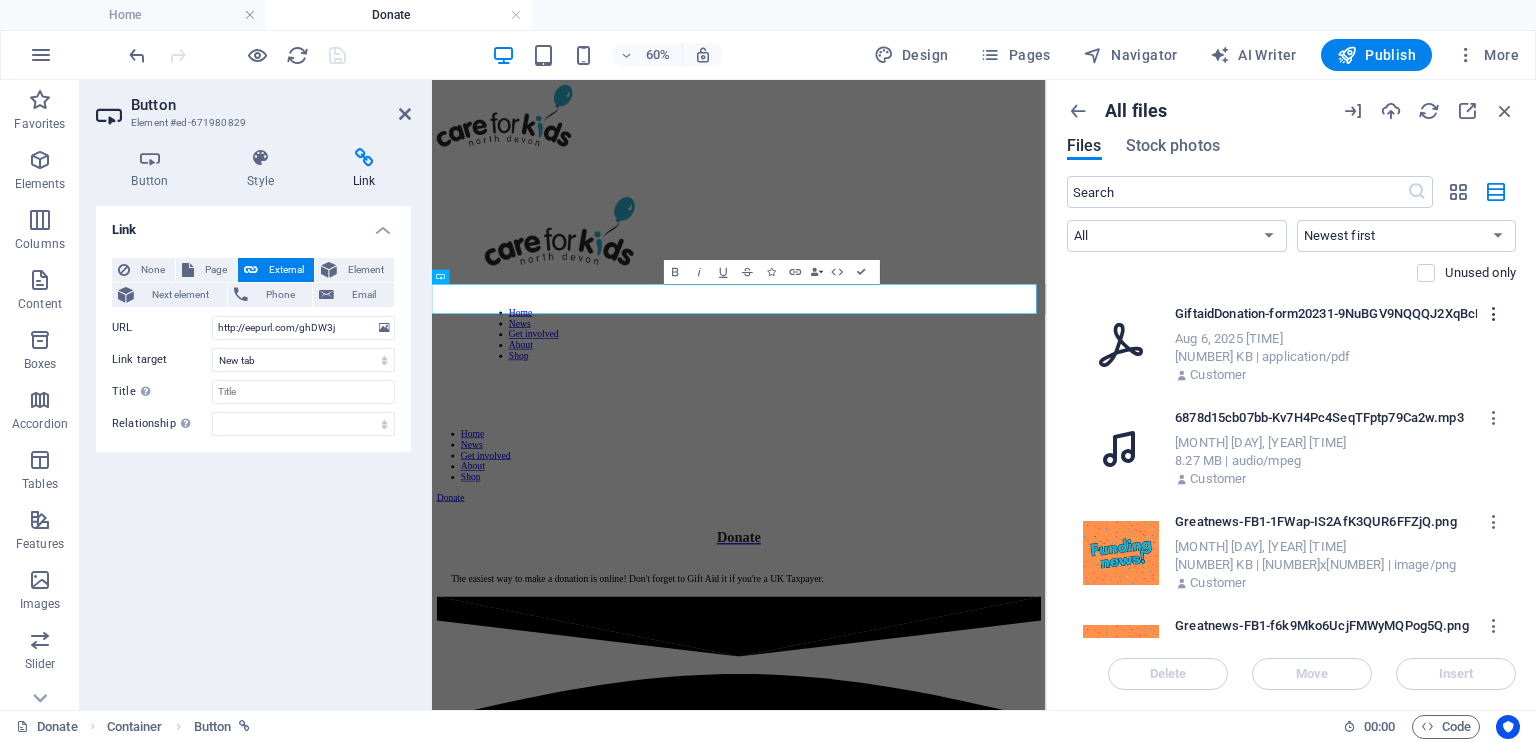 click at bounding box center [1494, 314] 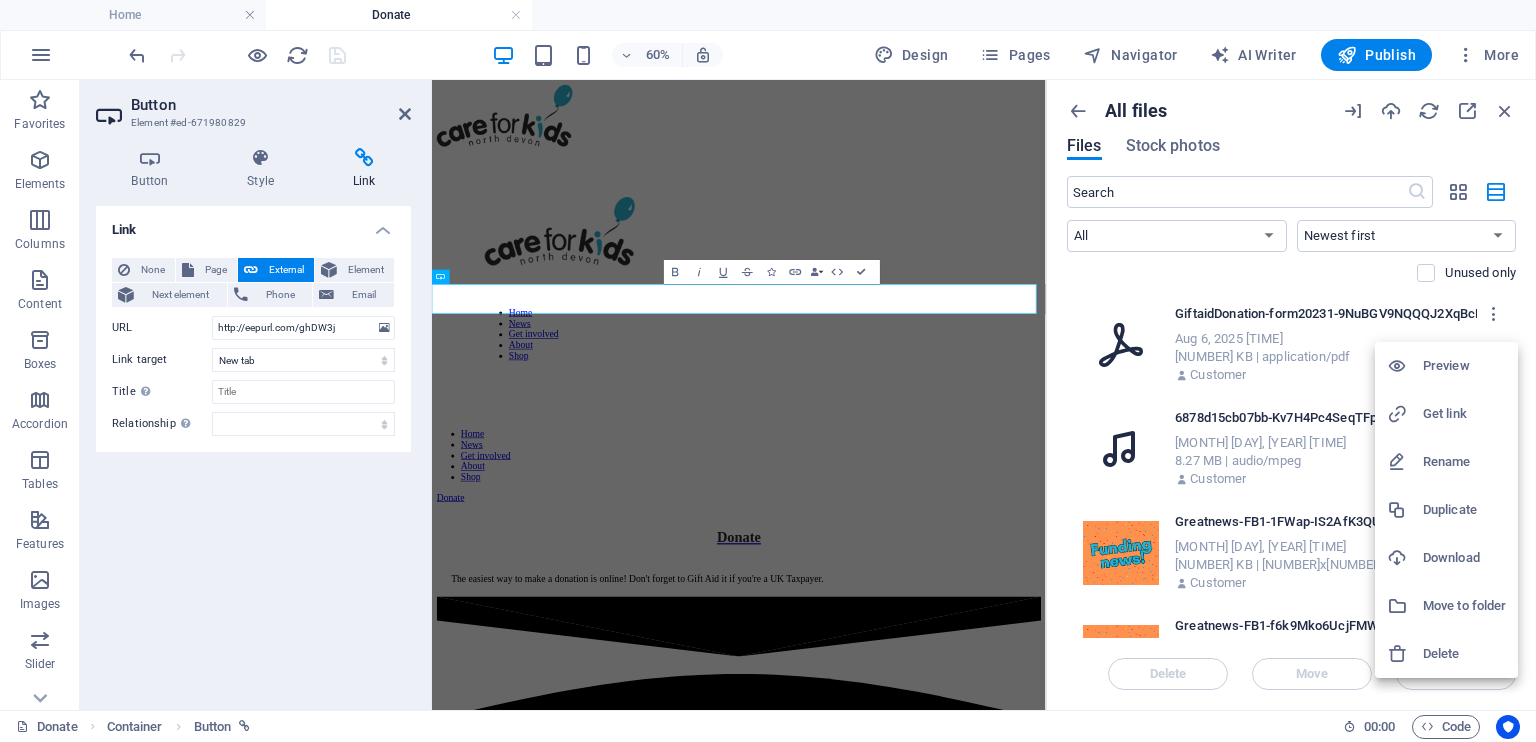 click on "Get link" at bounding box center (1464, 414) 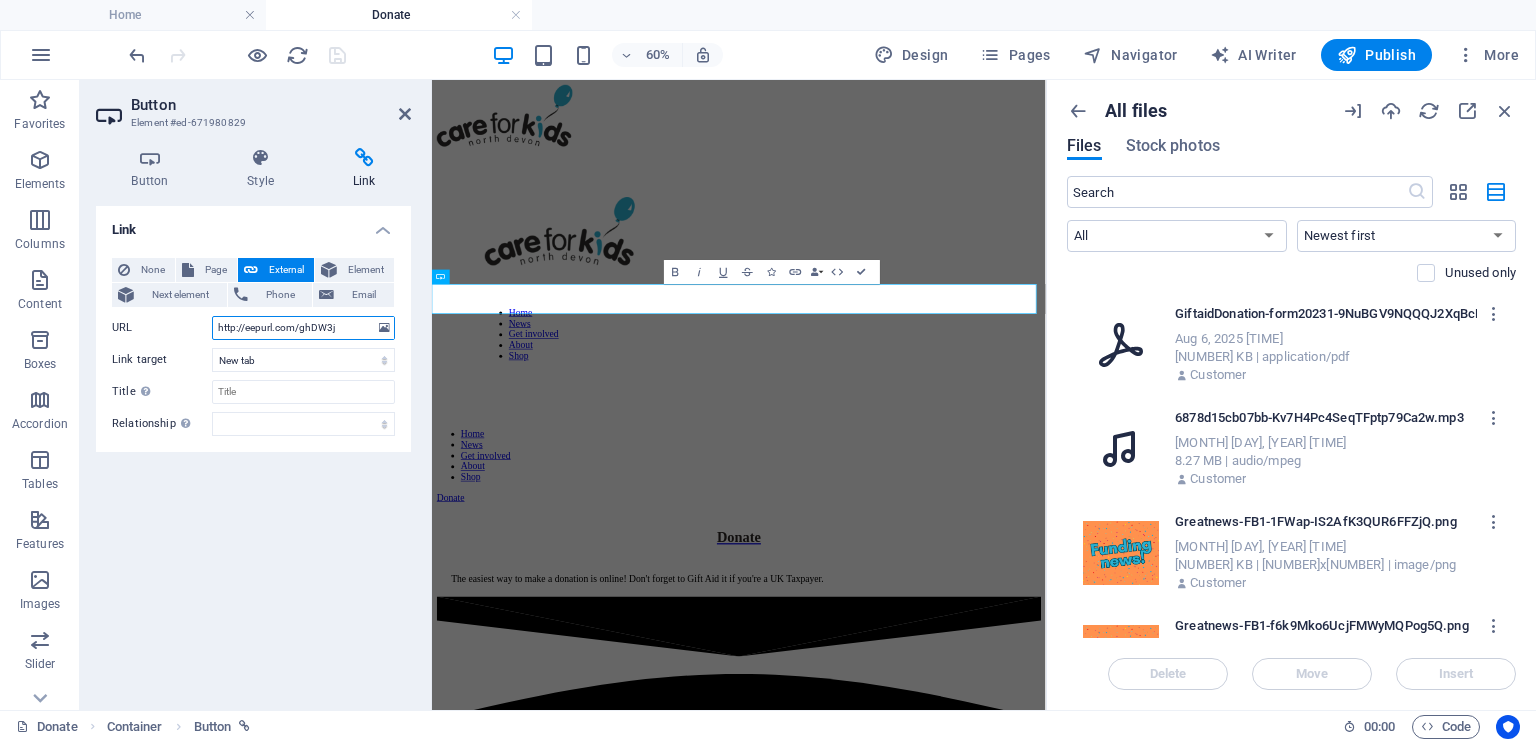 click on "http://eepurl.com/ghDW3j" at bounding box center (303, 328) 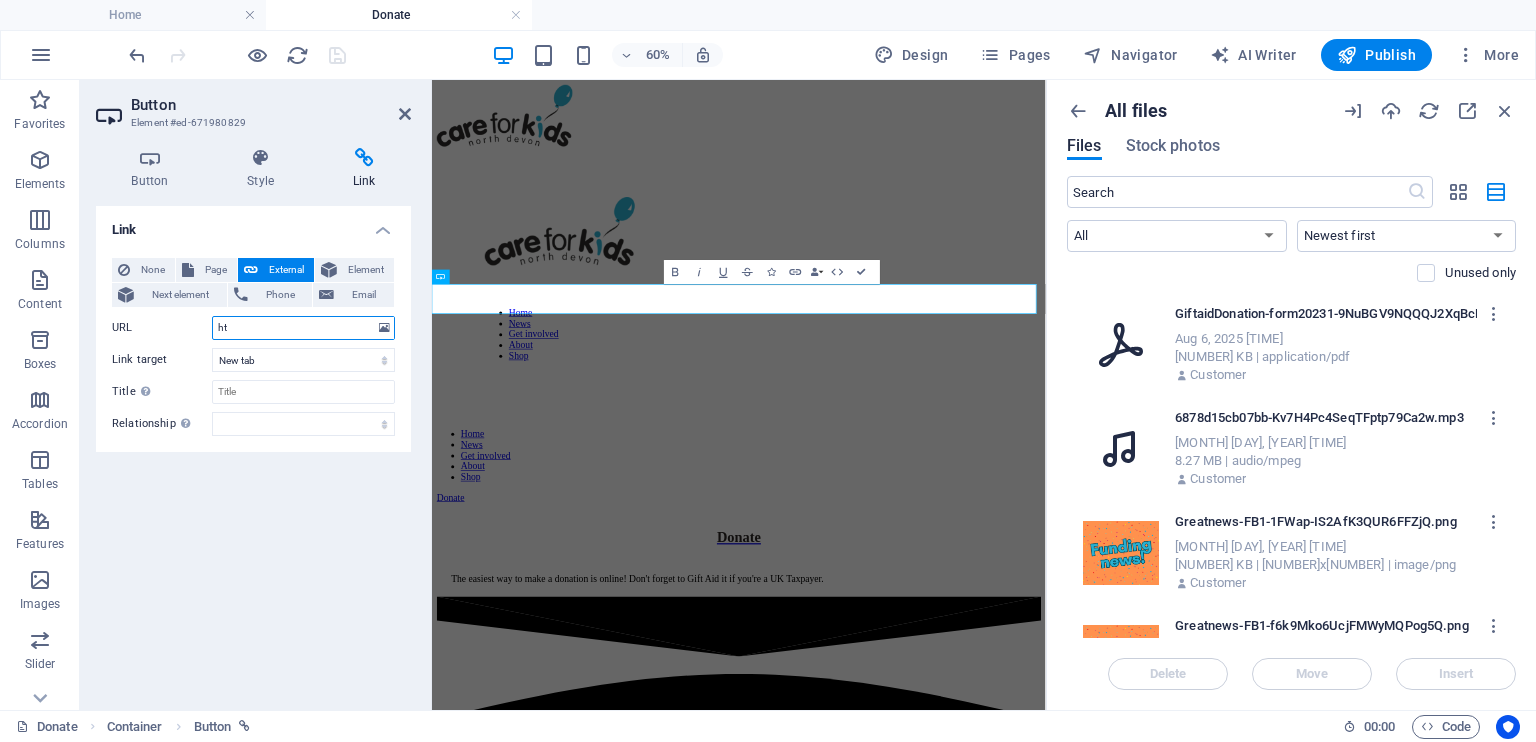 type on "h" 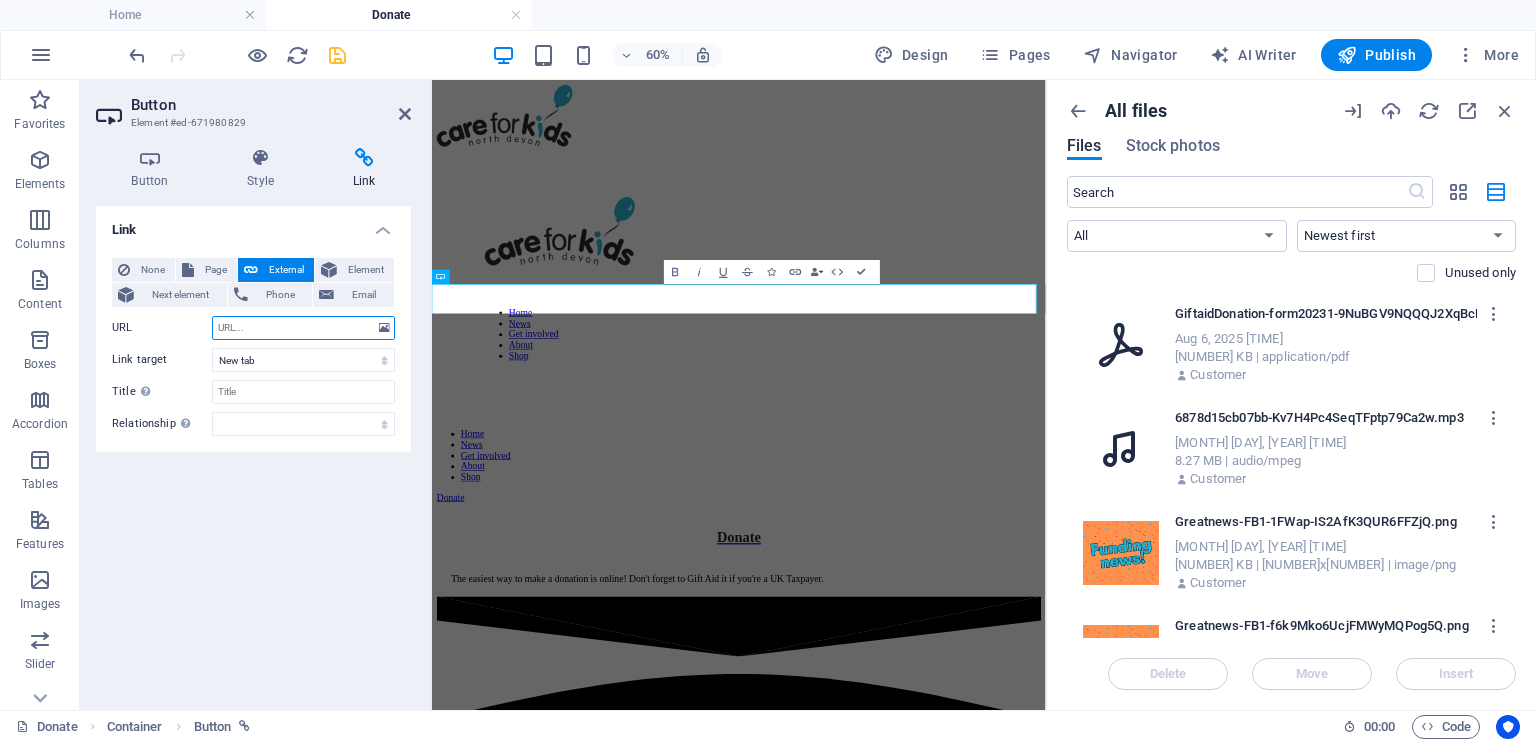 paste on "https://cdn1.site-media.eu/images/document/[NUMBER]/GiftaidDonation-form[YEAR][NUMBER]-[STRING].pdf" 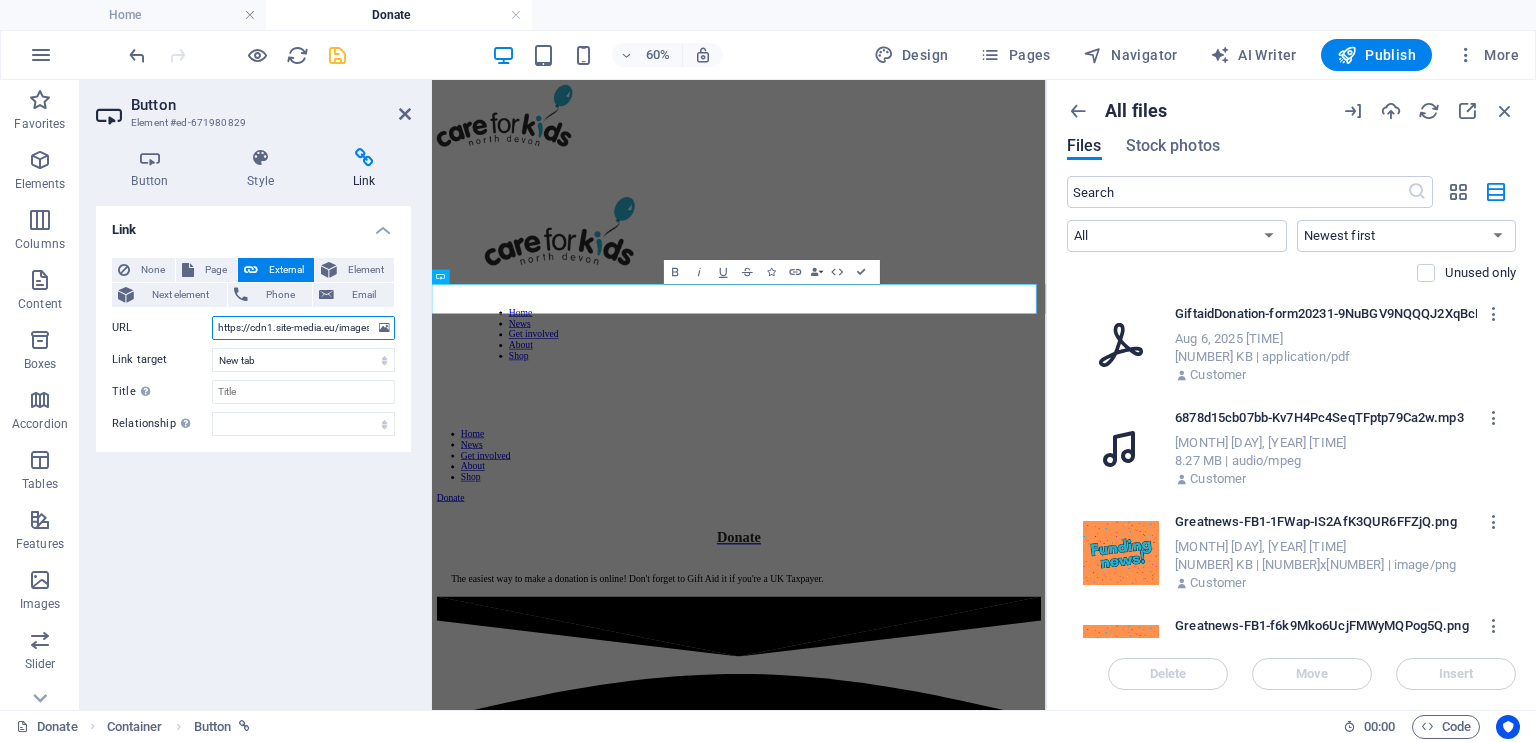 scroll, scrollTop: 0, scrollLeft: 381, axis: horizontal 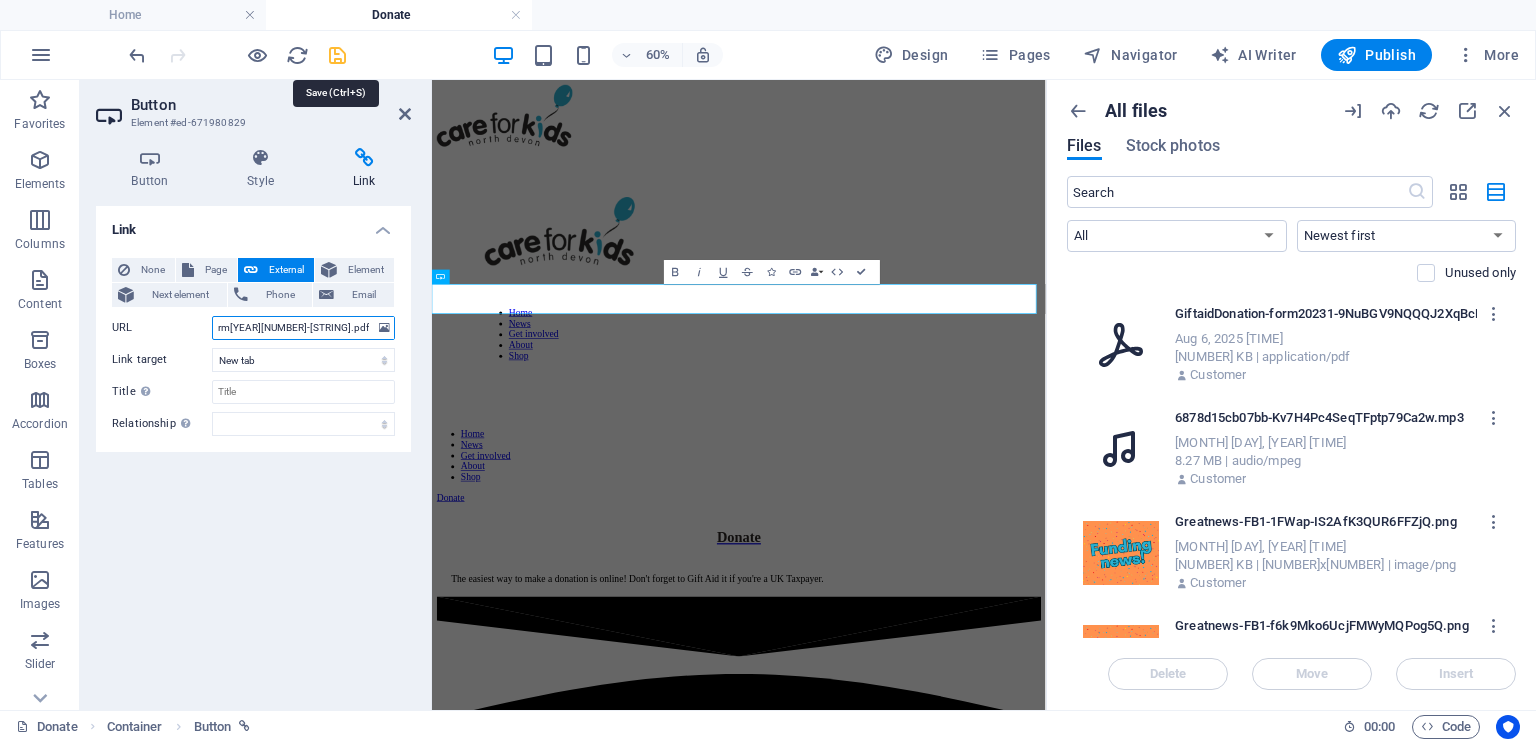 type on "https://cdn1.site-media.eu/images/document/[NUMBER]/GiftaidDonation-form[YEAR][NUMBER]-[STRING].pdf" 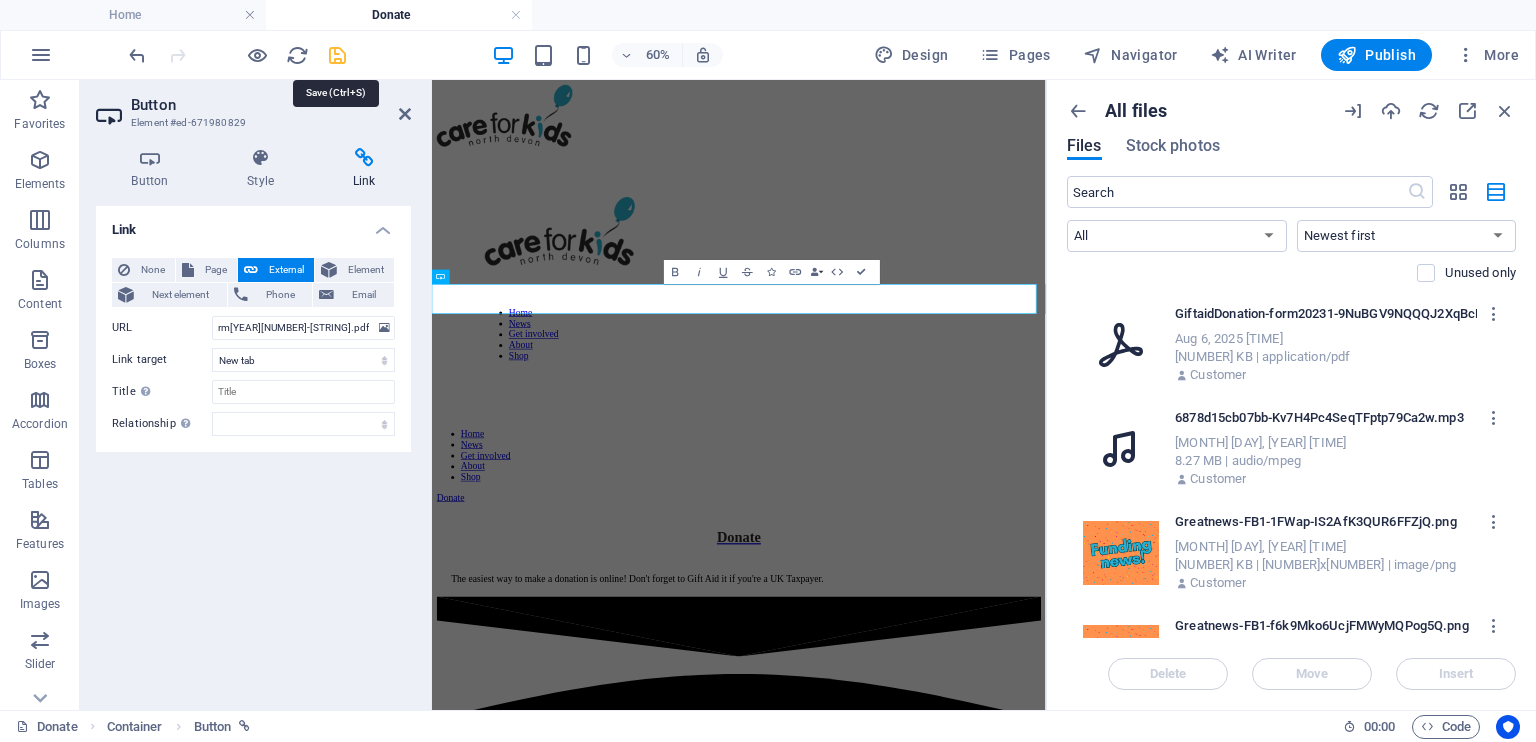 scroll, scrollTop: 0, scrollLeft: 0, axis: both 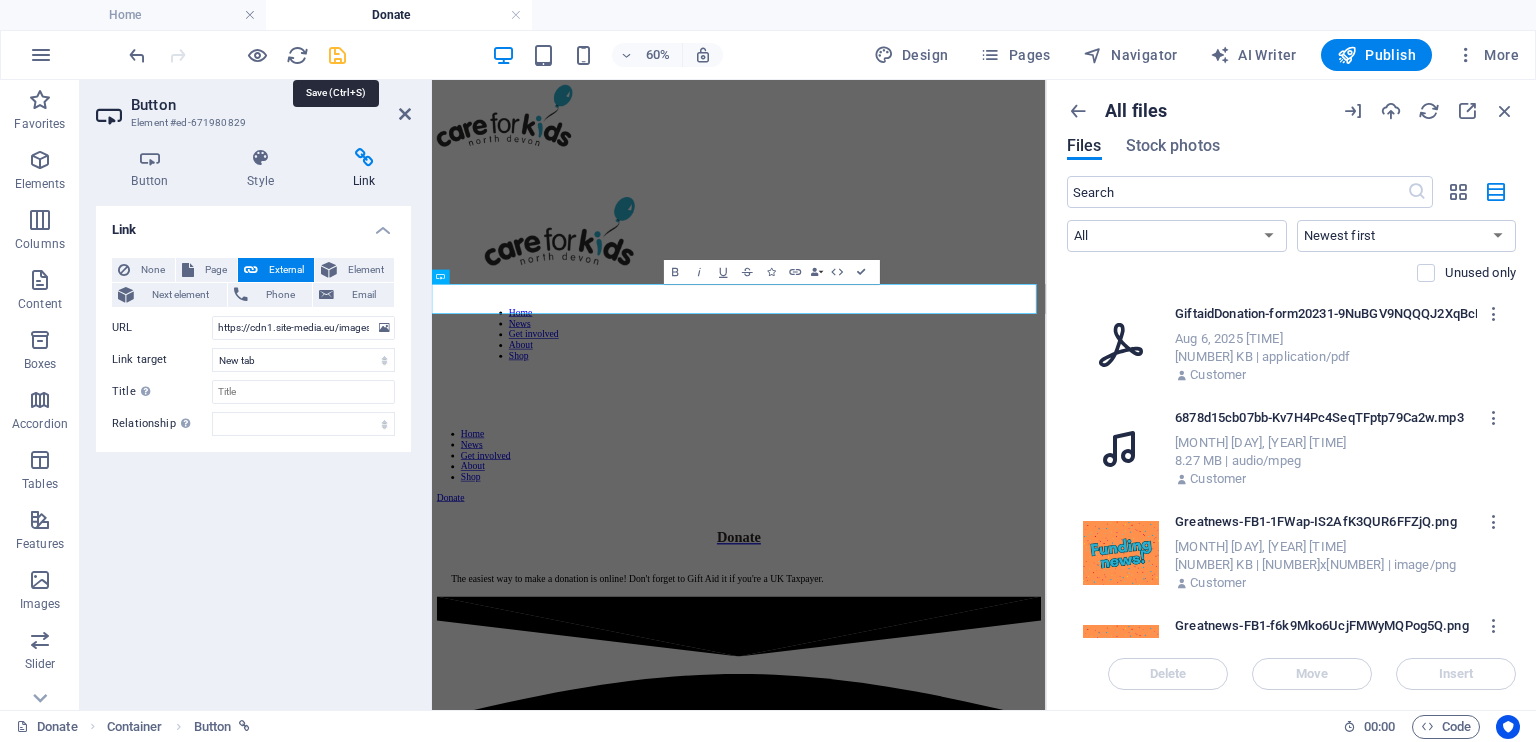 click at bounding box center [337, 55] 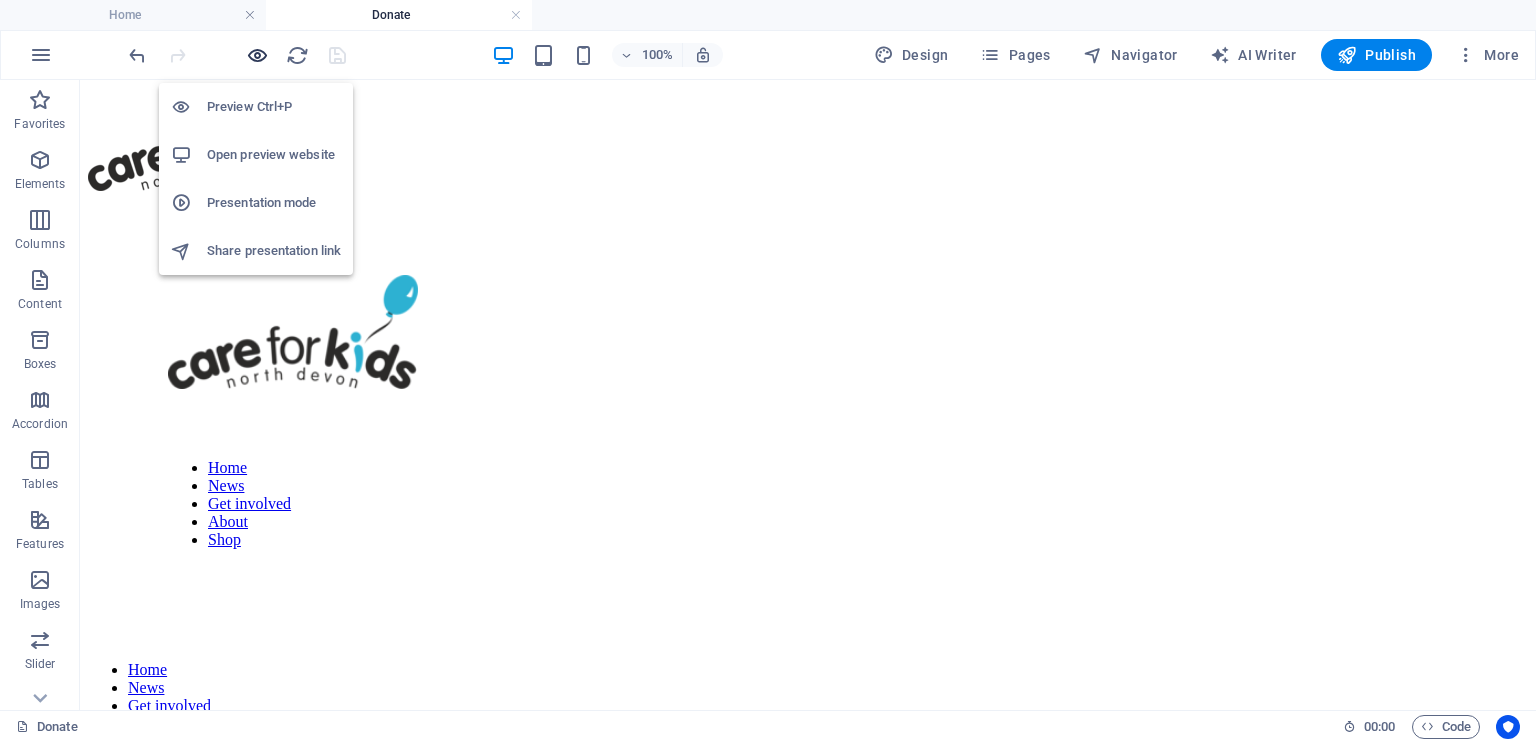 click at bounding box center (257, 55) 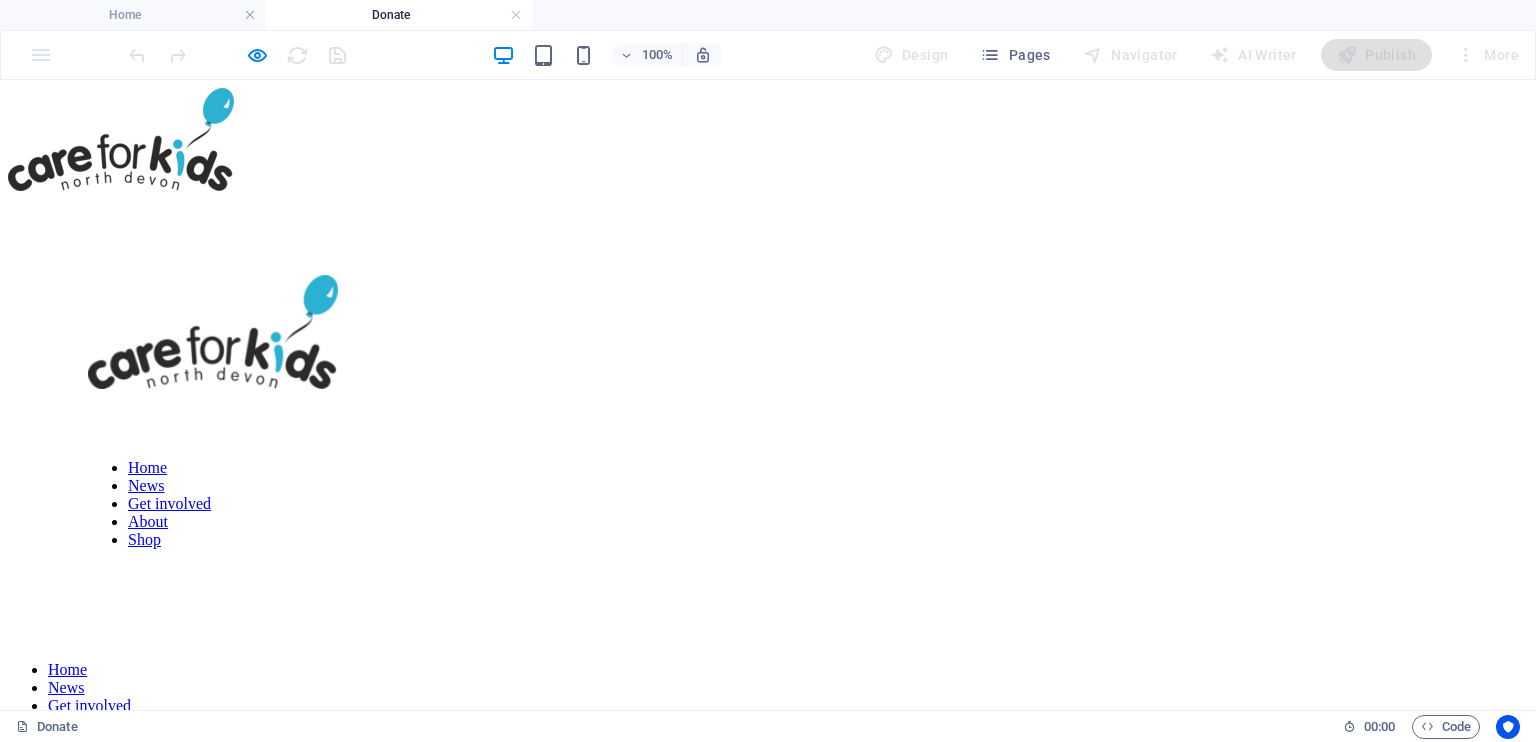click on "Download a Gift Aid form" at bounding box center [768, 1337] 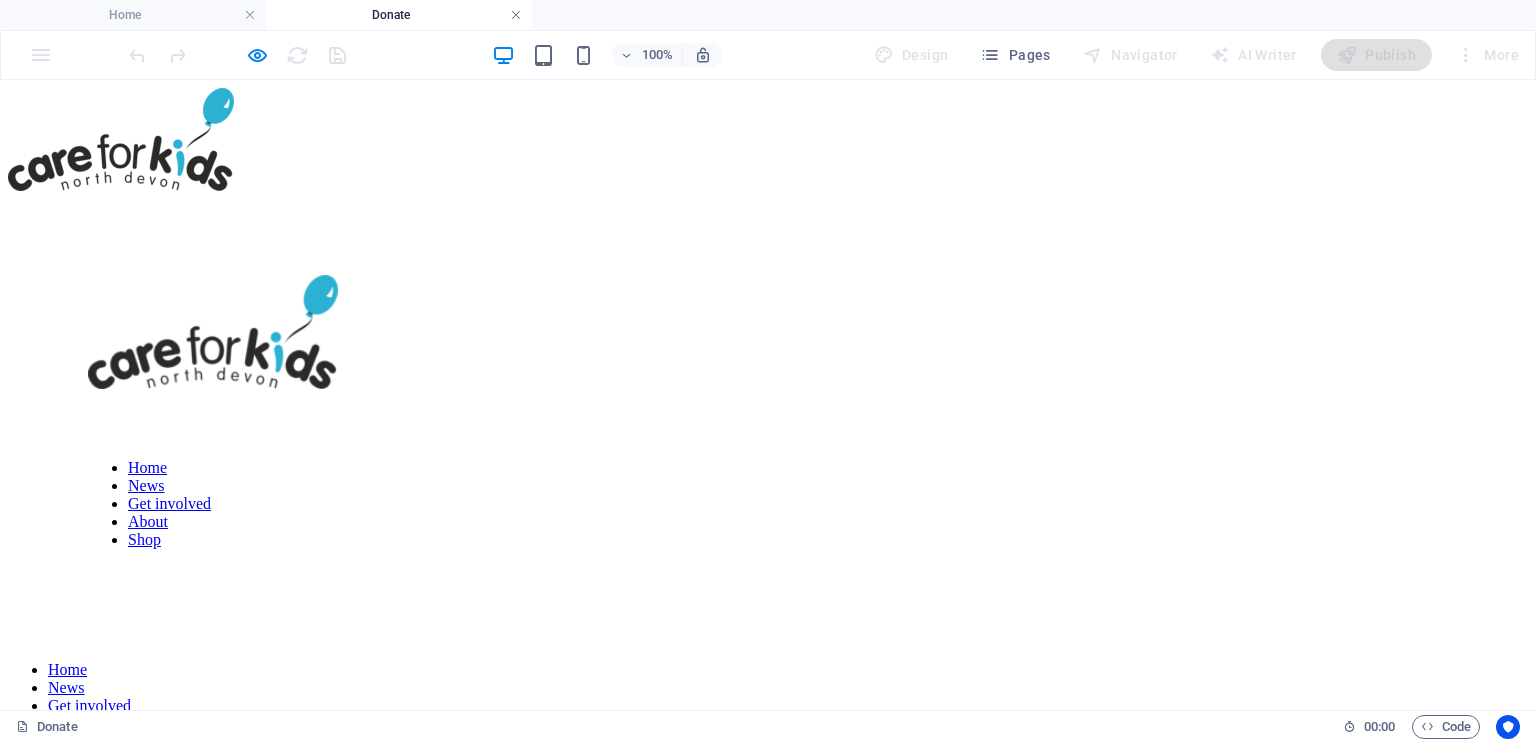 click at bounding box center (516, 15) 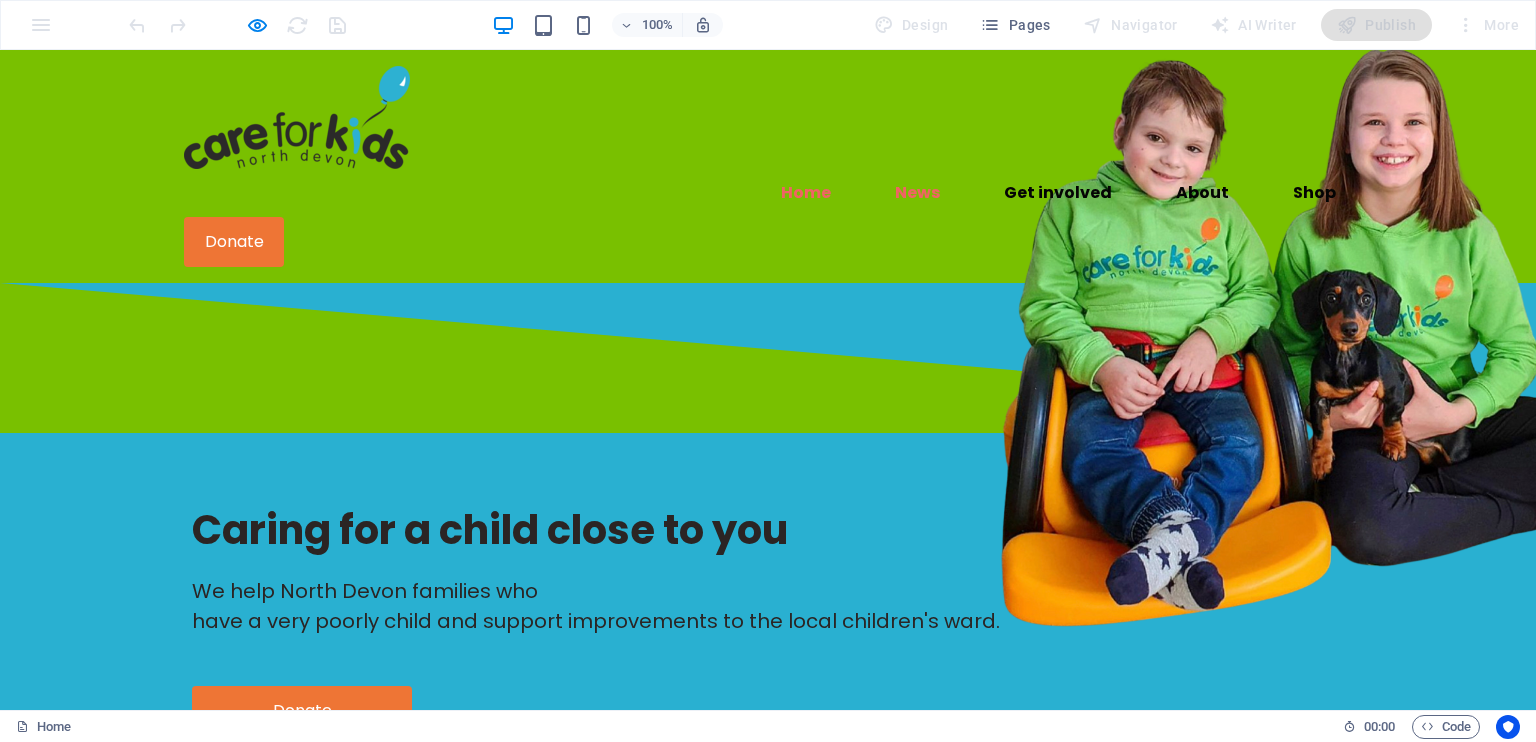 click on "News" at bounding box center (917, 193) 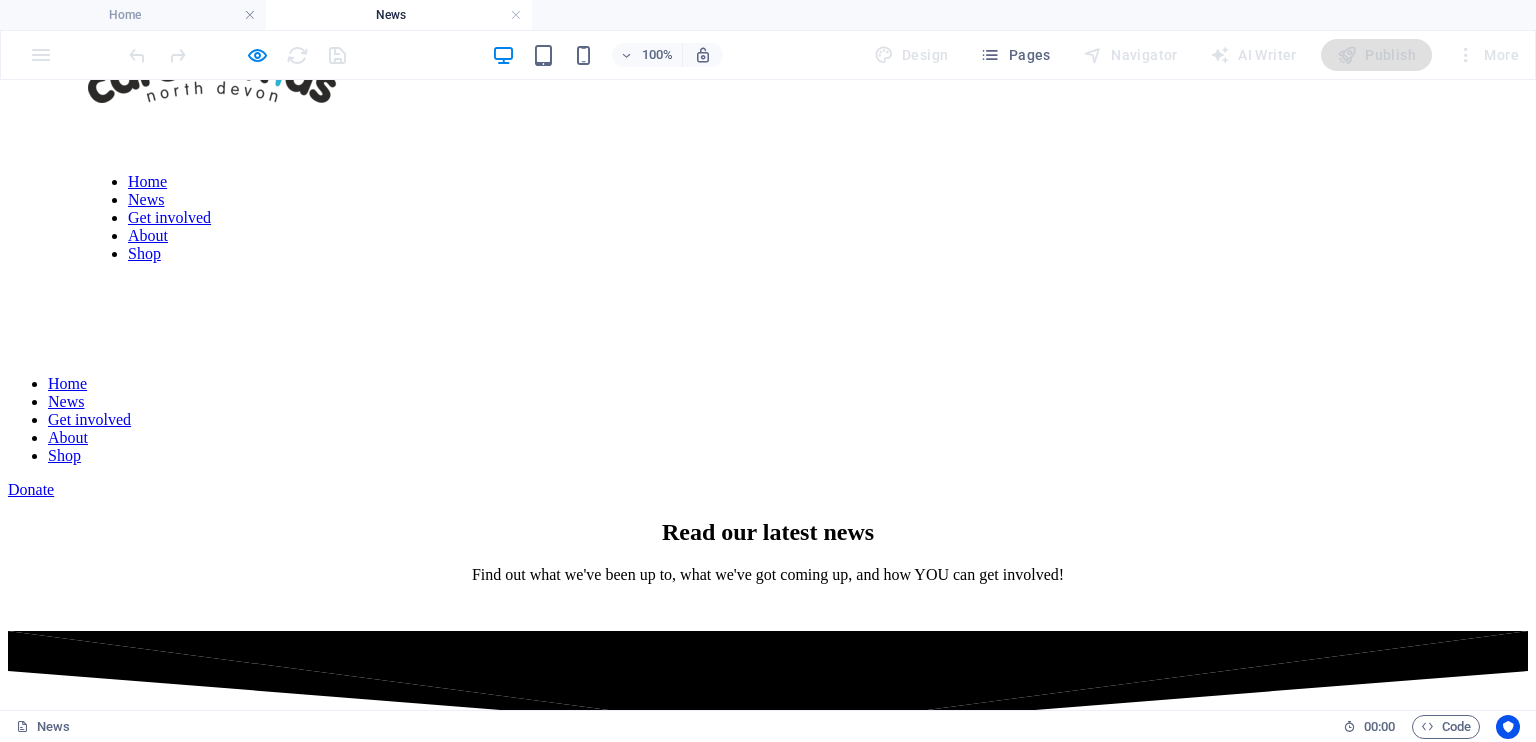 scroll, scrollTop: 0, scrollLeft: 0, axis: both 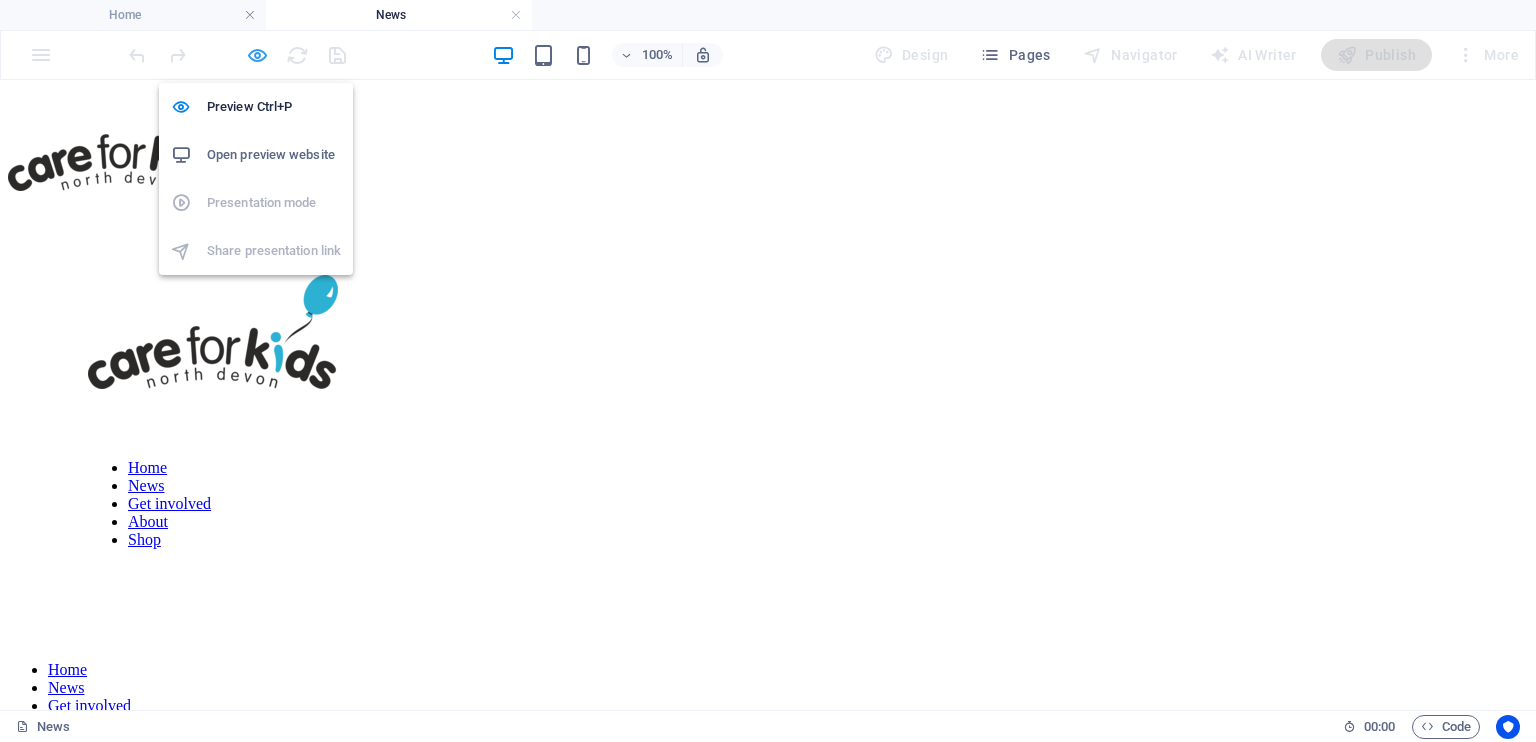 click at bounding box center [257, 55] 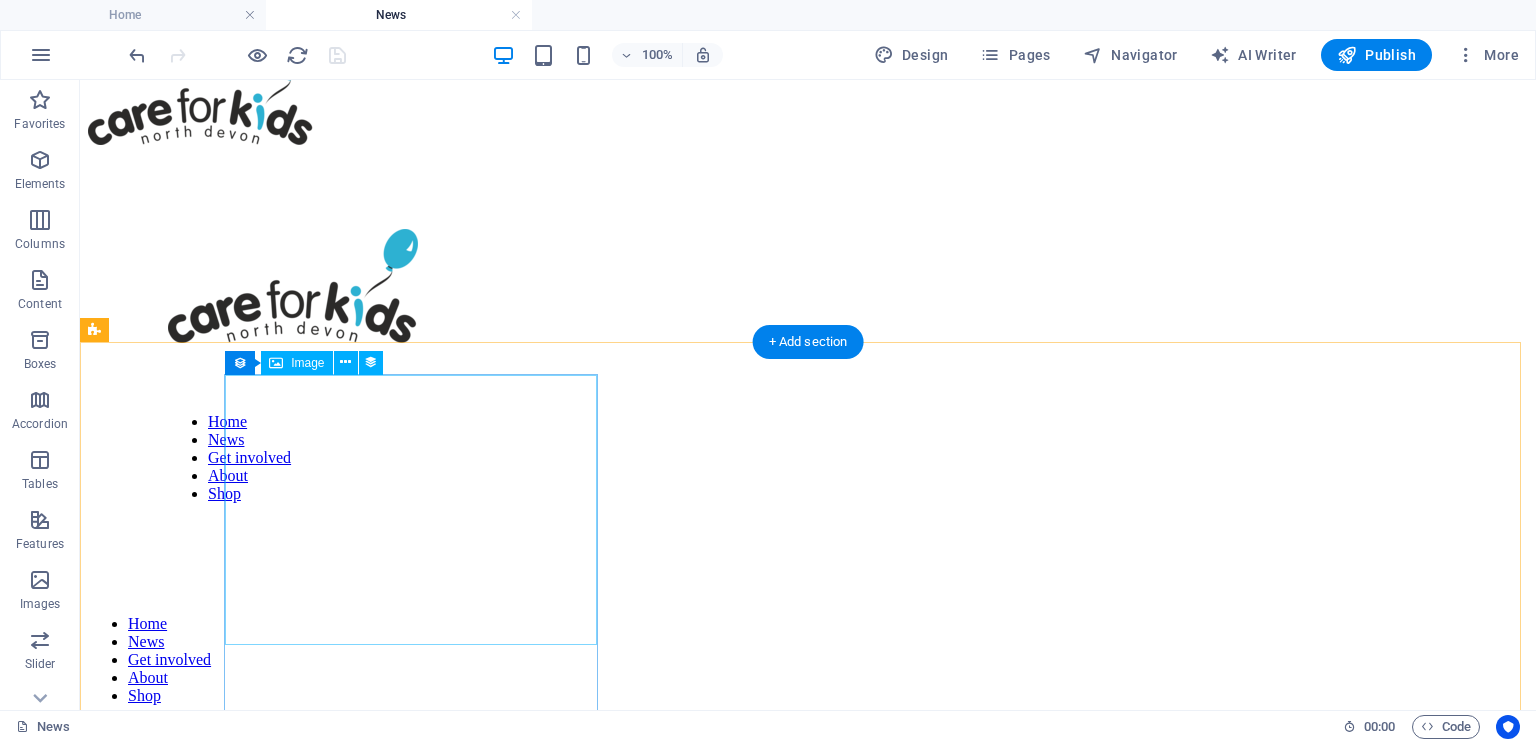 scroll, scrollTop: 44, scrollLeft: 0, axis: vertical 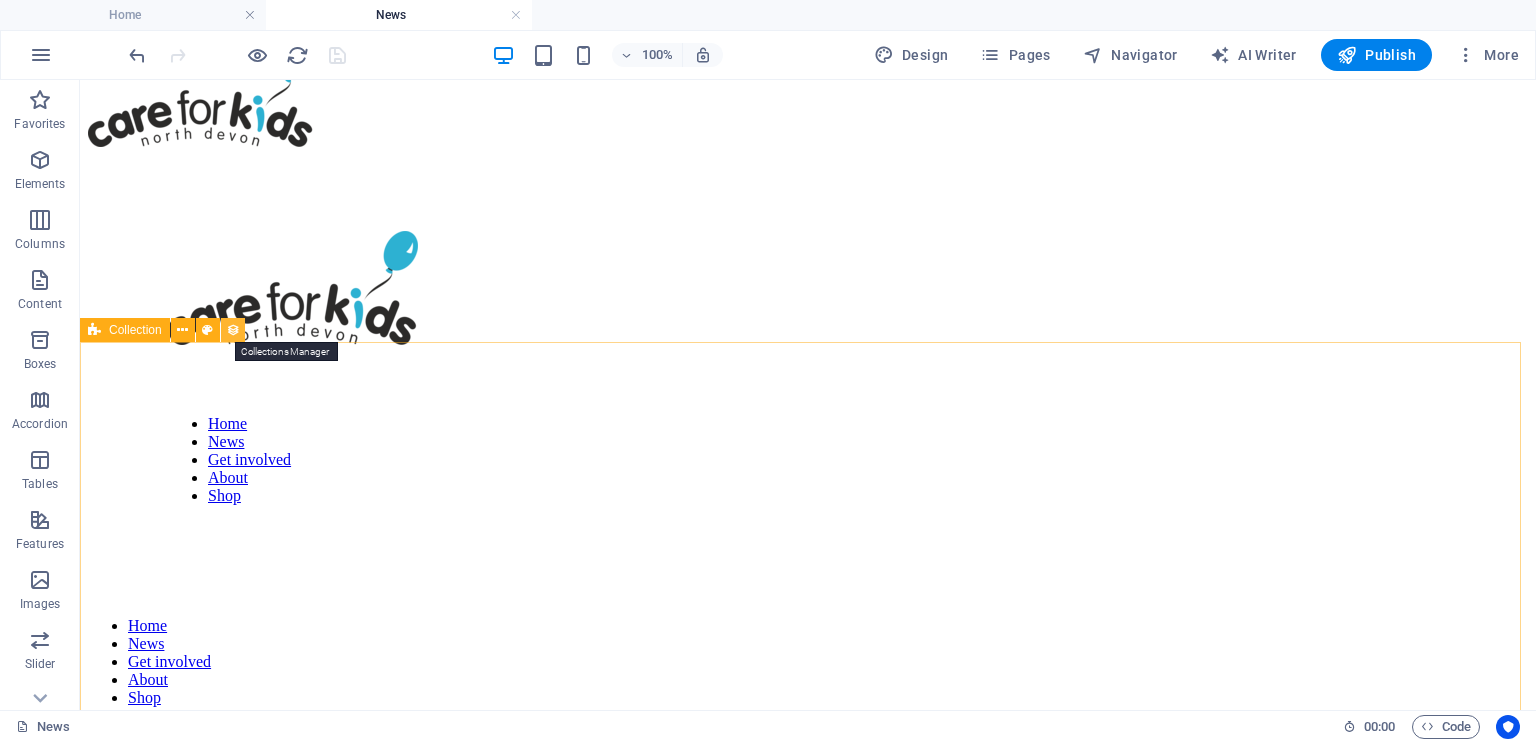 click at bounding box center (233, 330) 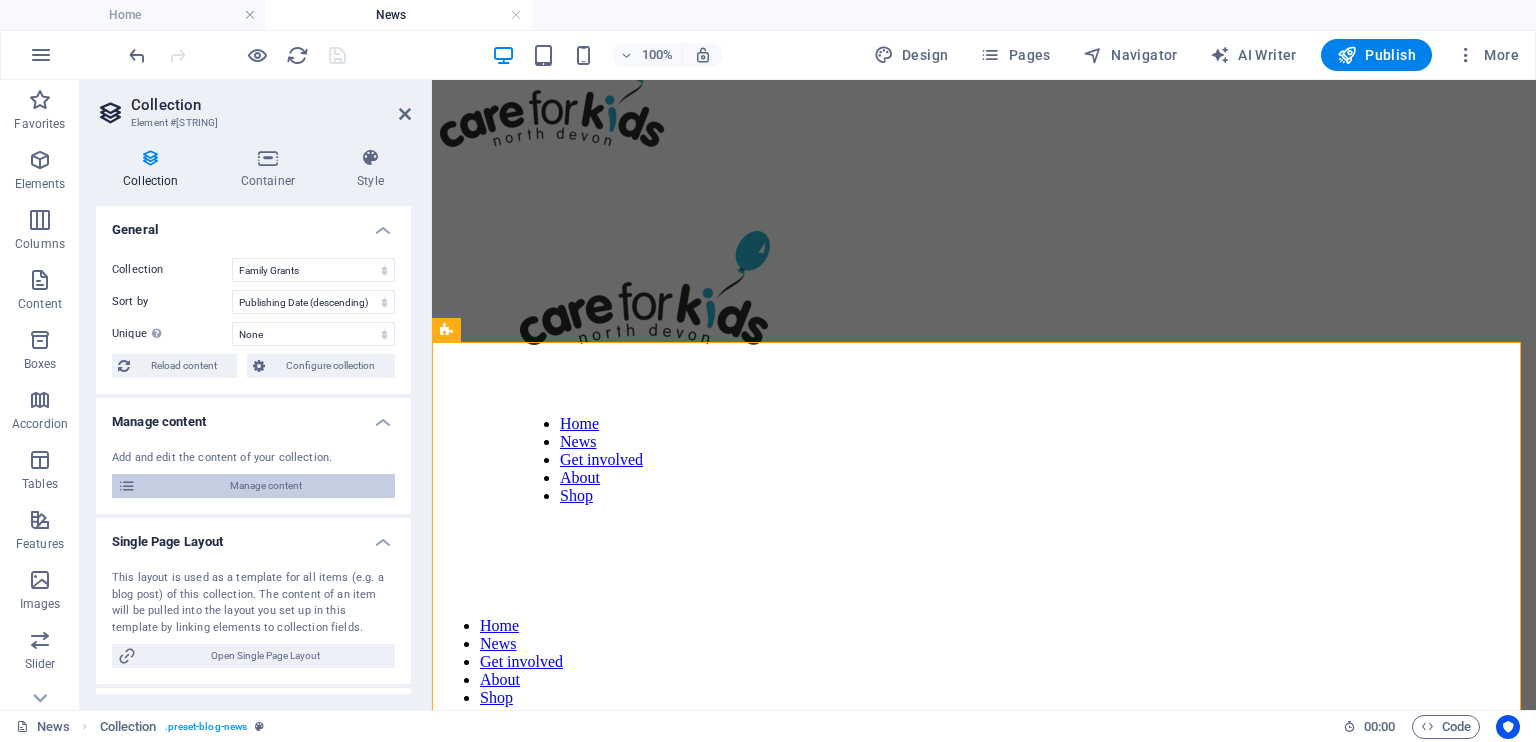 click on "Manage content" at bounding box center (265, 486) 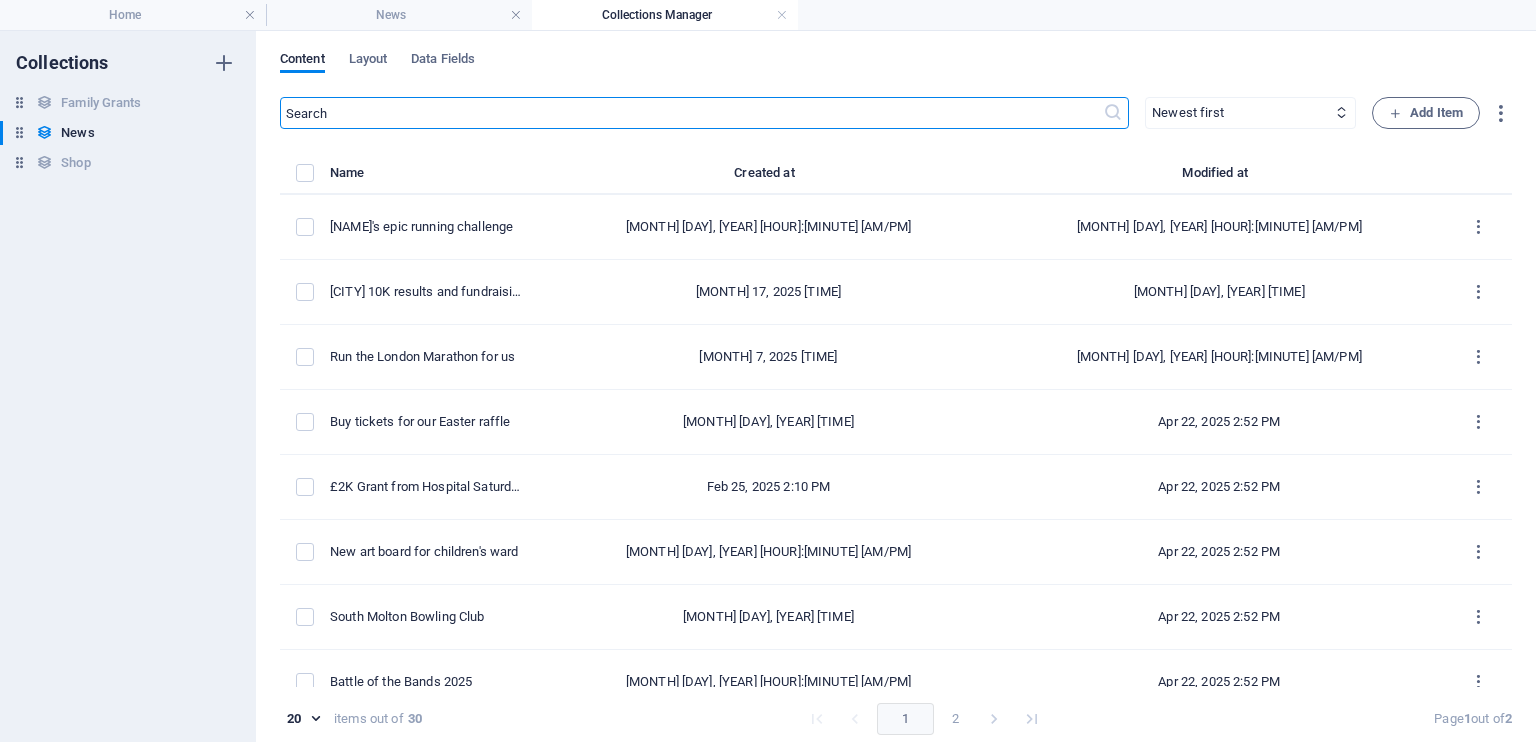 scroll, scrollTop: 131, scrollLeft: 0, axis: vertical 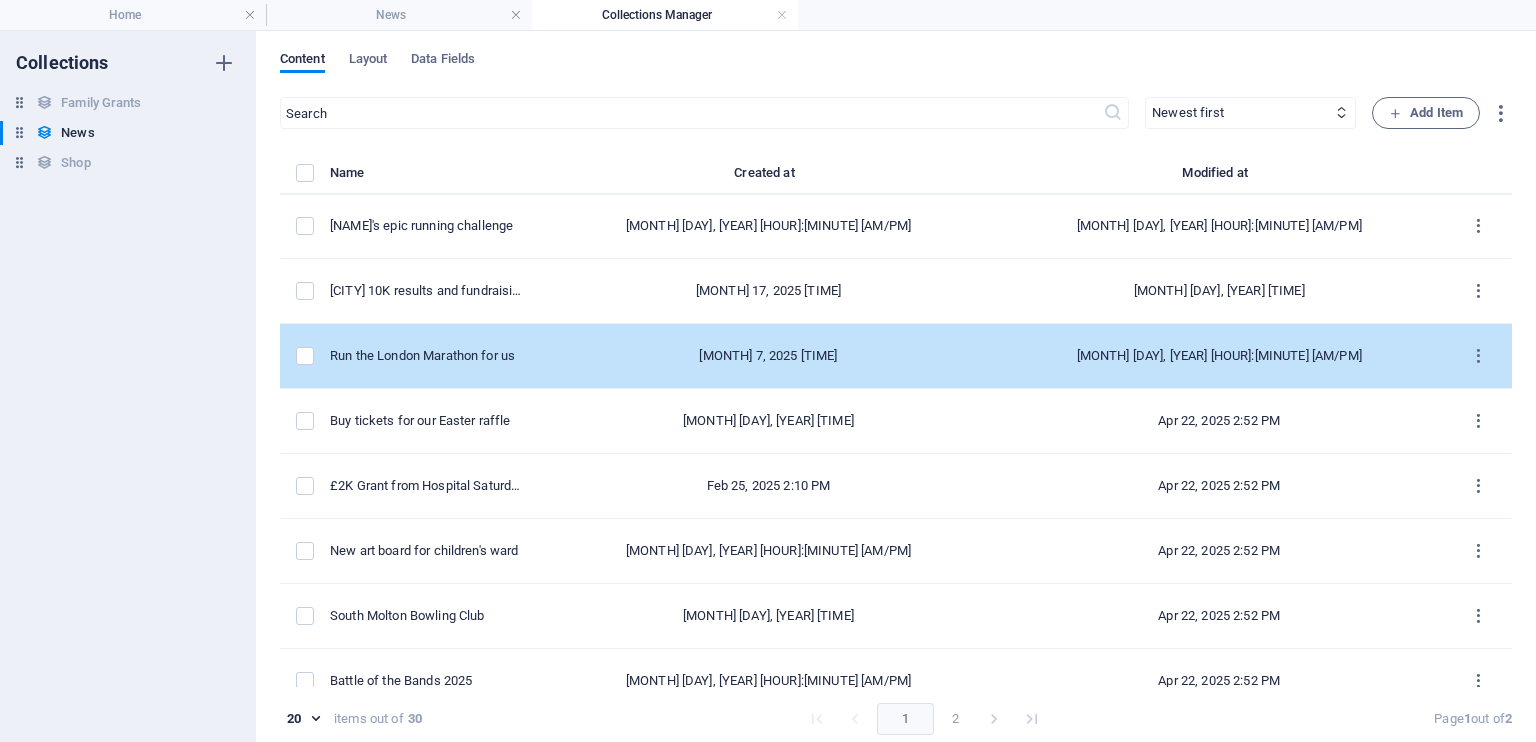 click on "Run the London Marathon for us" at bounding box center [428, 356] 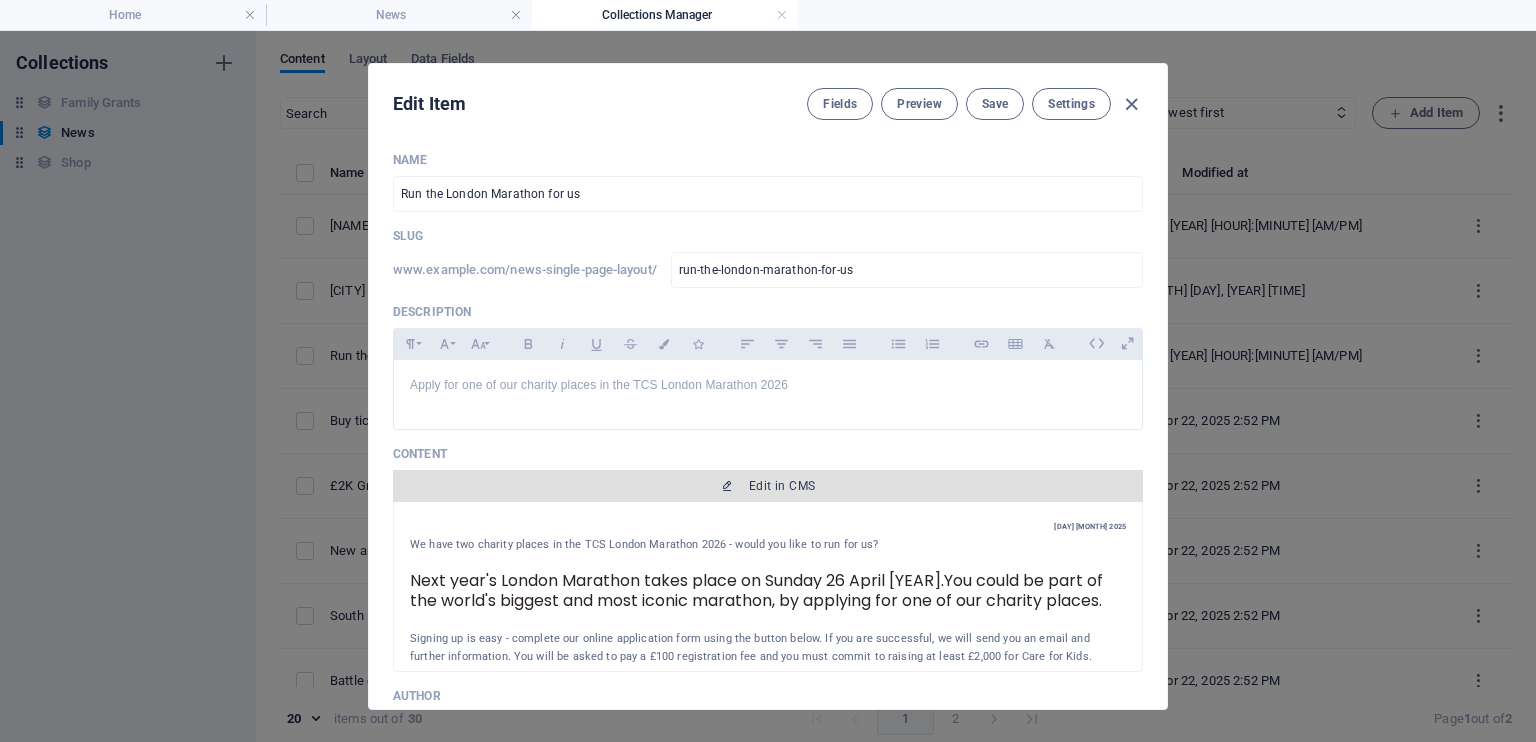 click on "Edit in CMS" at bounding box center [782, 486] 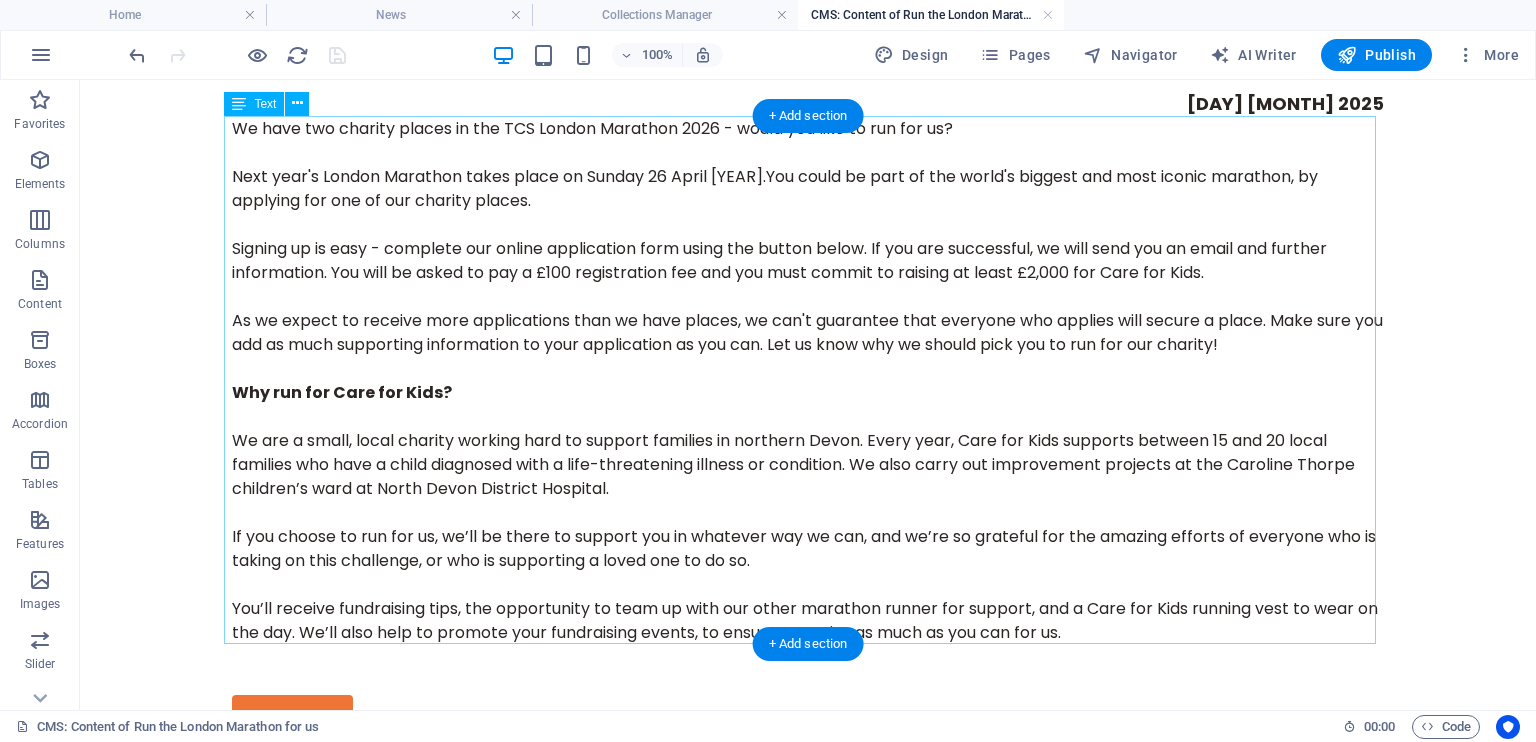 scroll, scrollTop: 139, scrollLeft: 0, axis: vertical 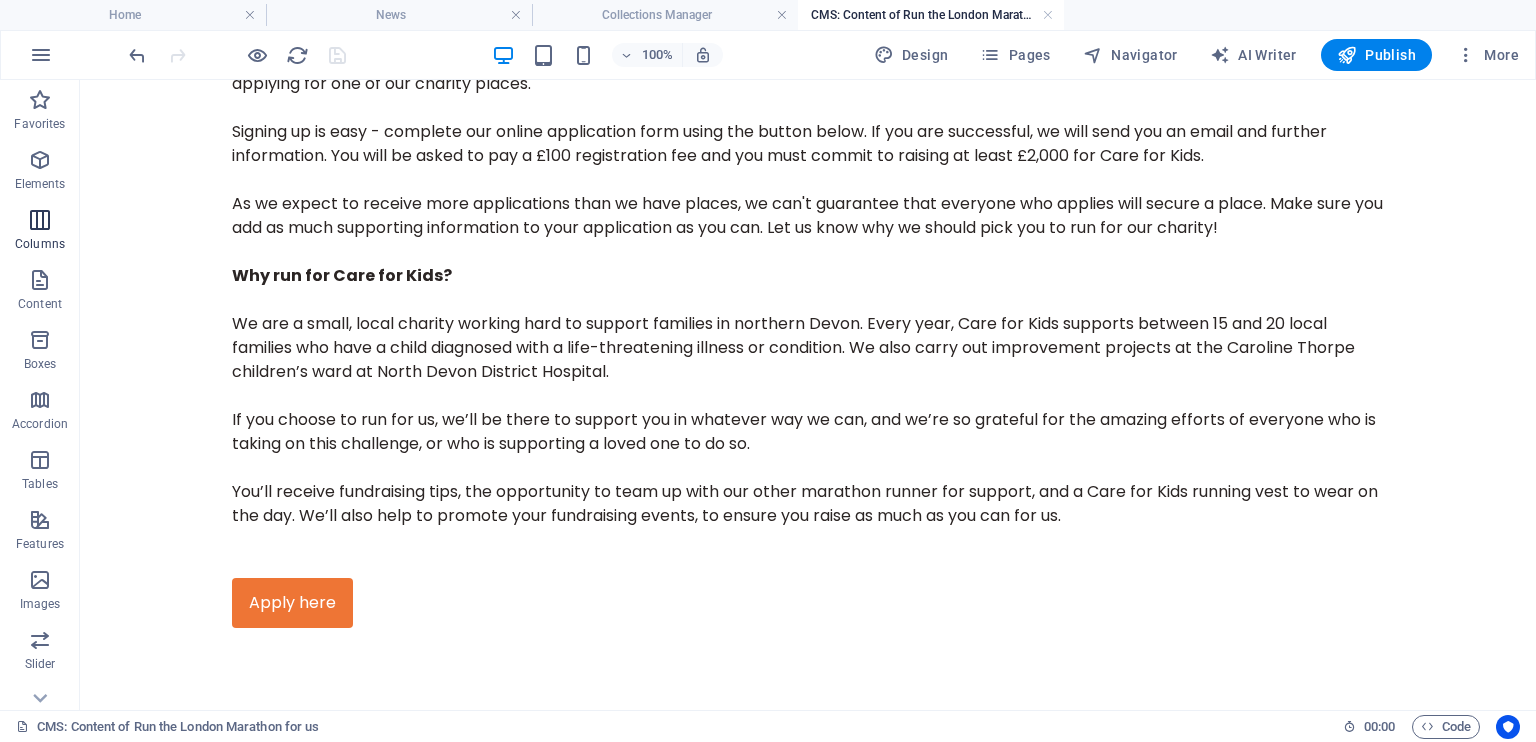click at bounding box center [40, 220] 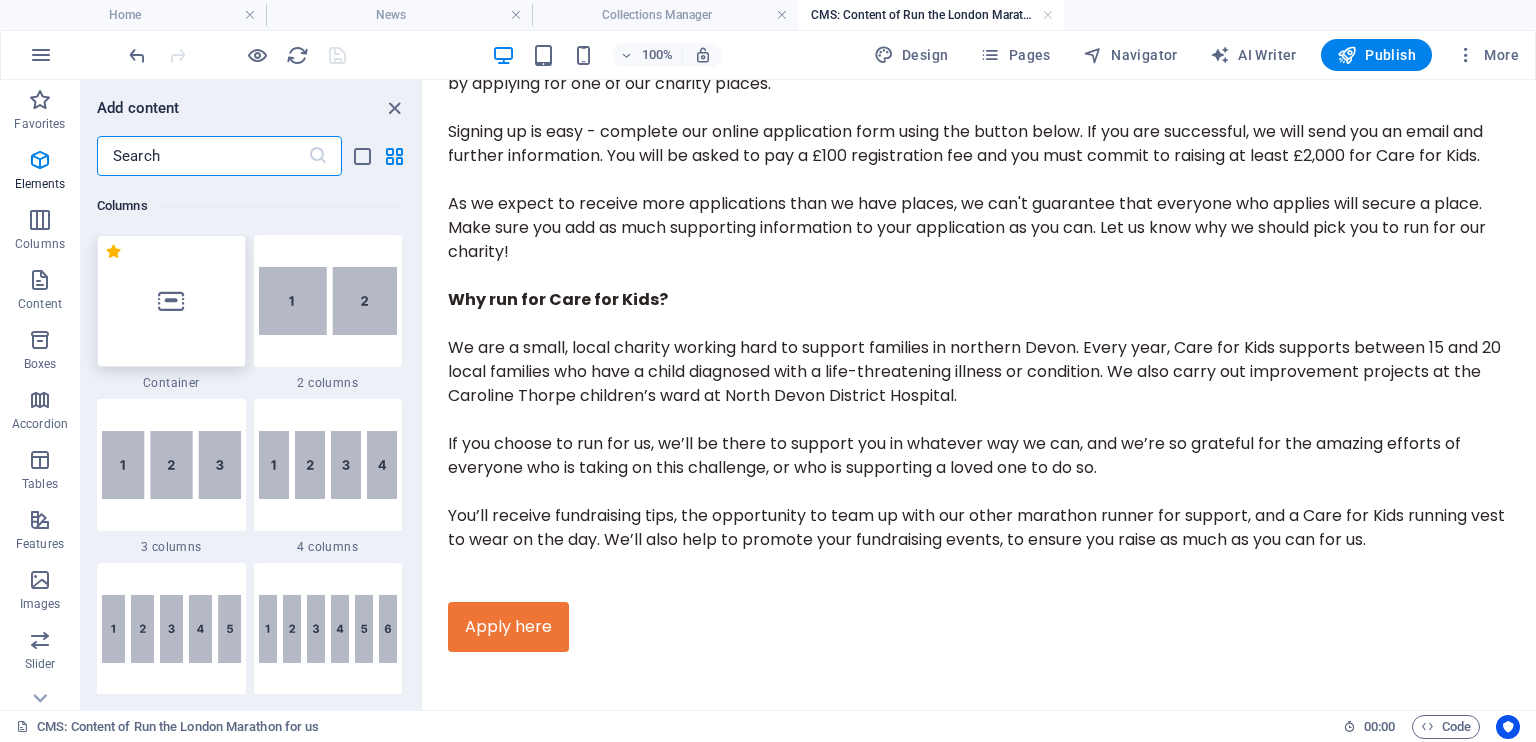 scroll, scrollTop: 990, scrollLeft: 0, axis: vertical 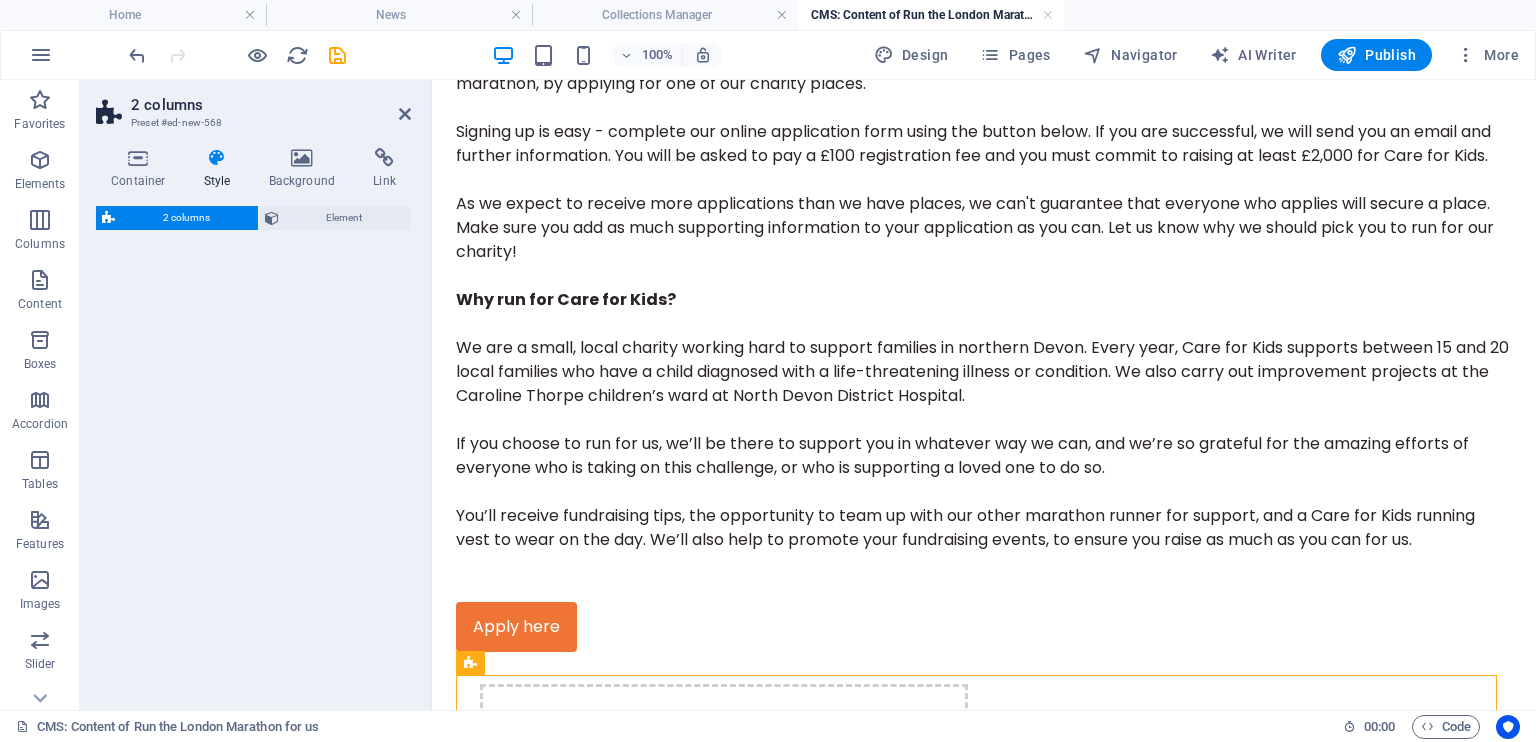 click on "Drop content here or  Add elements  Paste clipboard Drop content here or  Add elements  Paste clipboard" at bounding box center [984, 834] 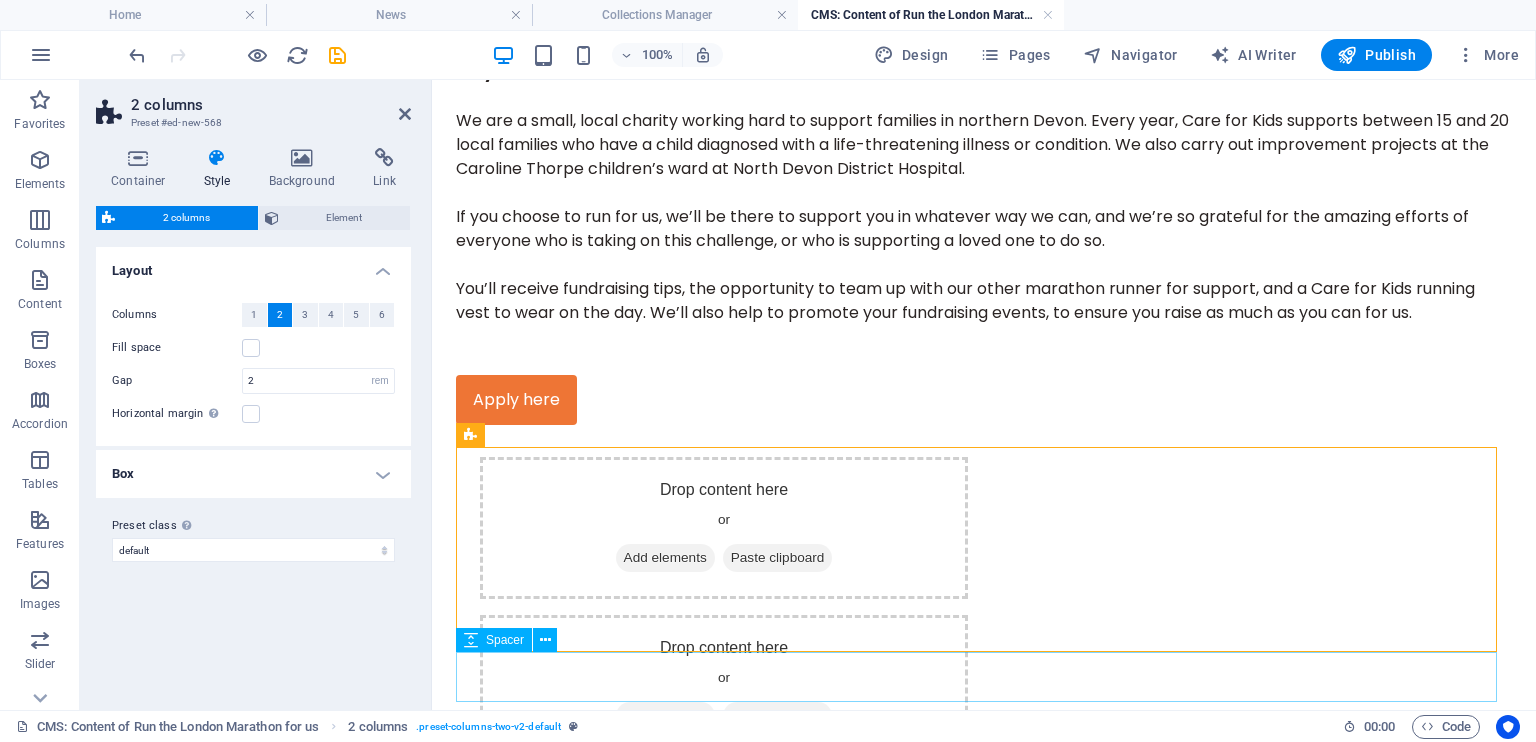 scroll, scrollTop: 367, scrollLeft: 0, axis: vertical 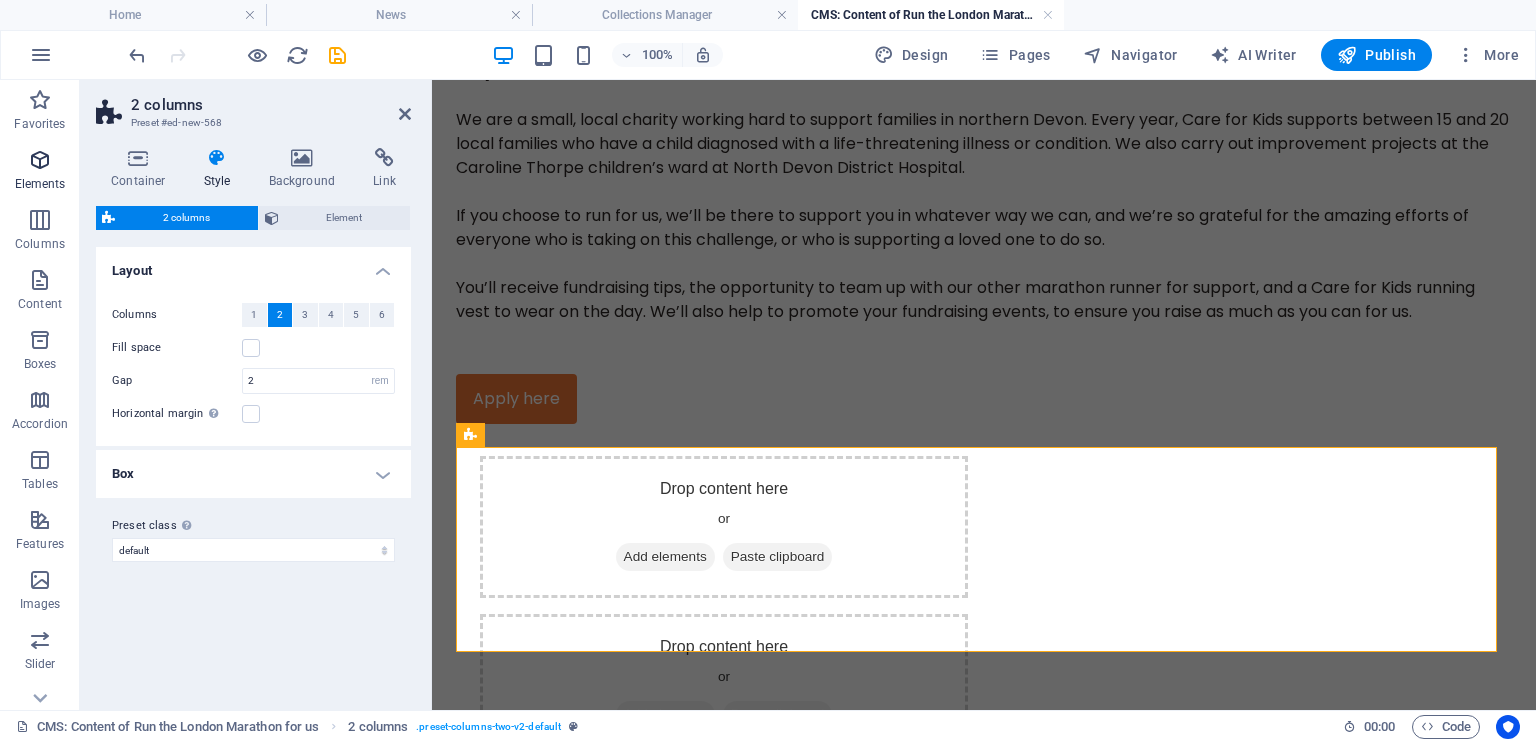 click at bounding box center (40, 160) 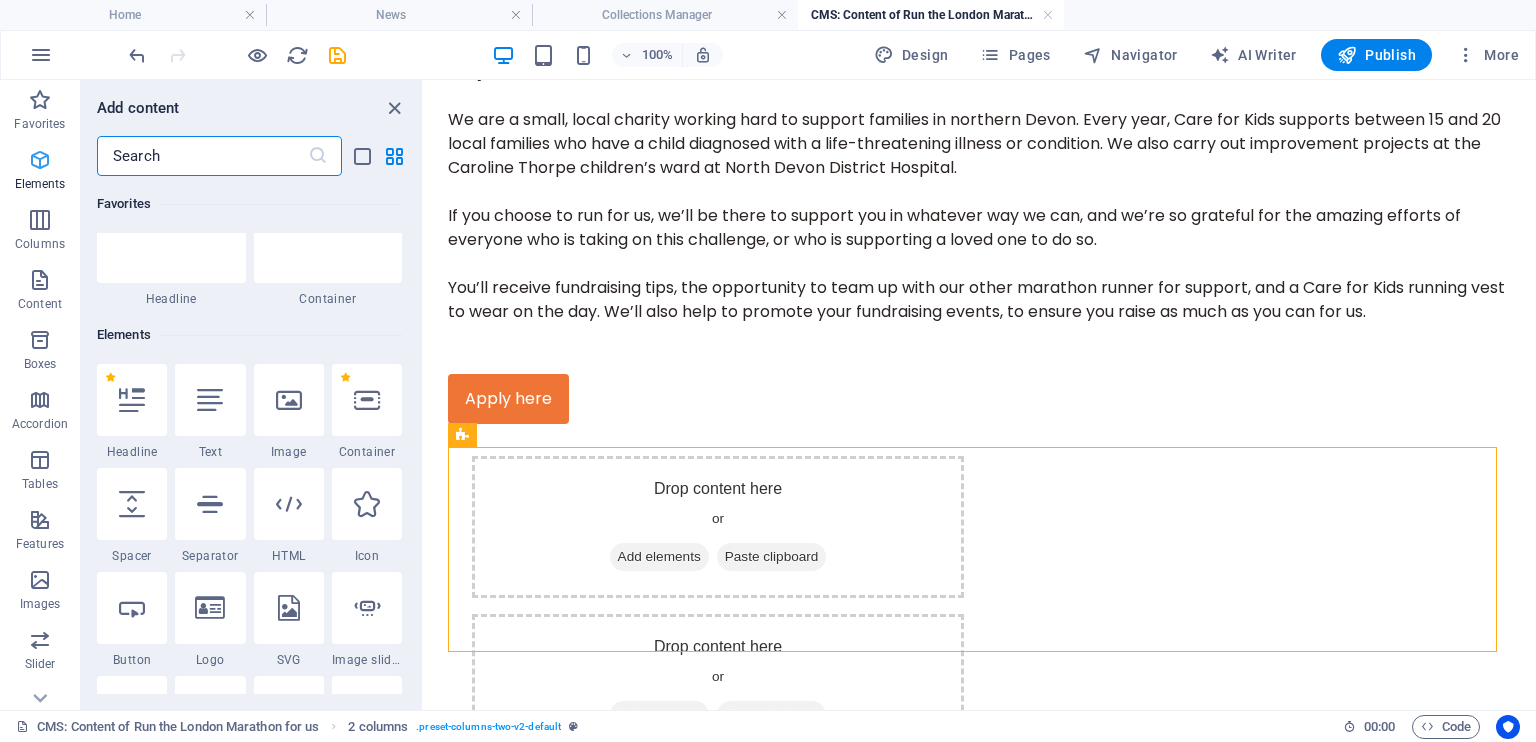 scroll, scrollTop: 212, scrollLeft: 0, axis: vertical 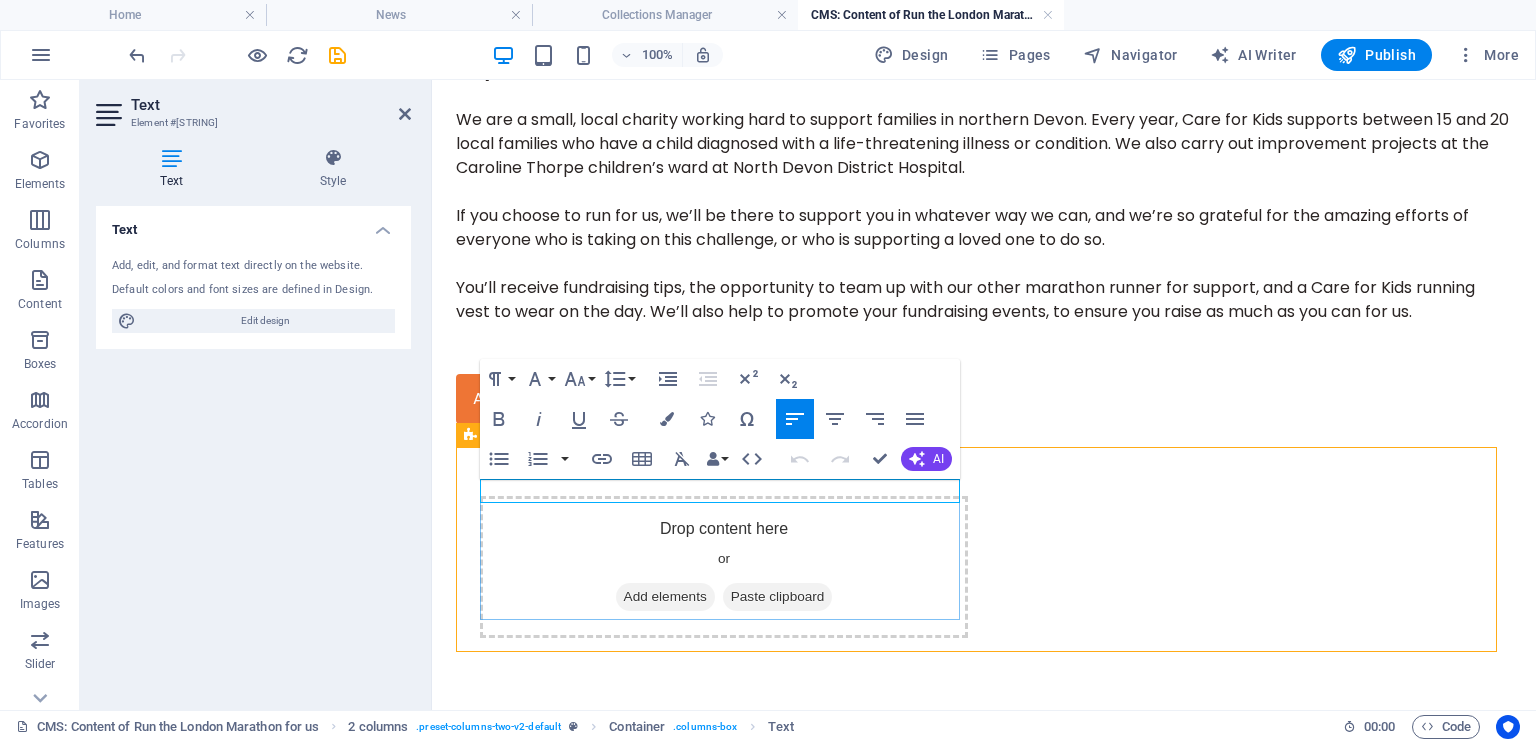 type 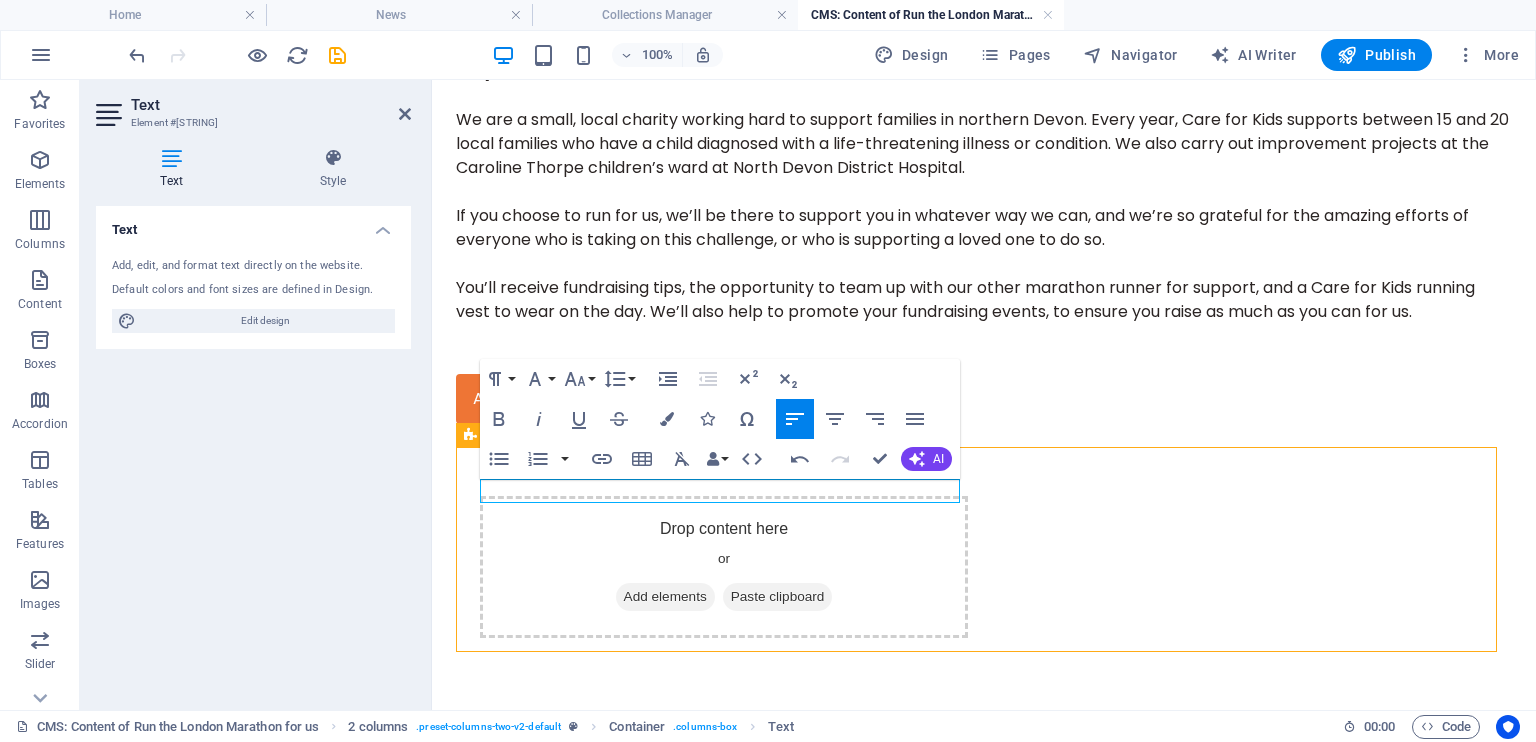 drag, startPoint x: 610, startPoint y: 493, endPoint x: 479, endPoint y: 482, distance: 131.46101 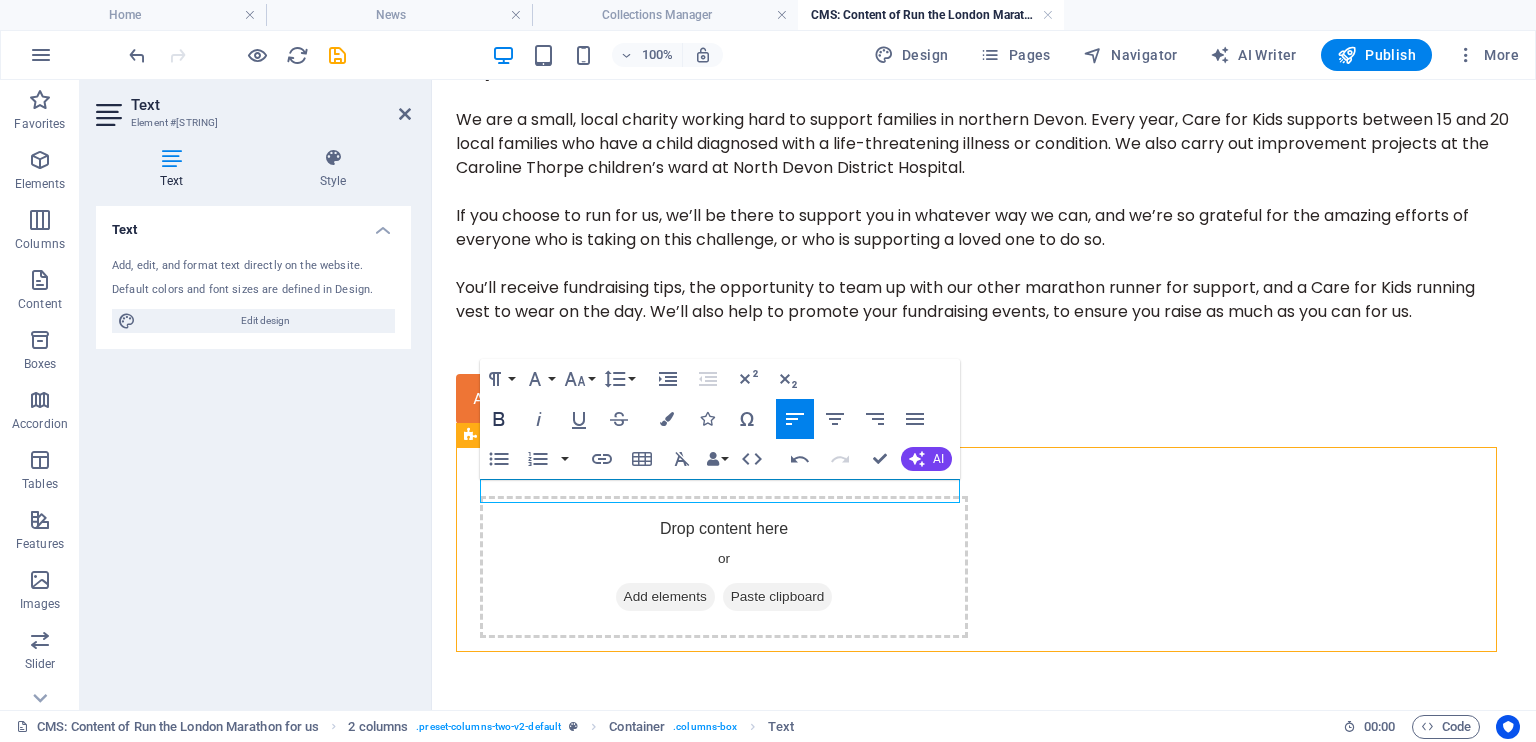 click 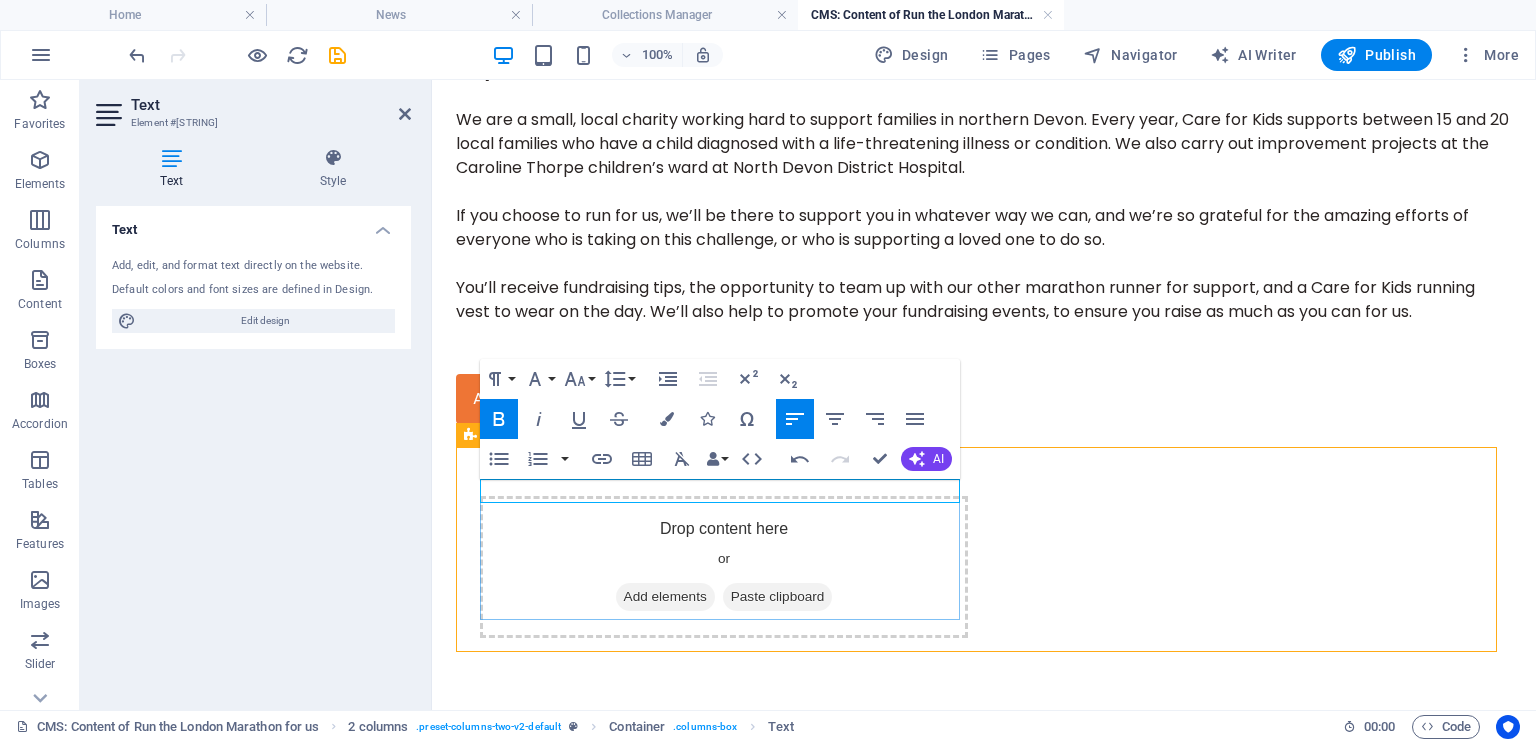 click on "Ballot runners" at bounding box center [724, 468] 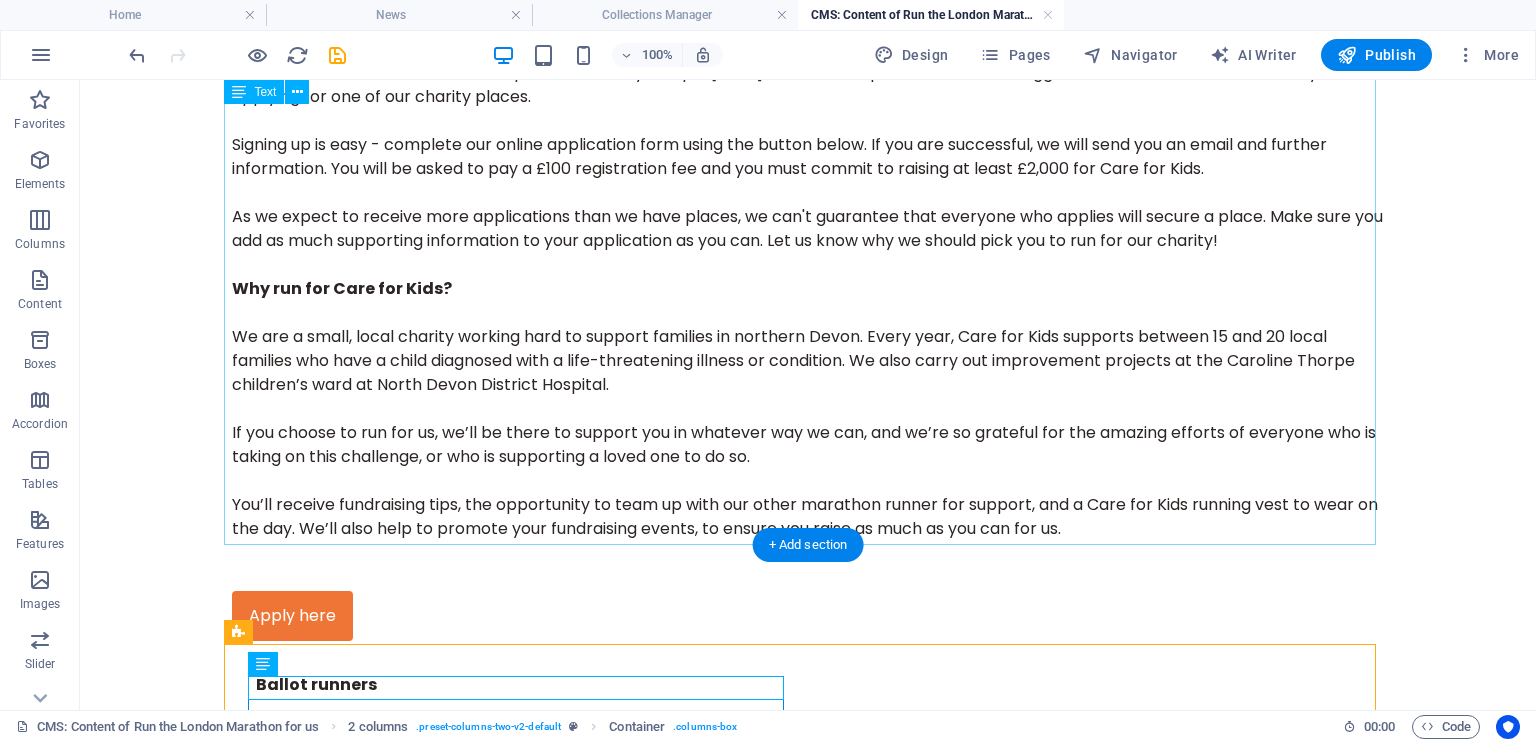 scroll, scrollTop: 115, scrollLeft: 0, axis: vertical 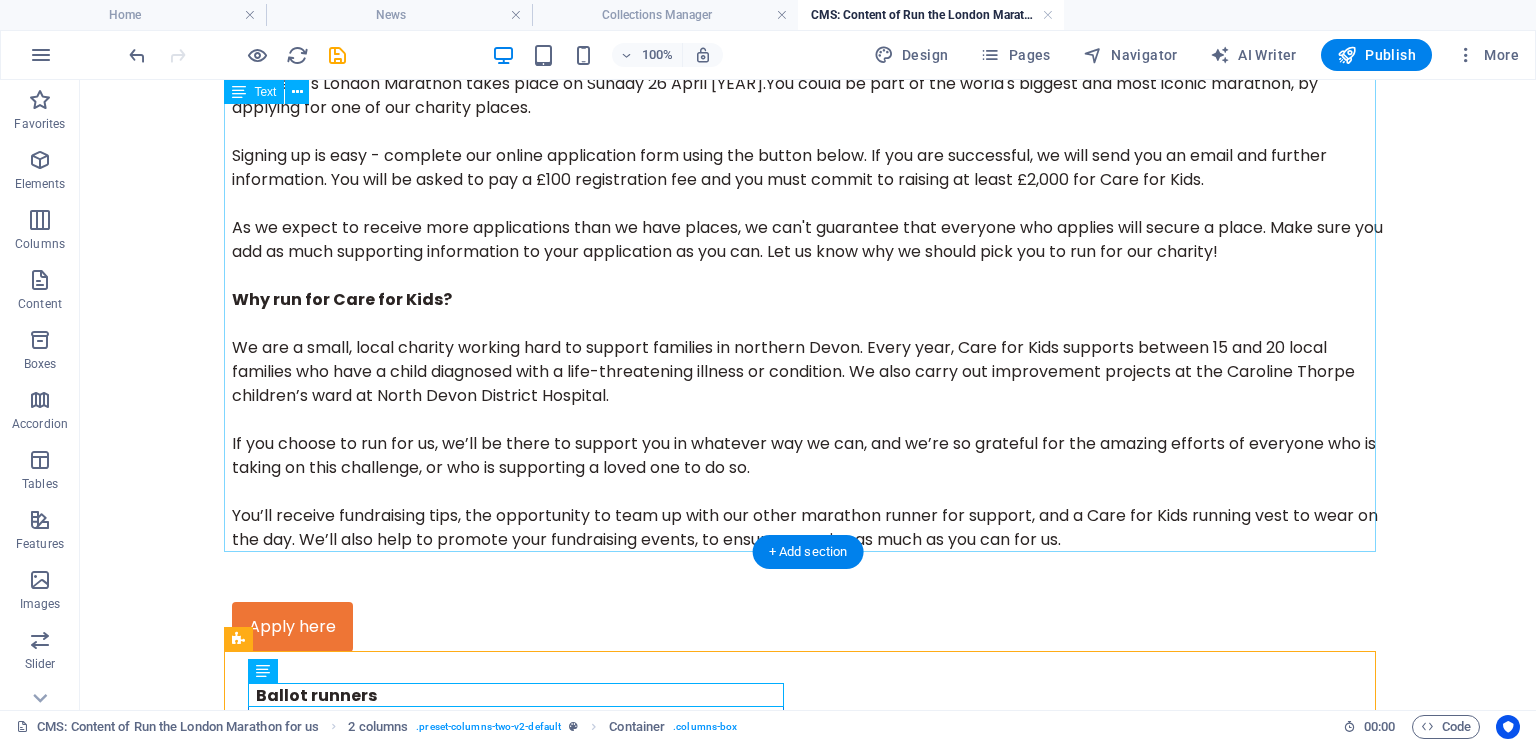 click on "You could be part of the world's biggest and most iconic marathon, by applying for one of our charity places. Signing up is easy - complete our online application form using the button below. If you are successful, we will send you an email and further information. You will be asked to pay a £100 registration fee and you must commit to raising at least £2,000 for Care for Kids. As we expect to receive more applications than we have places, we can't guarantee that everyone who applies will secure a place. Make sure you add as much supporting information to your application as you can. Let us know why we should pick you to run for our charity! Why run for Care for Kids?" at bounding box center (808, 288) 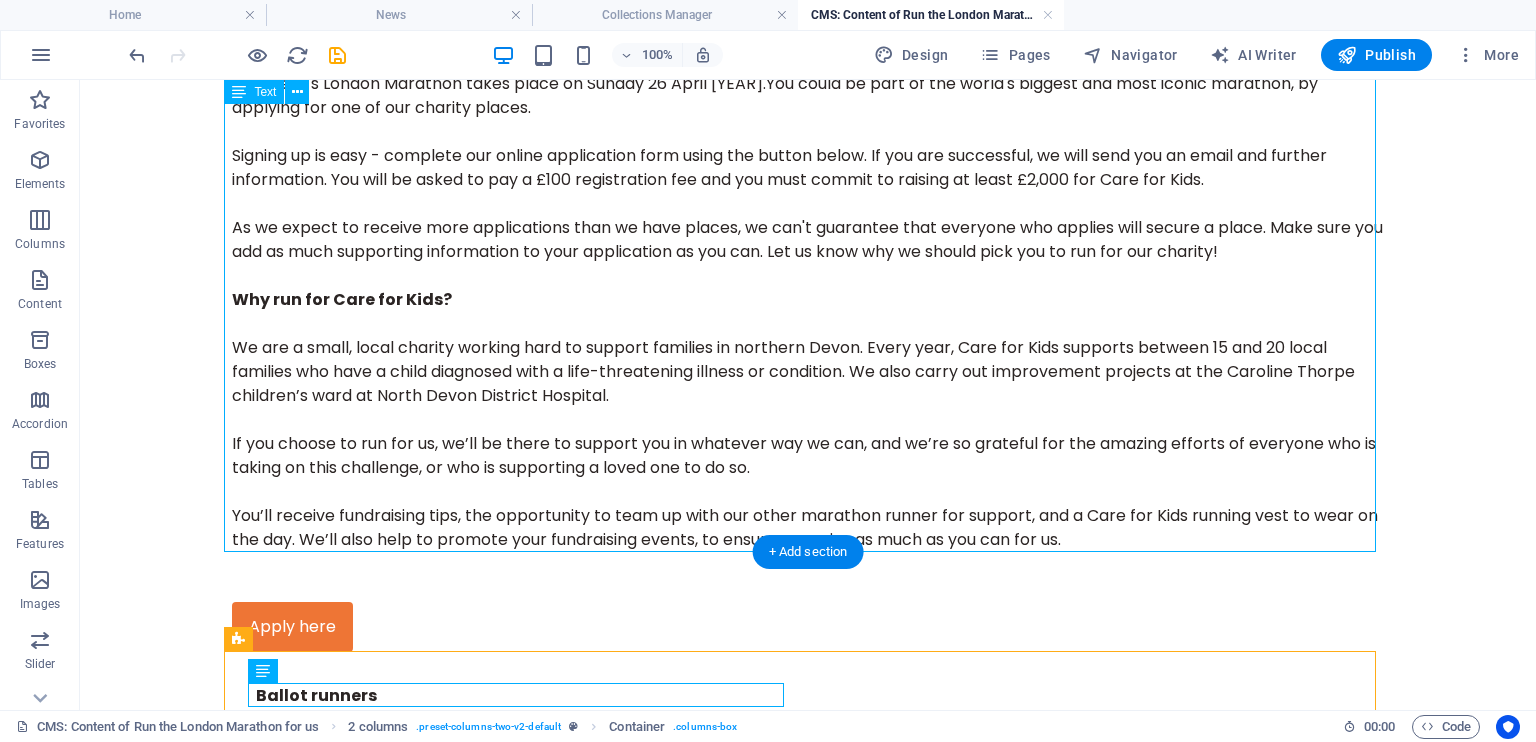 click on "You could be part of the world's biggest and most iconic marathon, by applying for one of our charity places. Signing up is easy - complete our online application form using the button below. If you are successful, we will send you an email and further information. You will be asked to pay a £100 registration fee and you must commit to raising at least £2,000 for Care for Kids. As we expect to receive more applications than we have places, we can't guarantee that everyone who applies will secure a place. Make sure you add as much supporting information to your application as you can. Let us know why we should pick you to run for our charity! Why run for Care for Kids?" at bounding box center [808, 288] 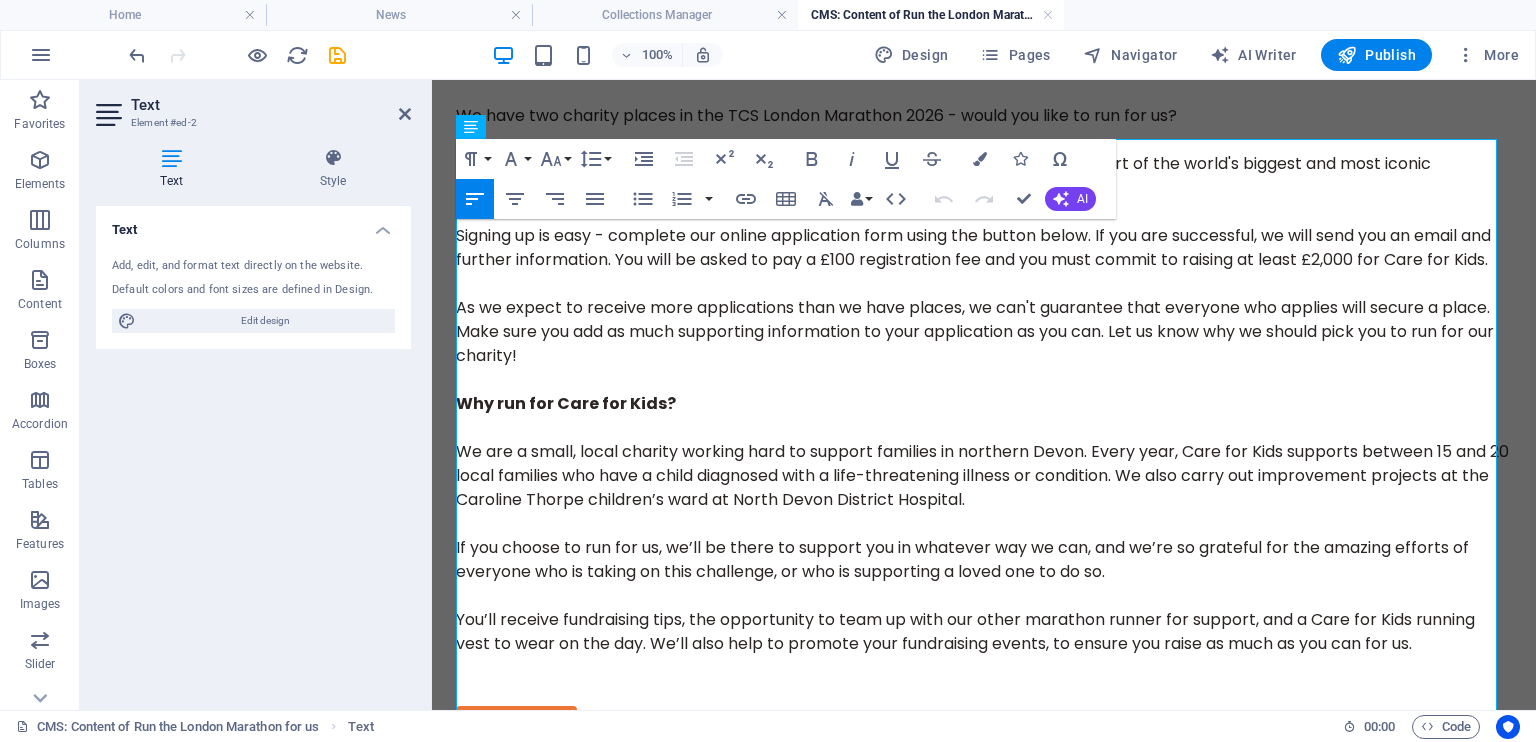 scroll, scrollTop: 0, scrollLeft: 0, axis: both 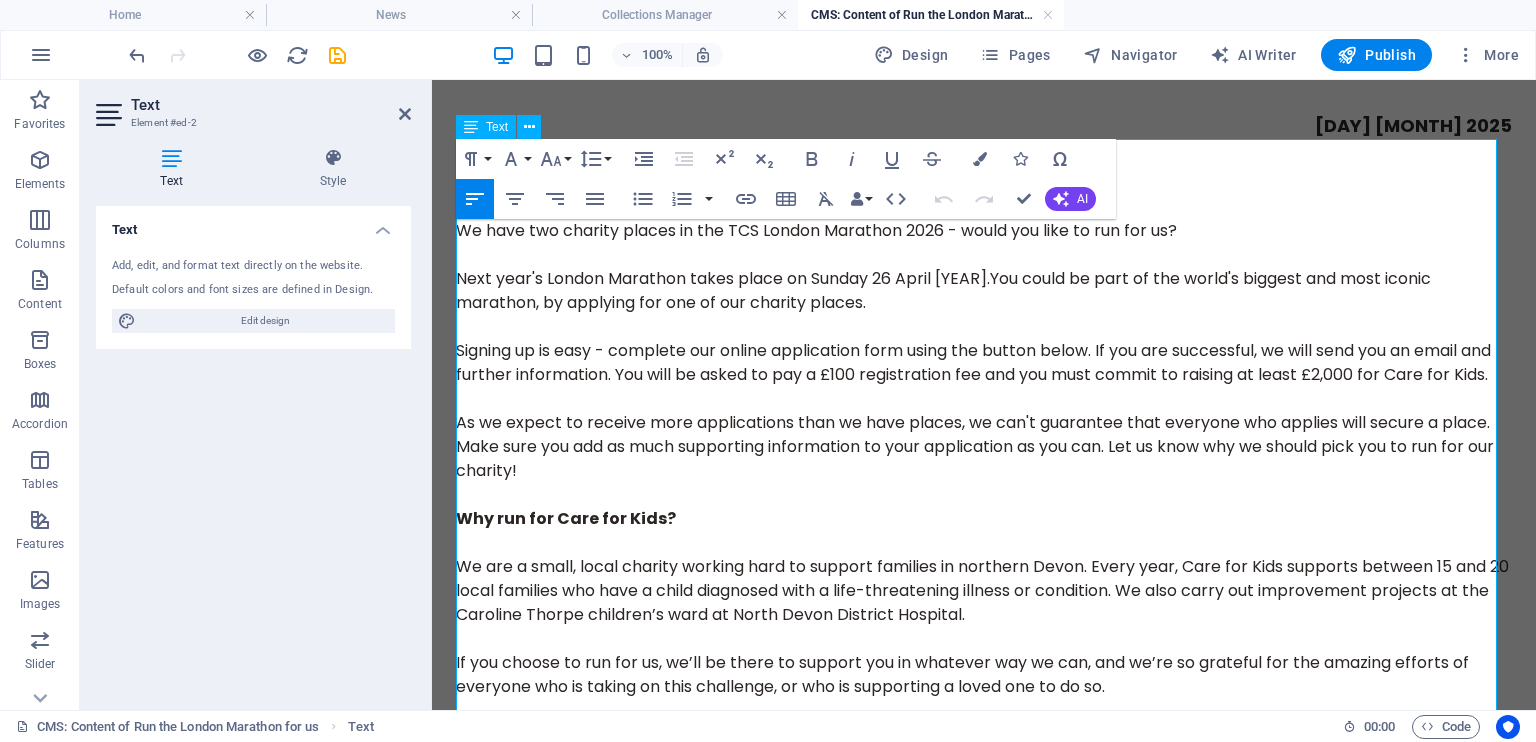 click on "Why run for Care for Kids?" at bounding box center (566, 518) 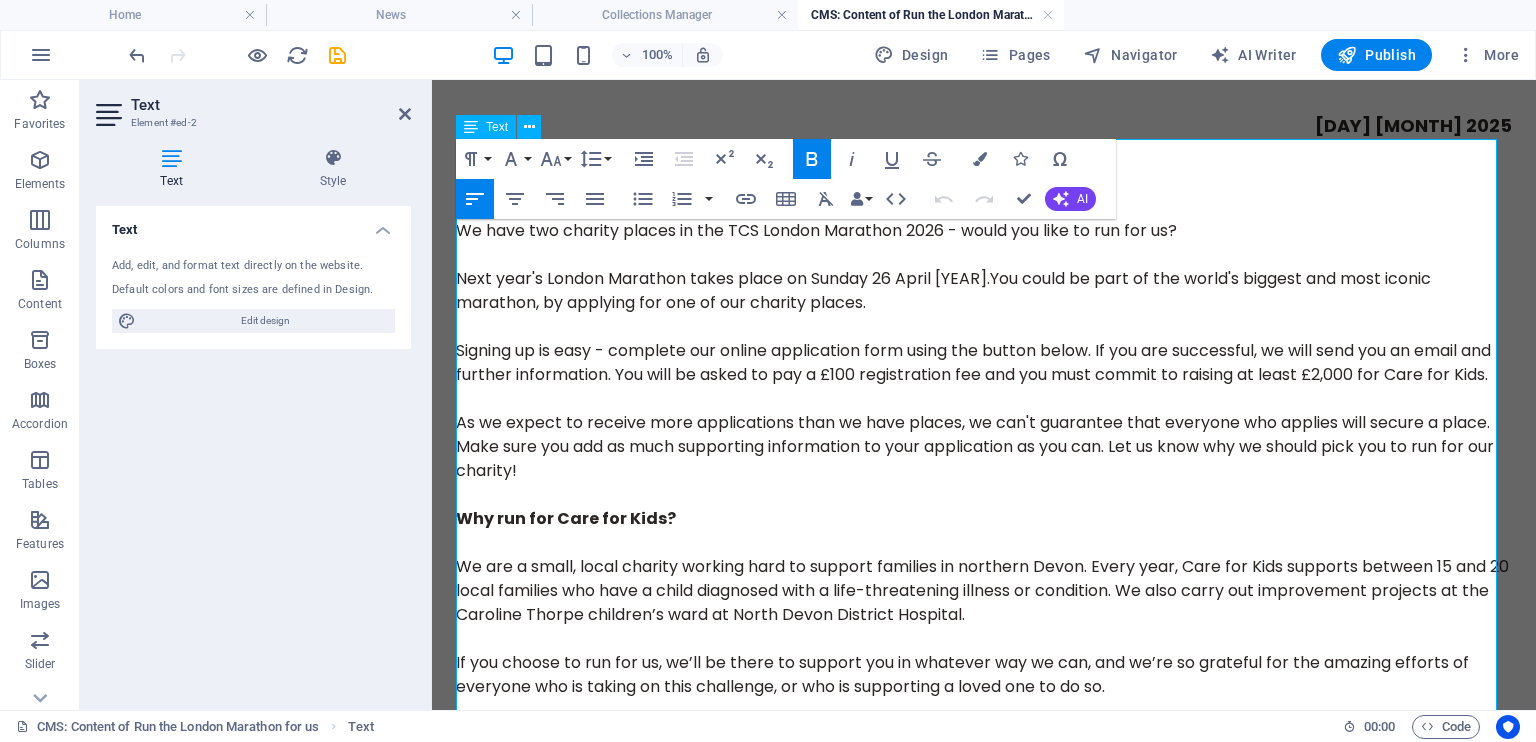 click on "Signing up is easy - complete our online application form using the button below. If you are successful, we will send you an email and further information. You will be asked to pay a £100 registration fee and you must commit to raising at least £2,000 for Care for Kids." at bounding box center [943, 290] 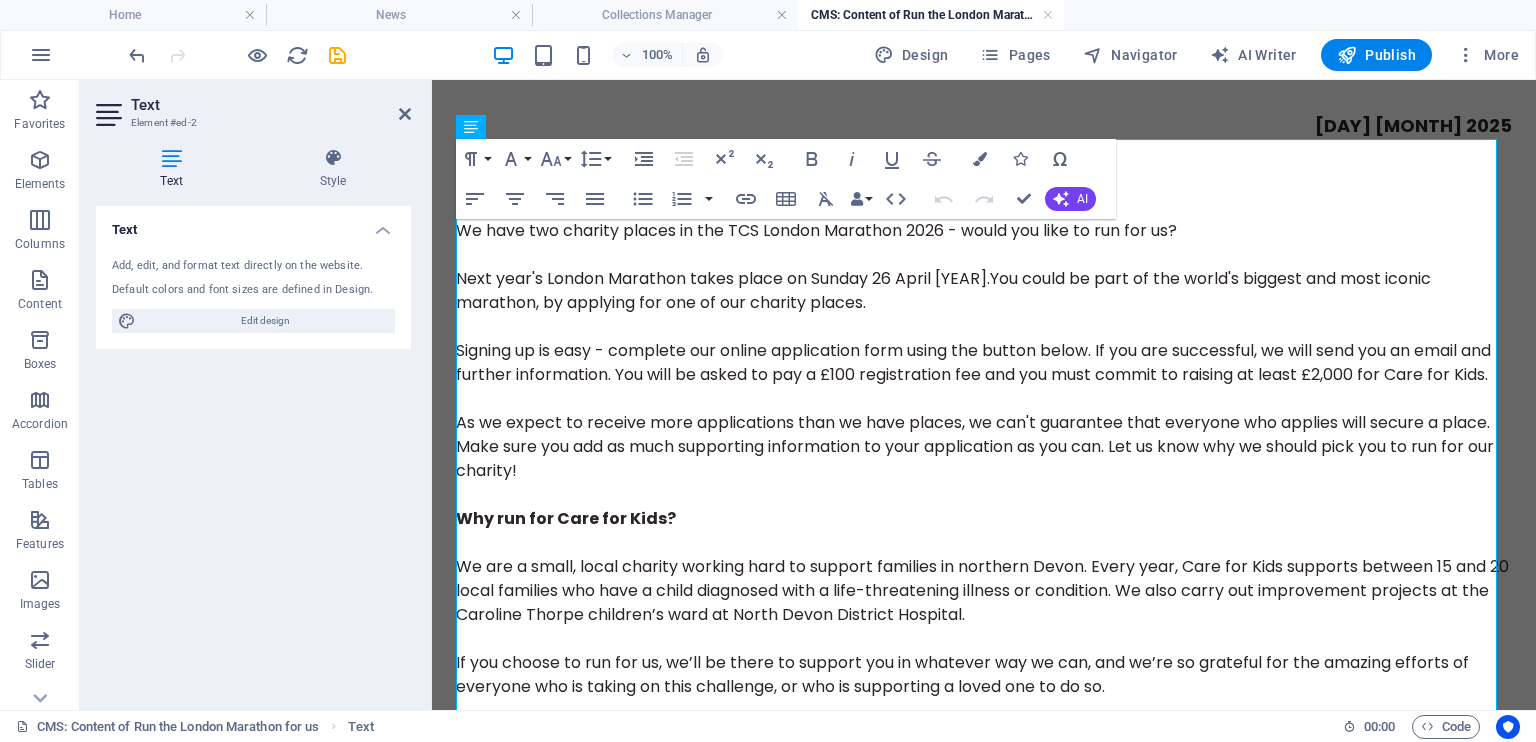 click on "Text Element #ed-2 Text Style Text Add, edit, and format text directly on the website. Default colors and font sizes are defined in Design. Edit design Alignment Left aligned Centered Right aligned Preset Element Layout How this element expands within the layout (Flexbox). Size Default auto px % 1/1 1/2 1/3 1/4 1/5 1/6 1/7 1/8 1/9 1/10 Grow Shrink Order Container layout Visible Visible Opacity 100 % Overflow Spacing Margin Default auto px % rem vw vh Custom Custom auto px % rem vw vh auto px % rem vw vh auto px % rem vw vh auto px % rem vw vh Padding Default px rem % vh vw Custom Custom px rem % vh vw px rem % vh vw px rem % vh vw px rem % vh vw Border Style              - Width 1 auto px rem % vh vw Custom Custom 1 auto px rem % vh vw 1 auto px rem % vh vw 1 auto px rem % vh vw 1 auto px rem % vh vw  - Color Round corners Default px rem % vh vw Custom Custom px rem % vh vw px rem % vh vw px rem % vh vw px rem % vh vw Shadow Default None Outside Inside Color X offset 0 px rem vh vw Y offset 0 px rem" at bounding box center [256, 395] 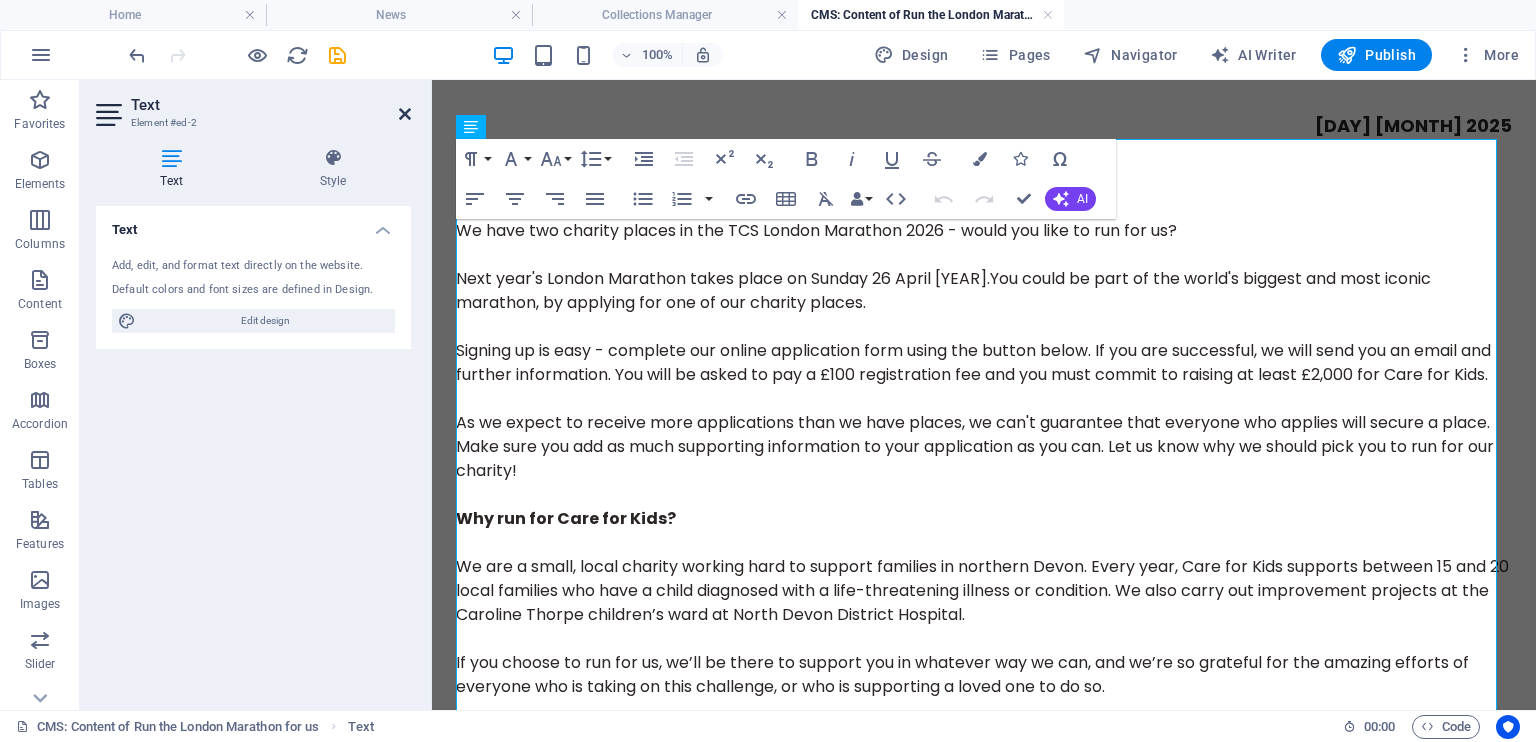 click at bounding box center [405, 114] 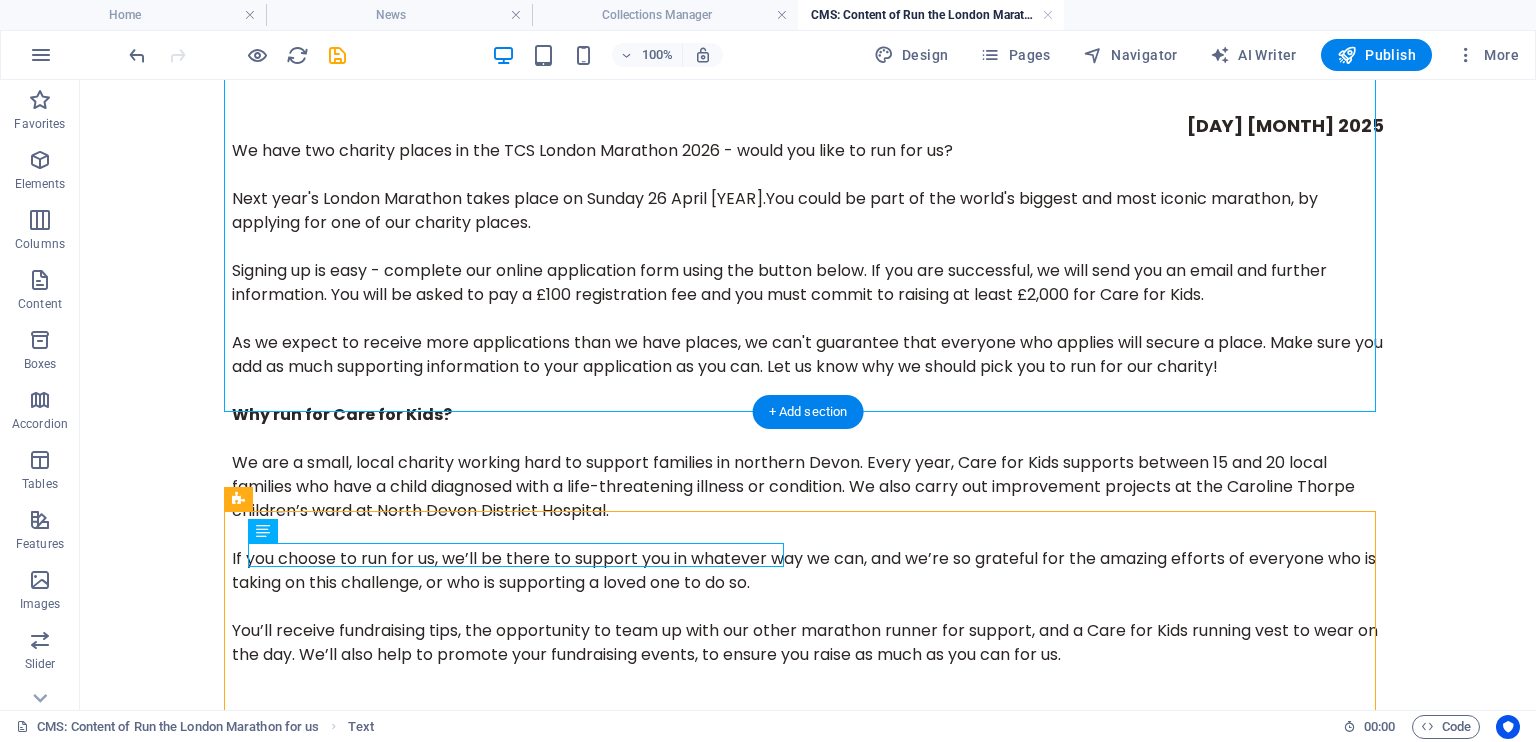 scroll, scrollTop: 344, scrollLeft: 0, axis: vertical 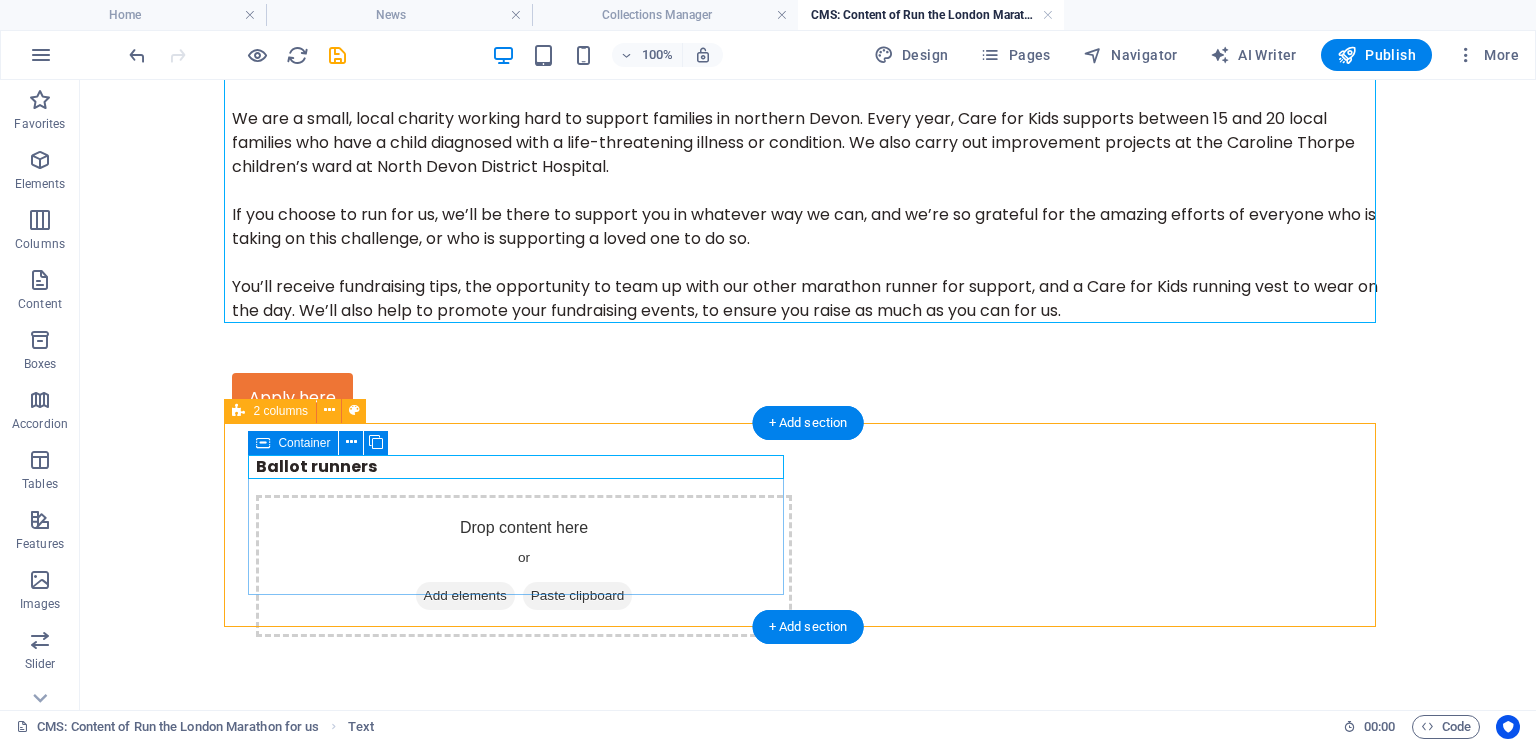 click on "Ballot runners" at bounding box center (524, 467) 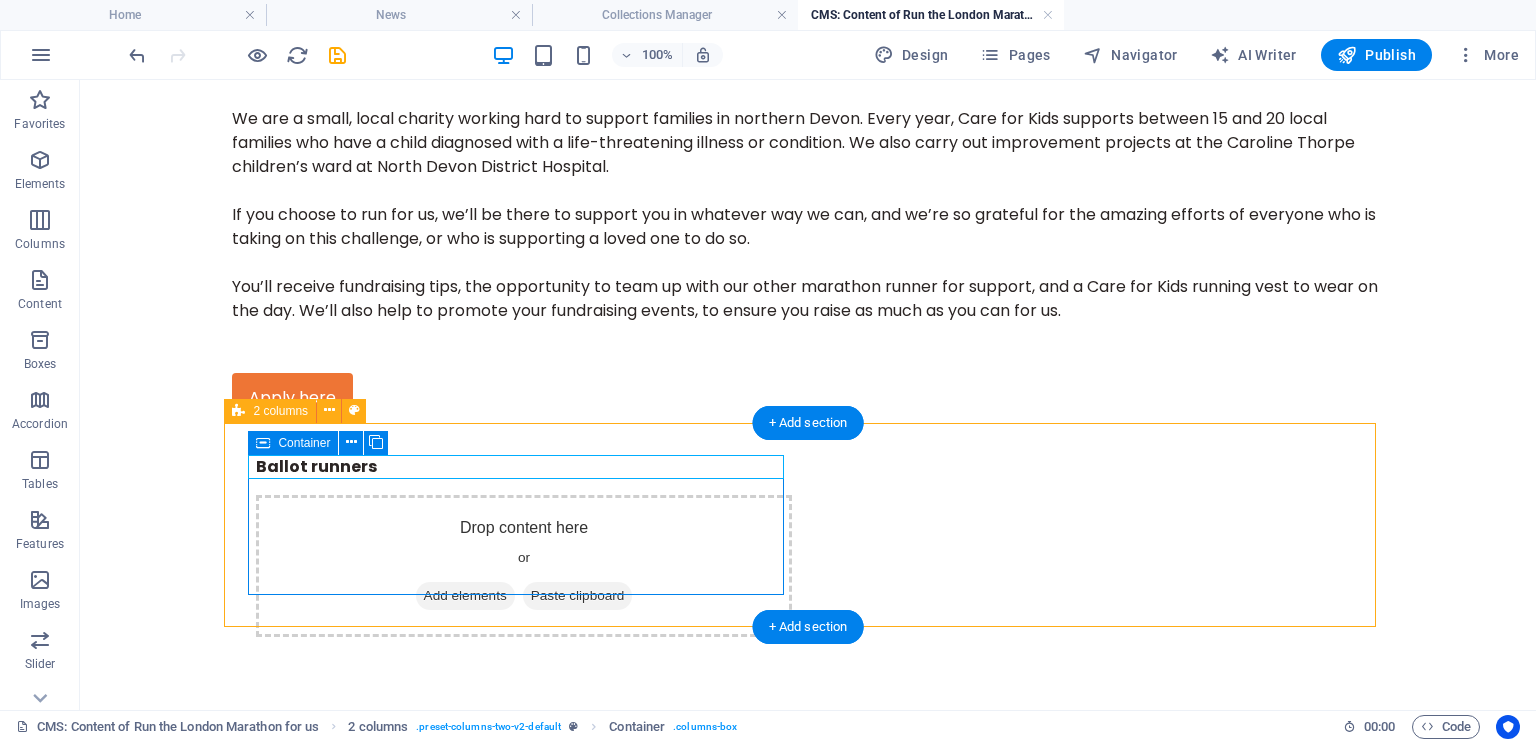 click on "Ballot runners" at bounding box center (524, 467) 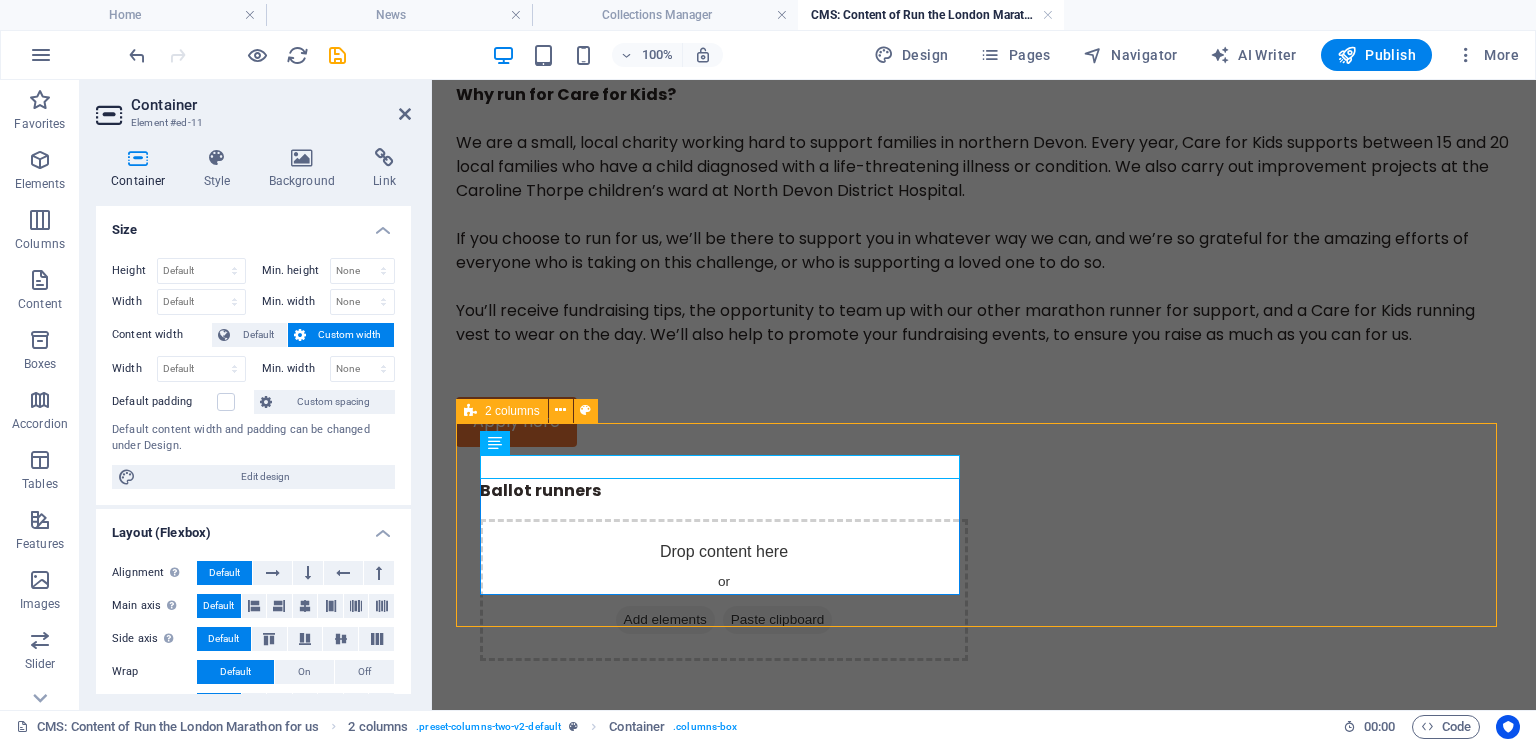 scroll, scrollTop: 392, scrollLeft: 0, axis: vertical 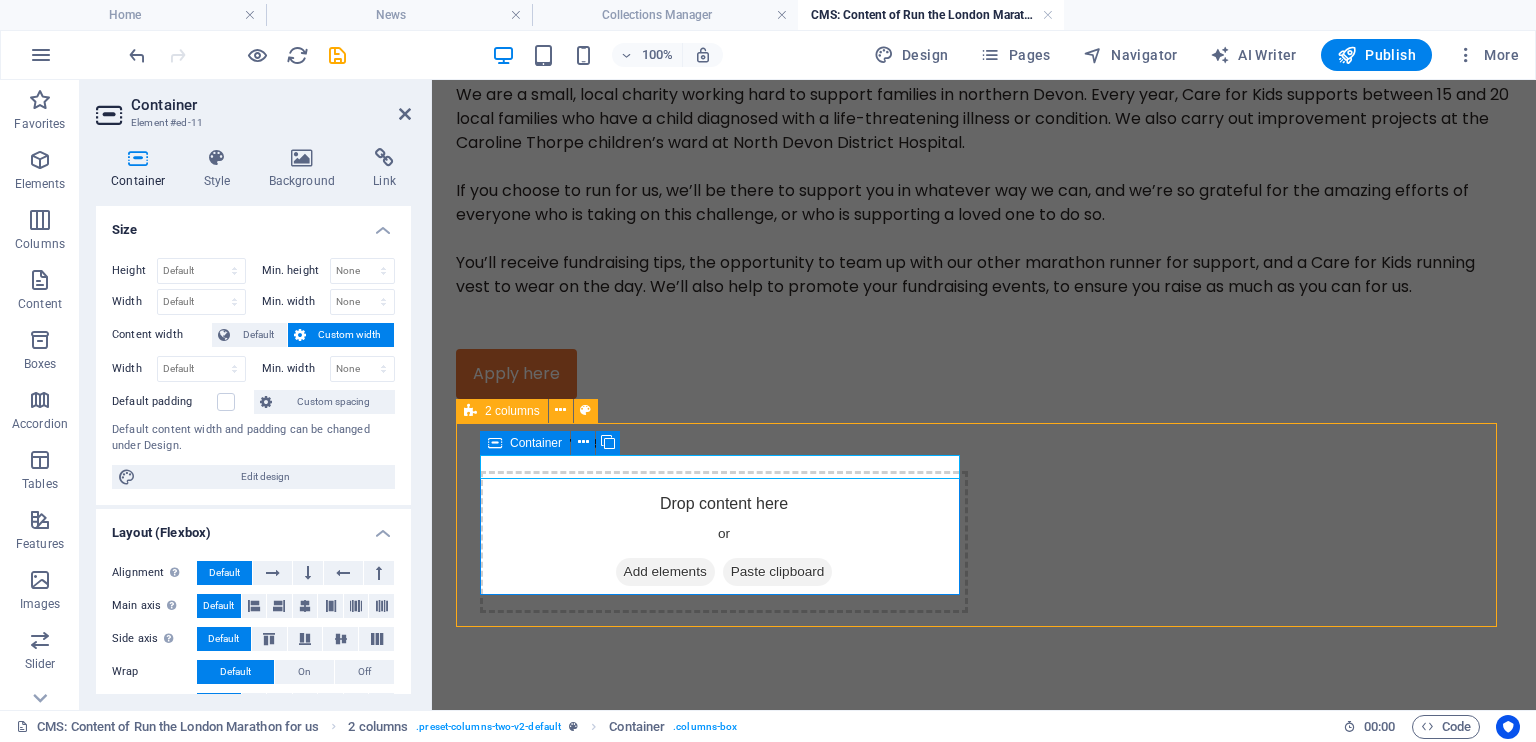 click on "Ballot runners" at bounding box center (724, 443) 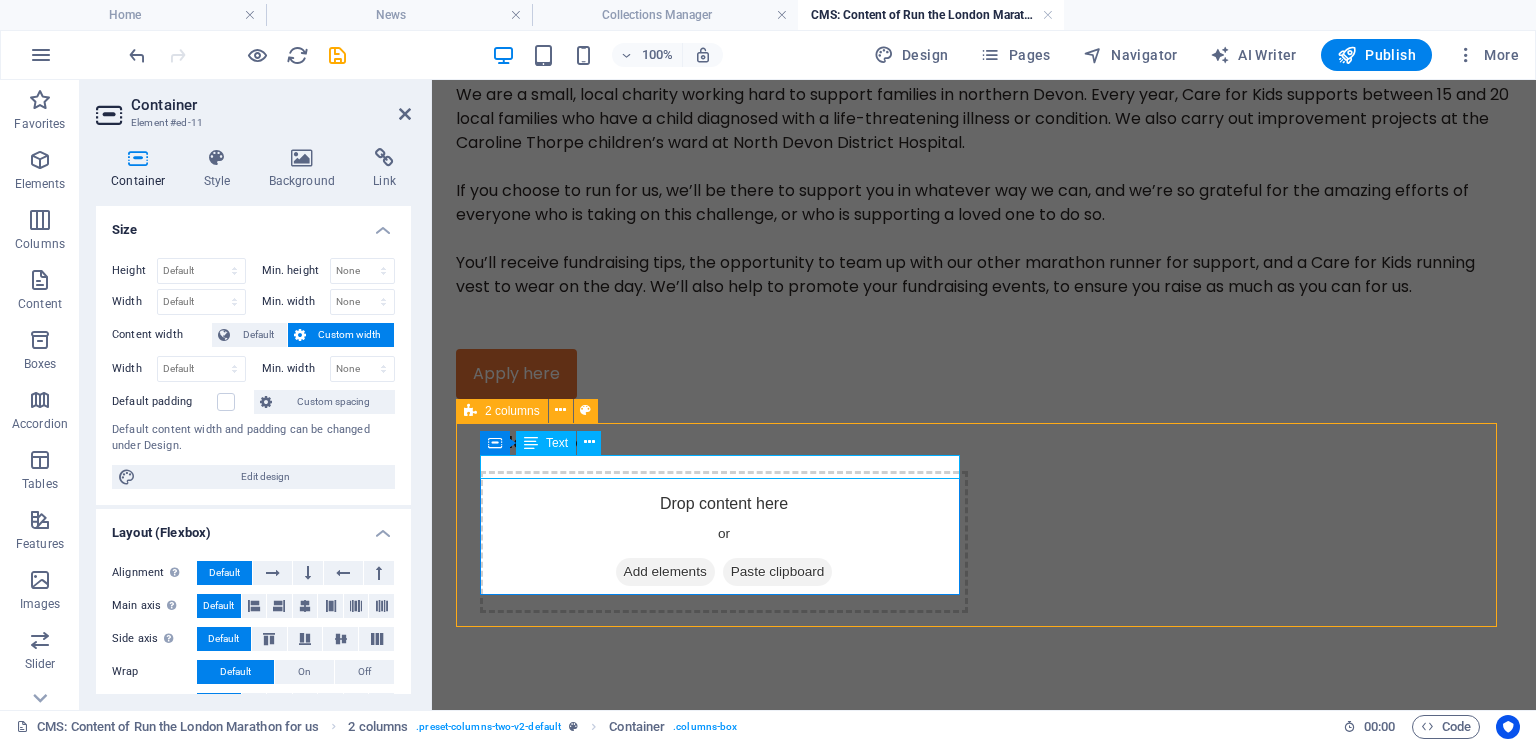 click on "Ballot runners" at bounding box center (724, 443) 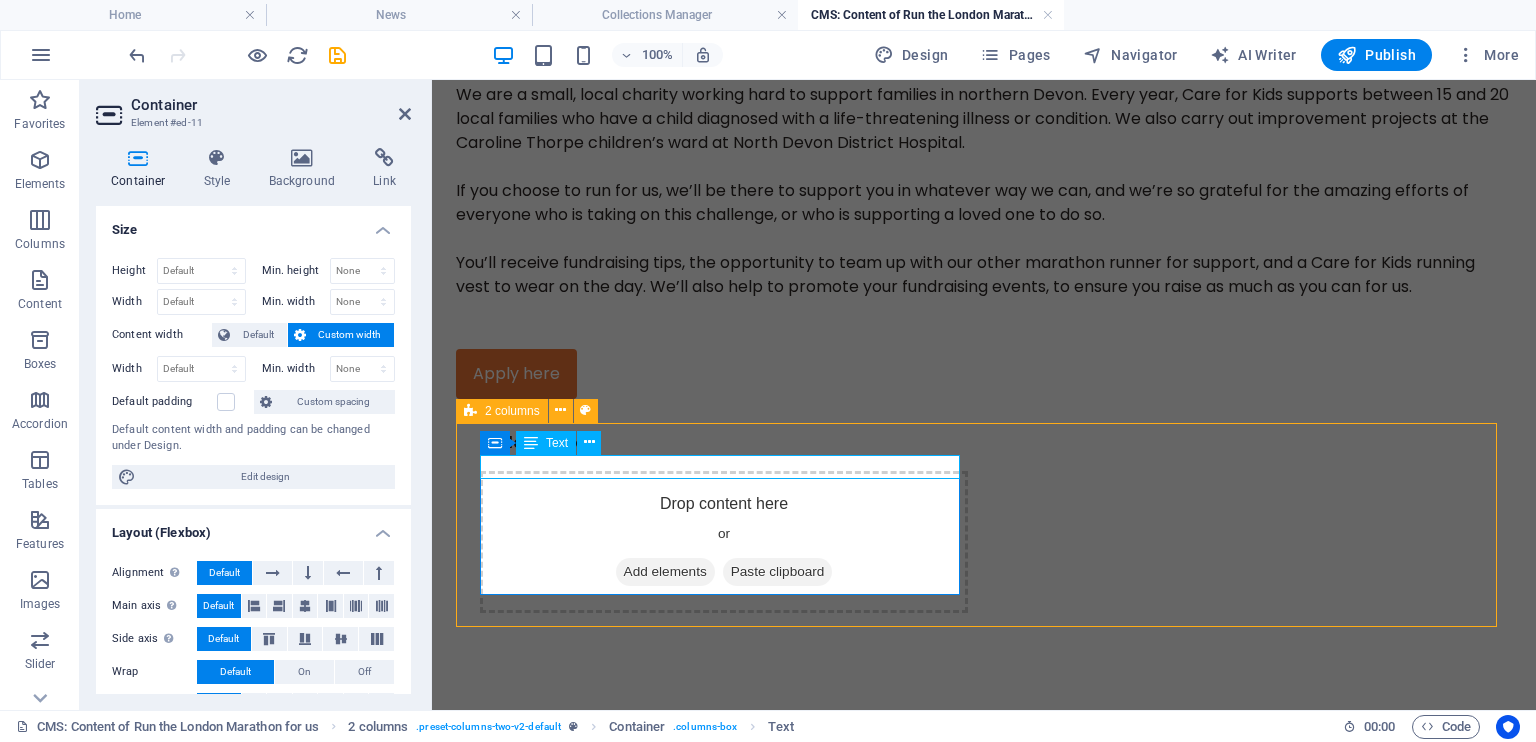 click on "Ballot runners" at bounding box center [724, 443] 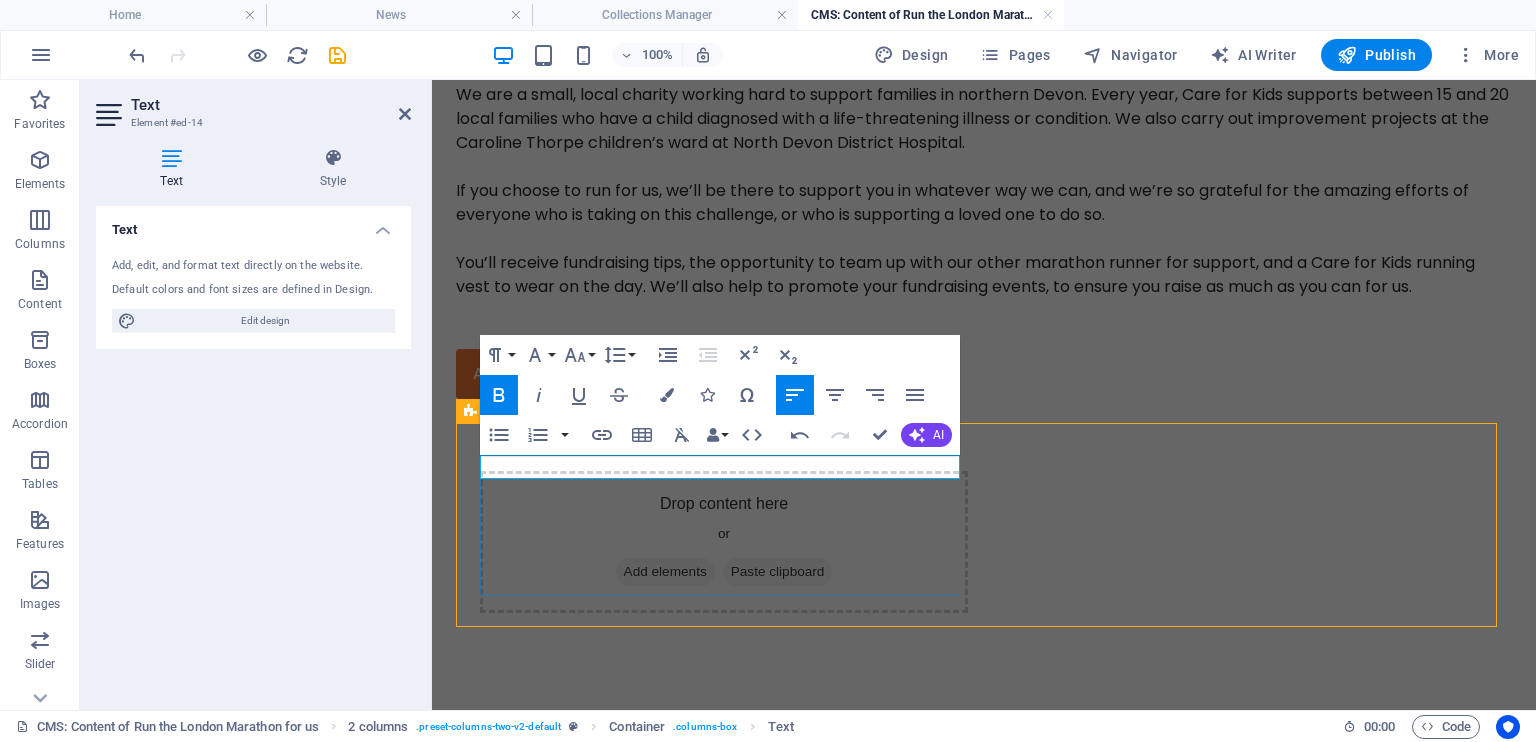 click on "Ballot runners" at bounding box center (724, 443) 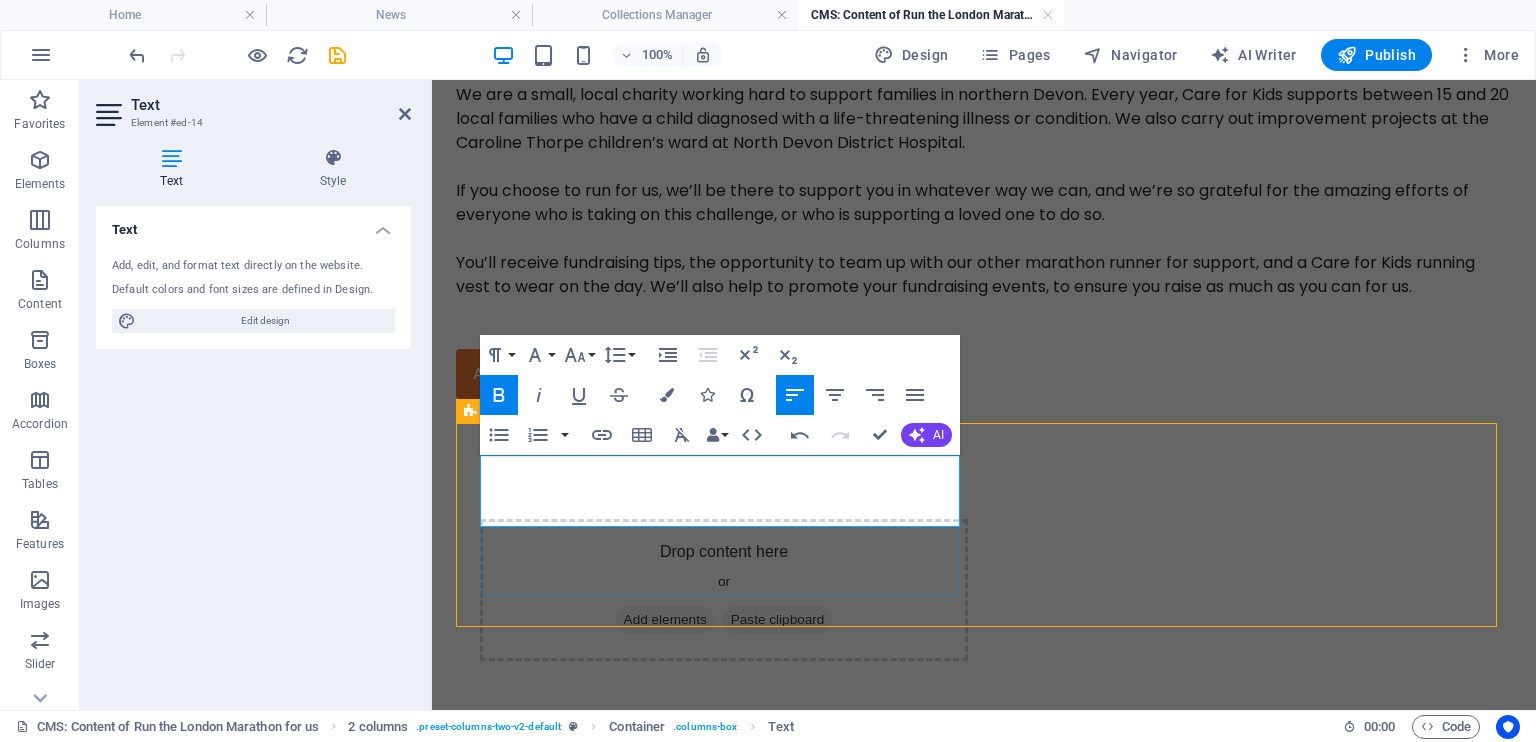 type 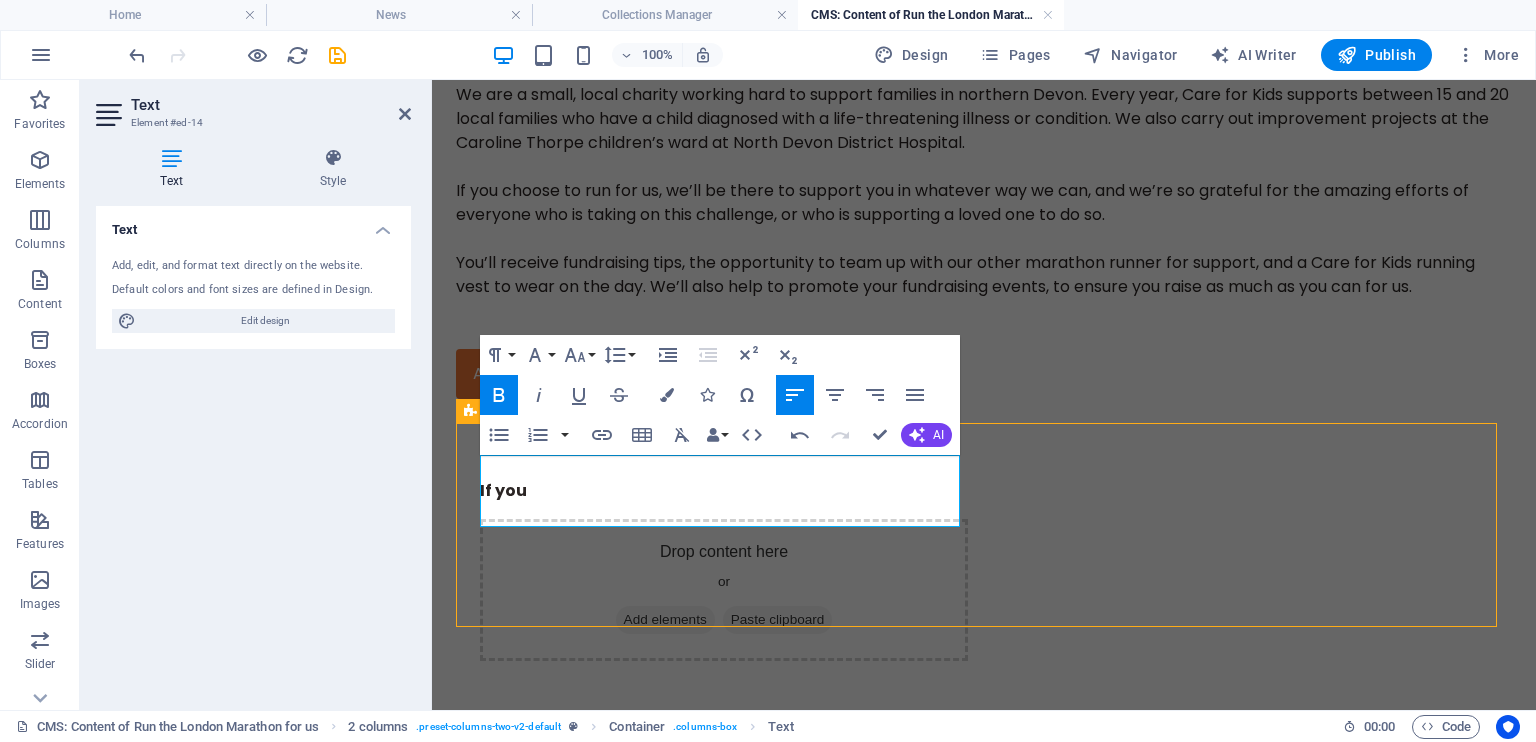 click 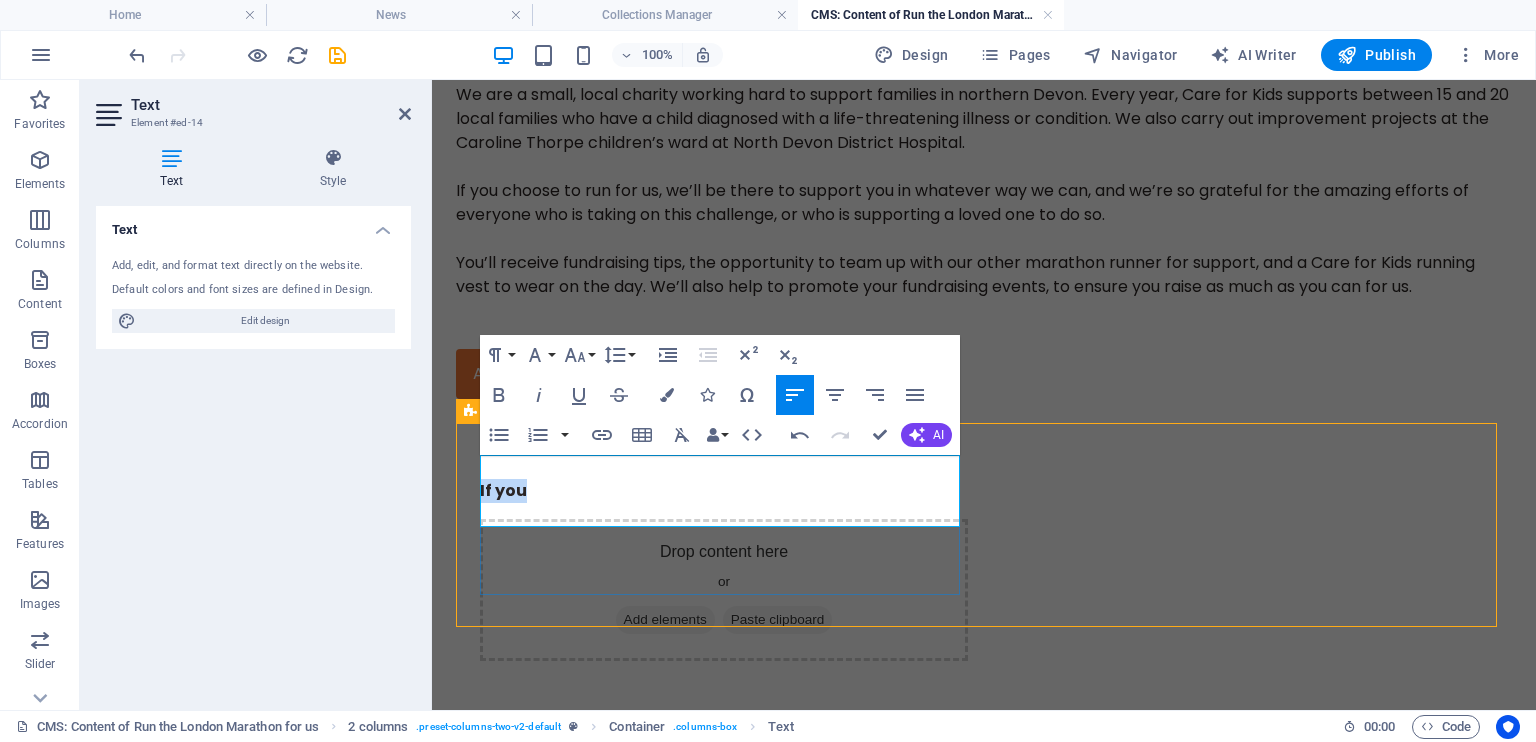 drag, startPoint x: 534, startPoint y: 517, endPoint x: 461, endPoint y: 525, distance: 73.43705 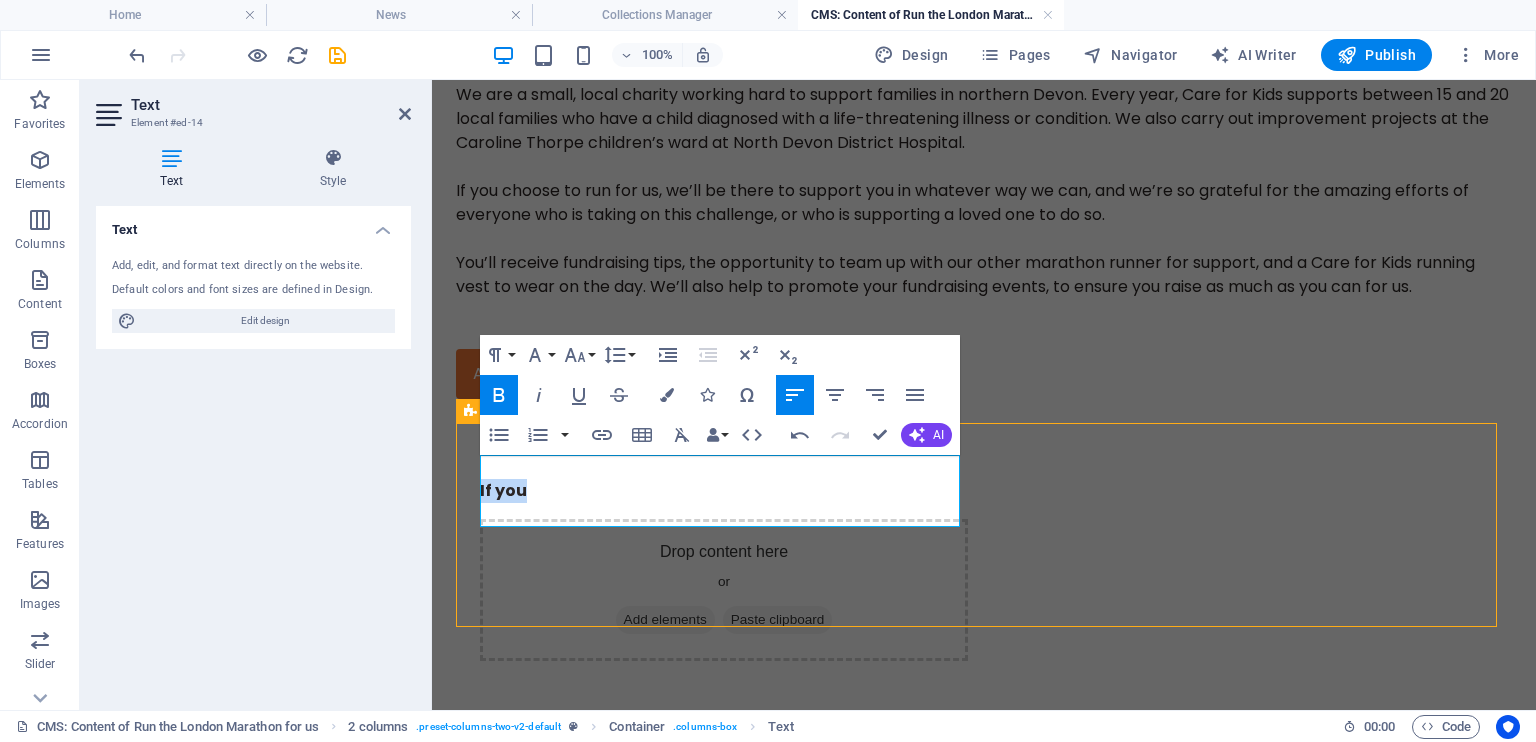 click 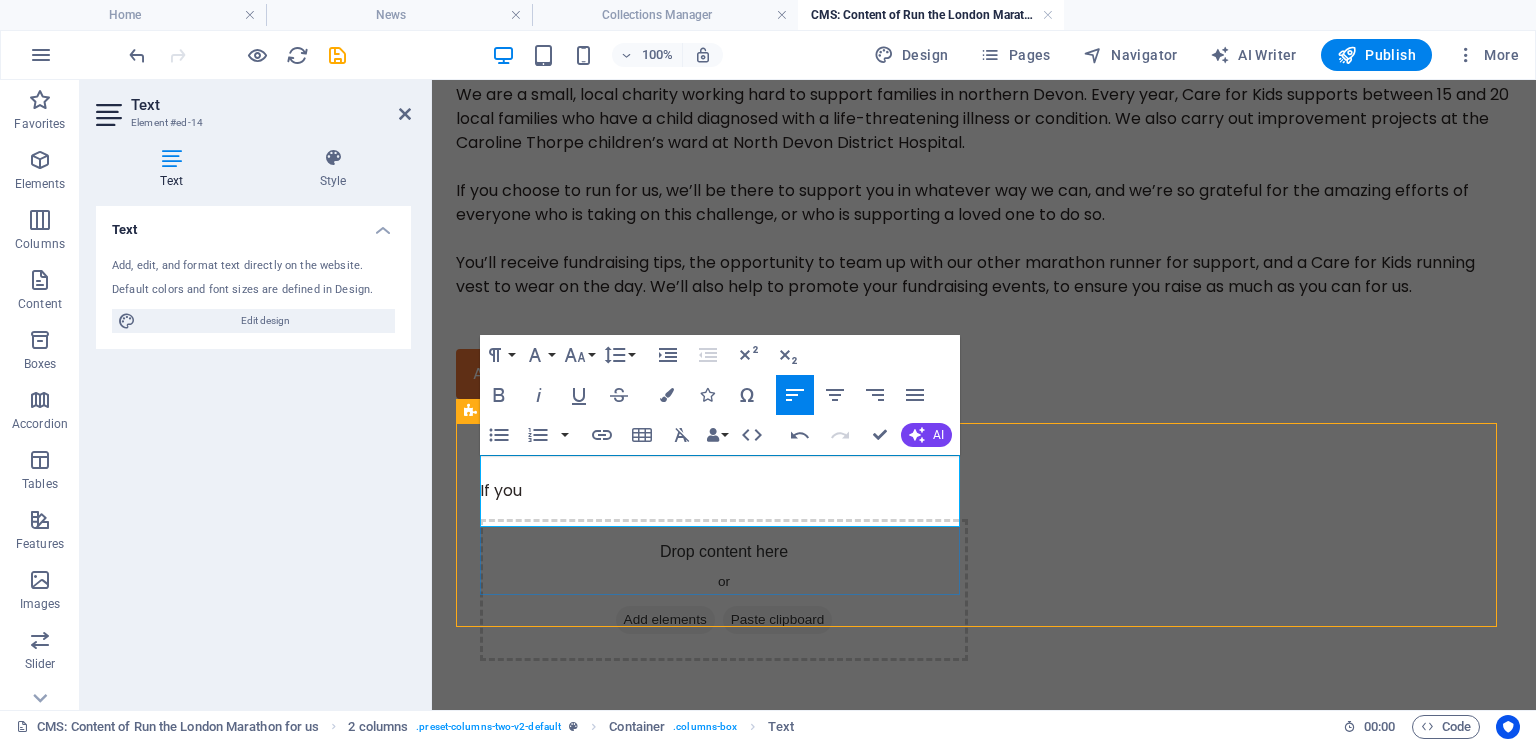 click on "If you" at bounding box center (724, 491) 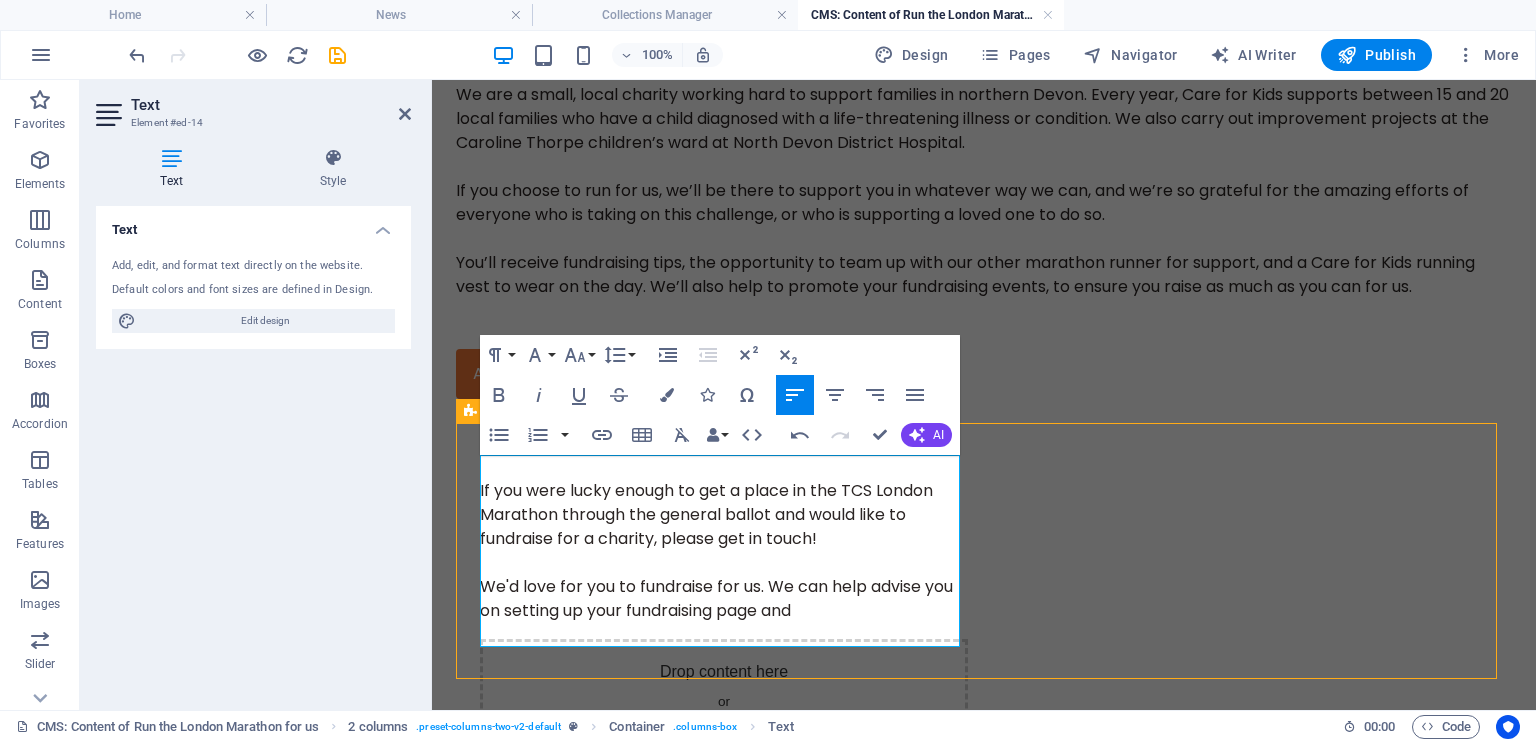 click on "We'd love for you to fundraise for us. We can help advise you on setting up your fundraising page and" at bounding box center [724, 587] 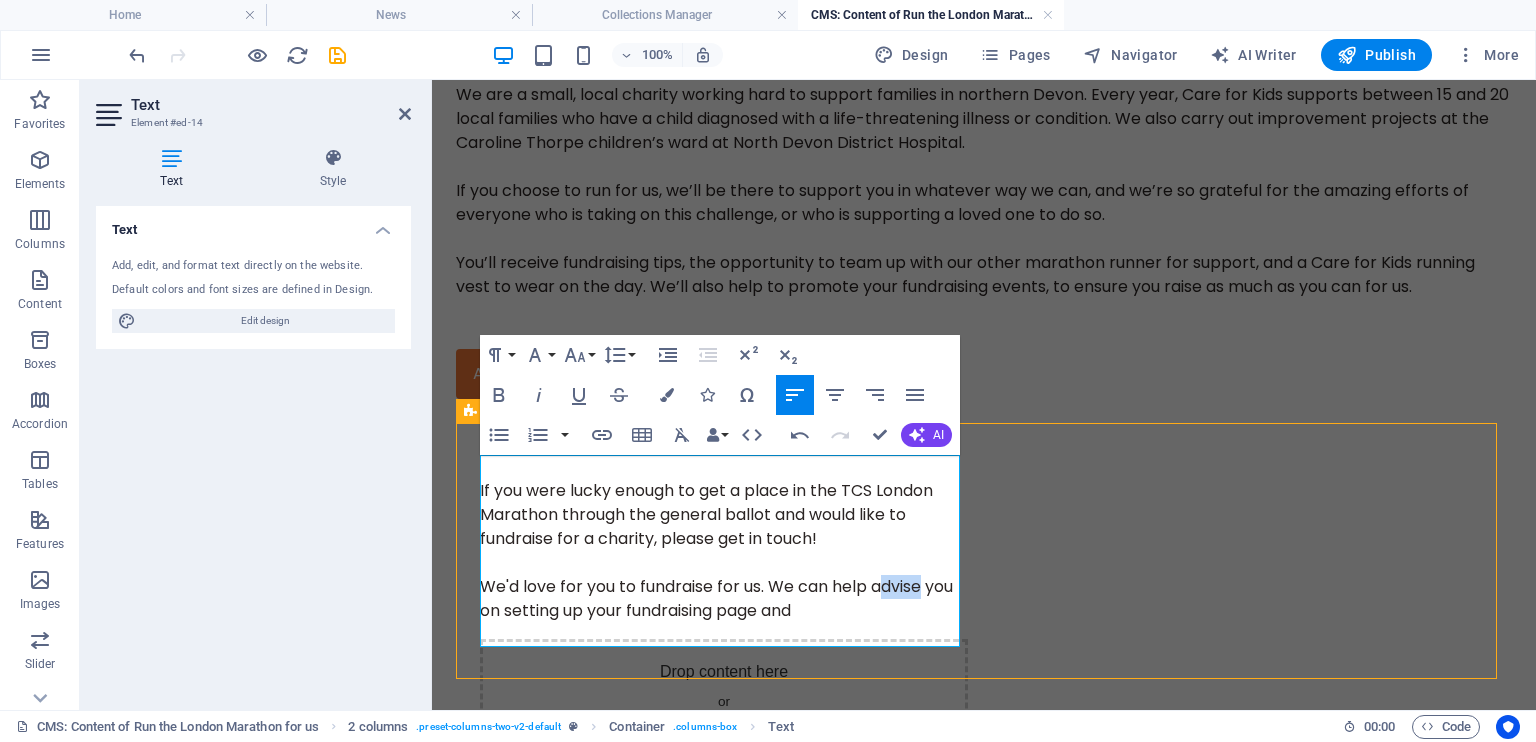 drag, startPoint x: 881, startPoint y: 608, endPoint x: 925, endPoint y: 617, distance: 44.911022 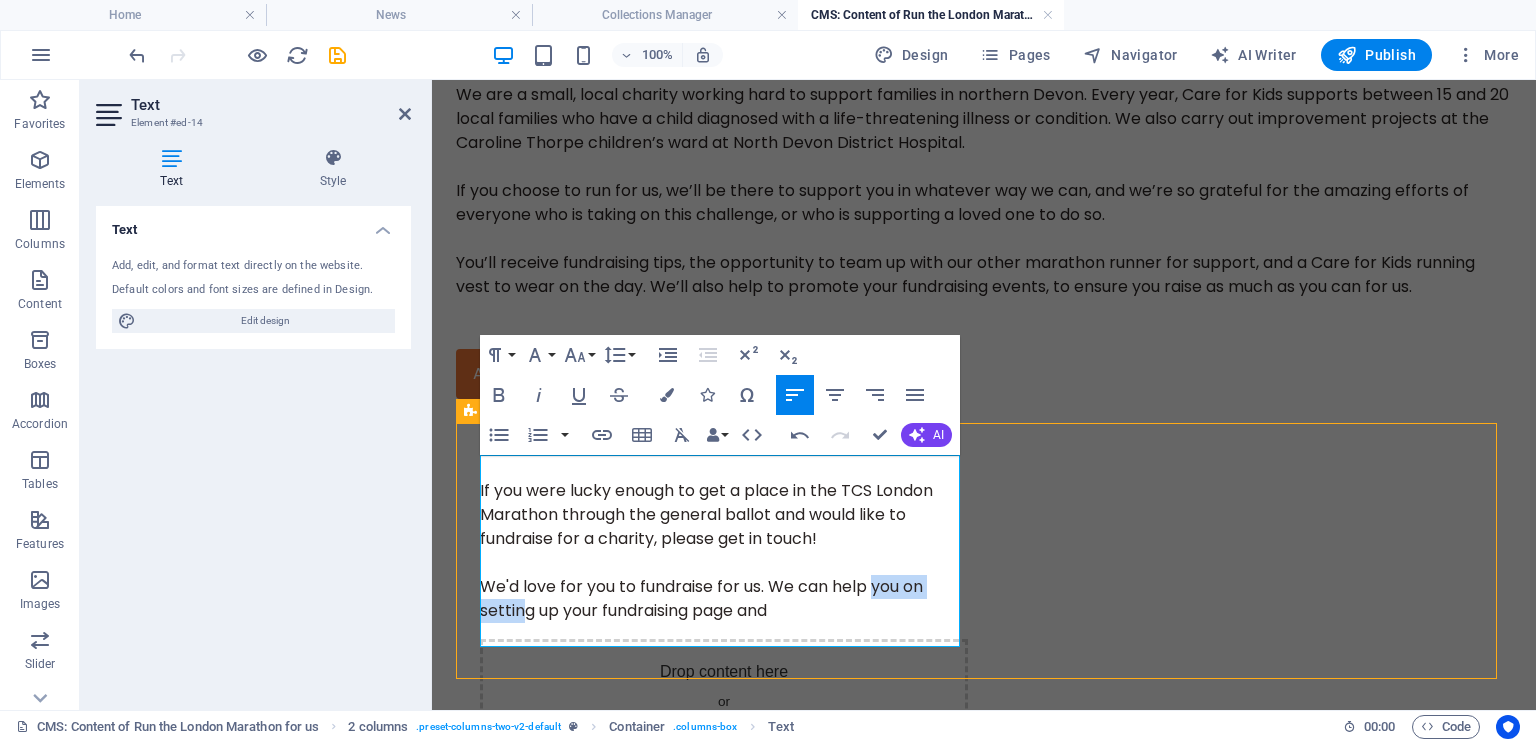 drag, startPoint x: 880, startPoint y: 613, endPoint x: 528, endPoint y: 637, distance: 352.81723 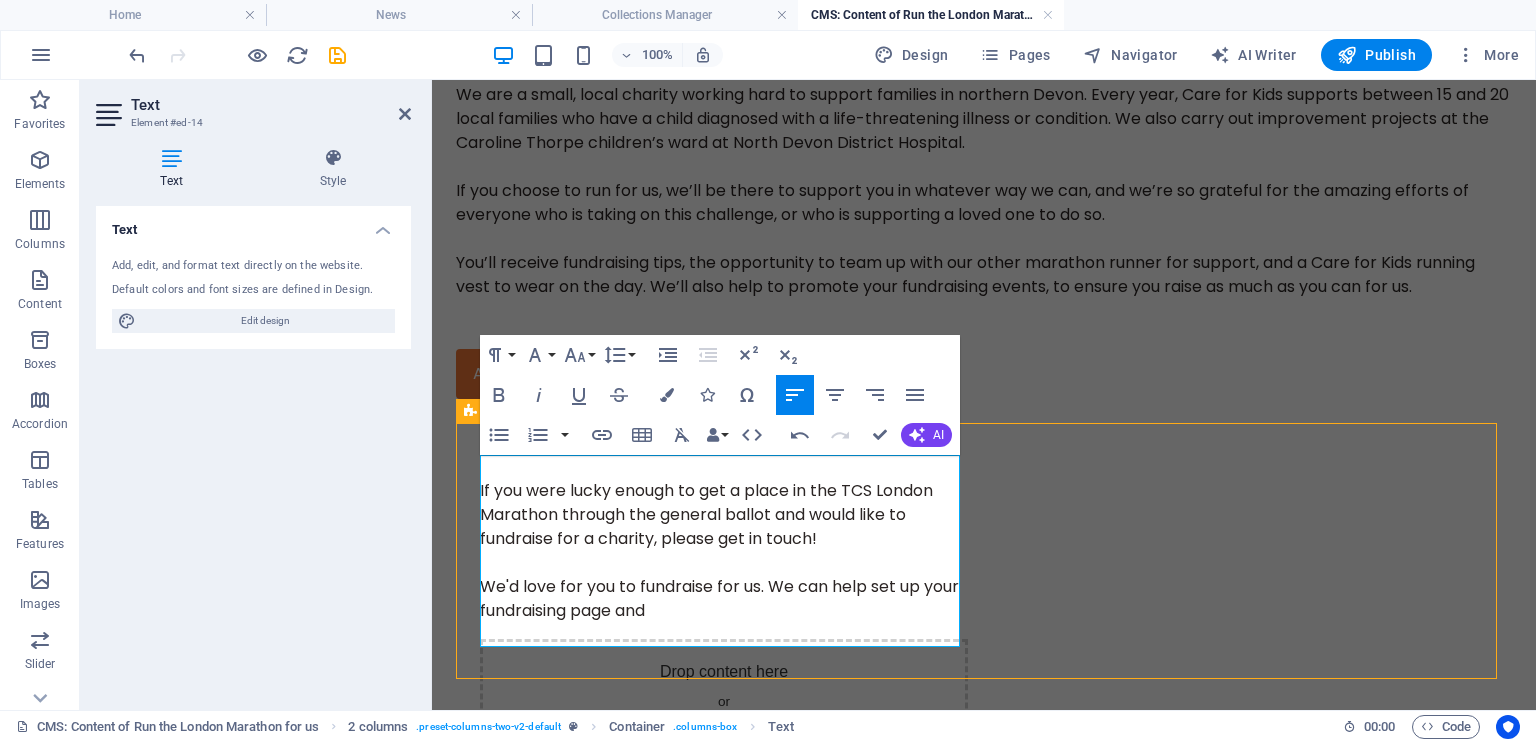 click on "We'd love for you to fundraise for us. We can help set up your fundraising page and" at bounding box center (724, 587) 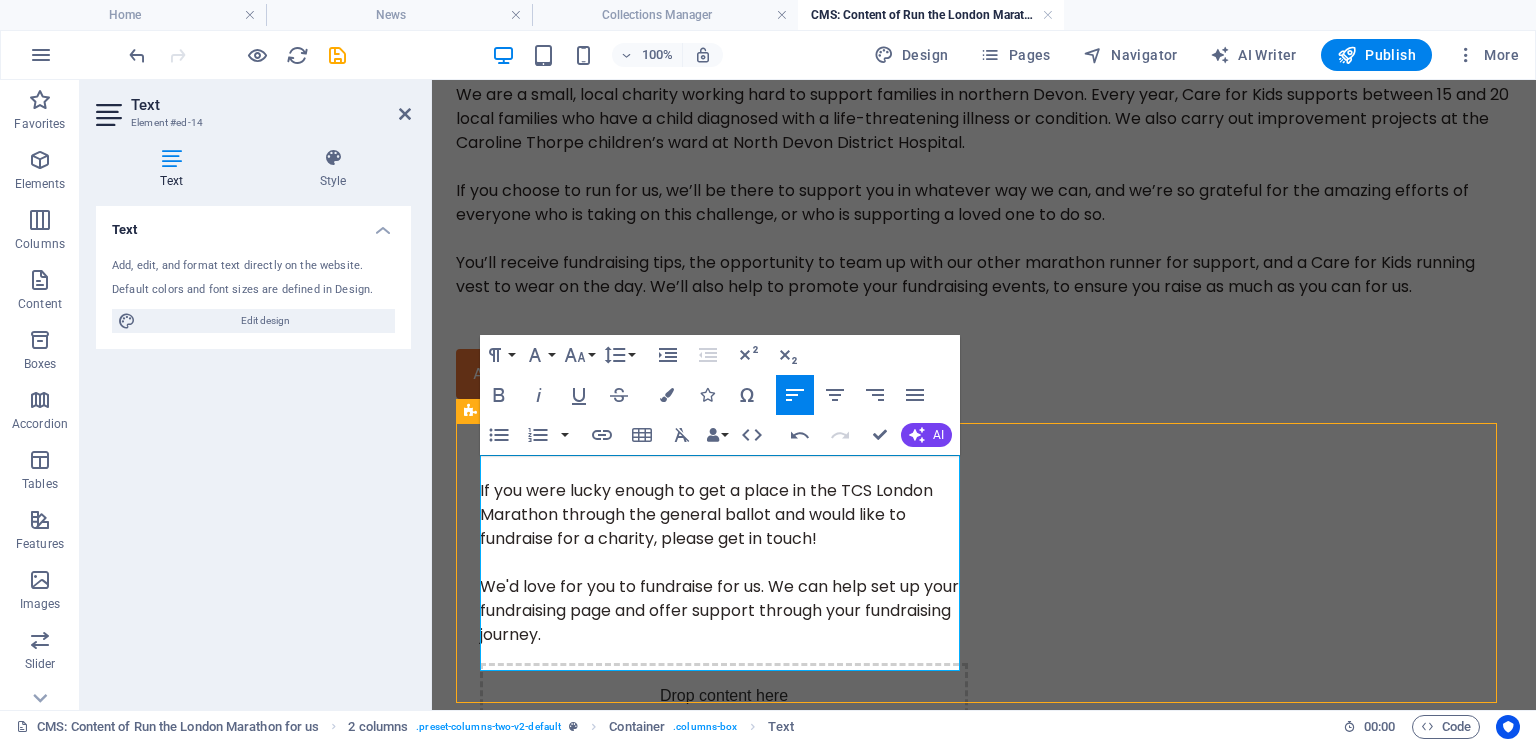 click on "We'd love for you to fundraise for us. We can help set up your fundraising page and offer support through your fundraising journey." at bounding box center [724, 599] 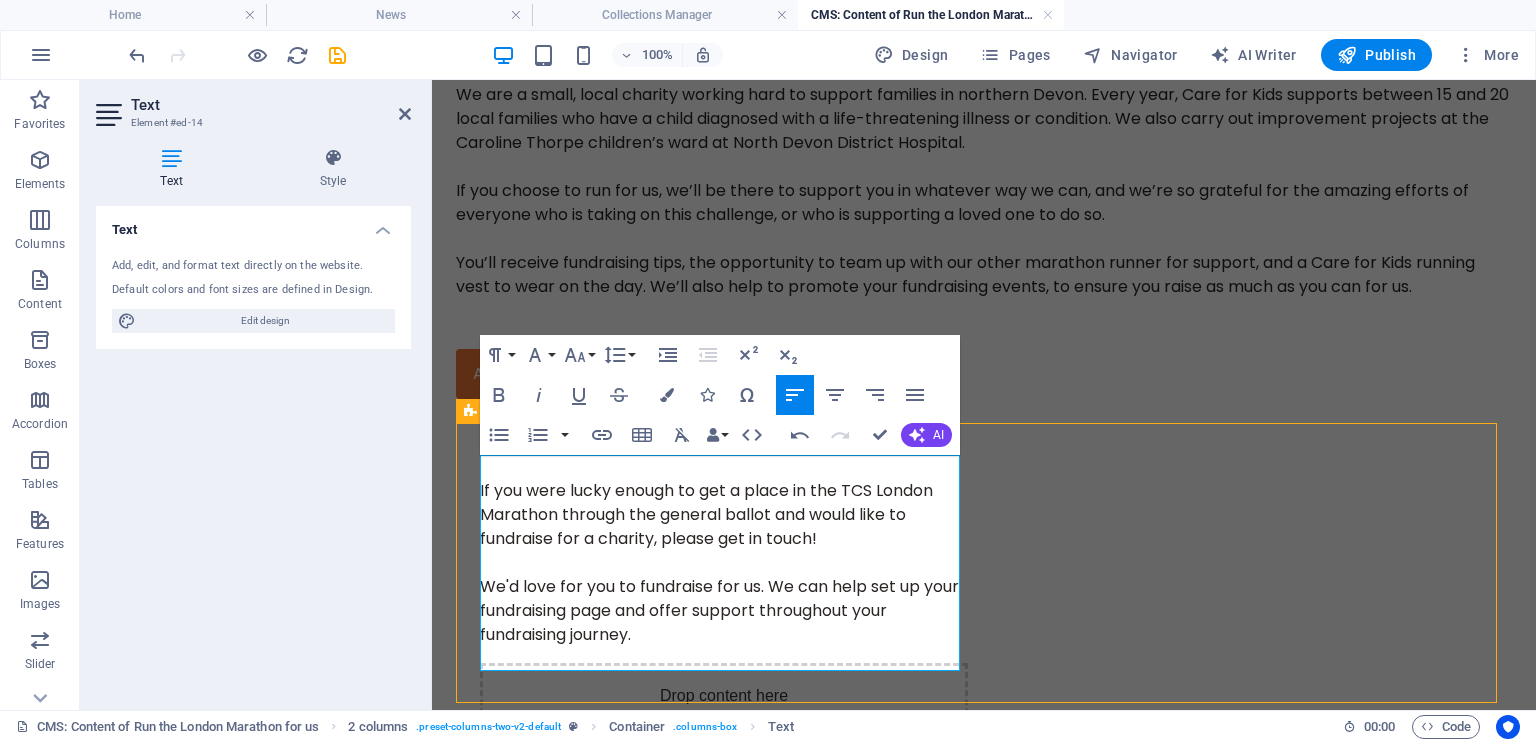click on "We'd love for you to fundraise for us. We can help set up your fundraising page and offer support throughout your fundraising journey." at bounding box center [724, 599] 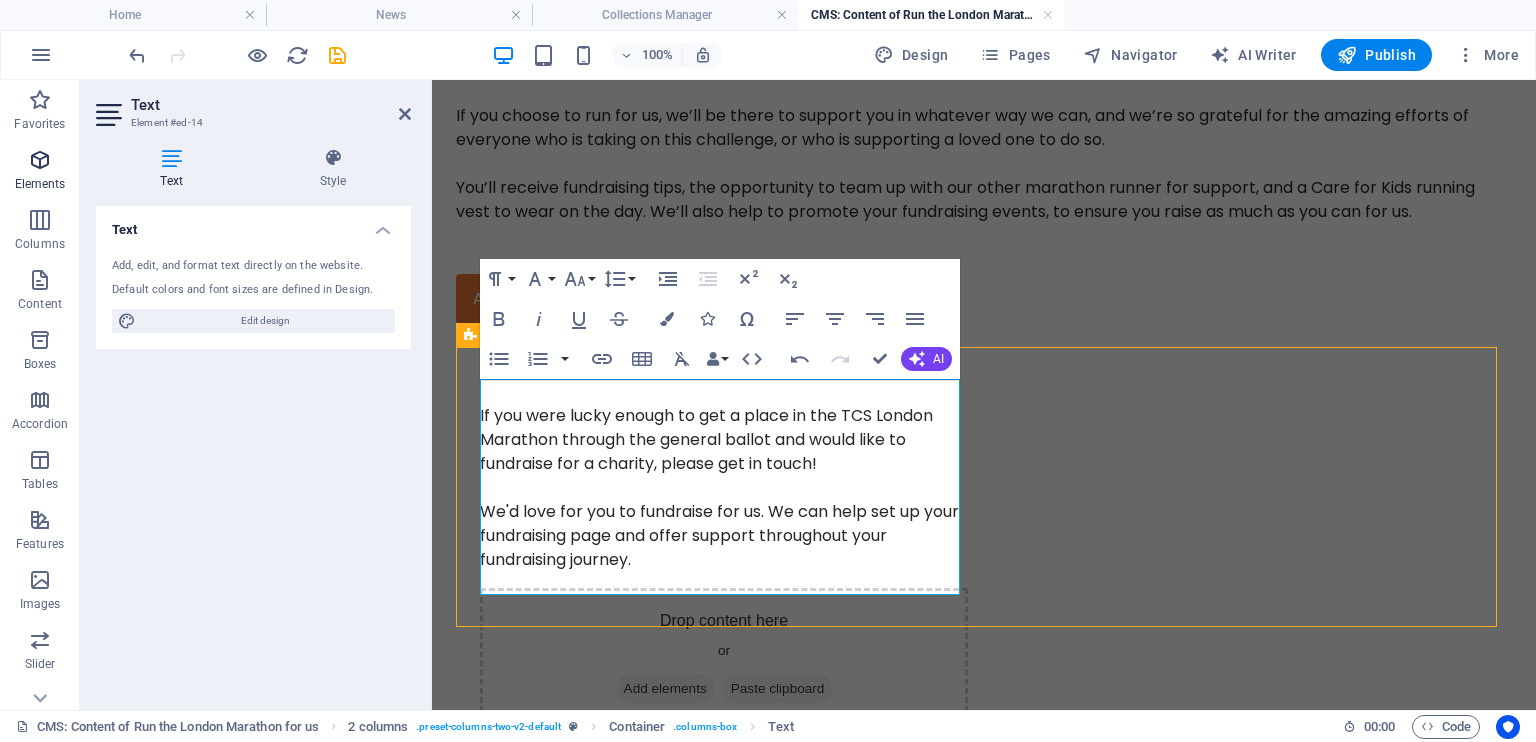 click at bounding box center (40, 160) 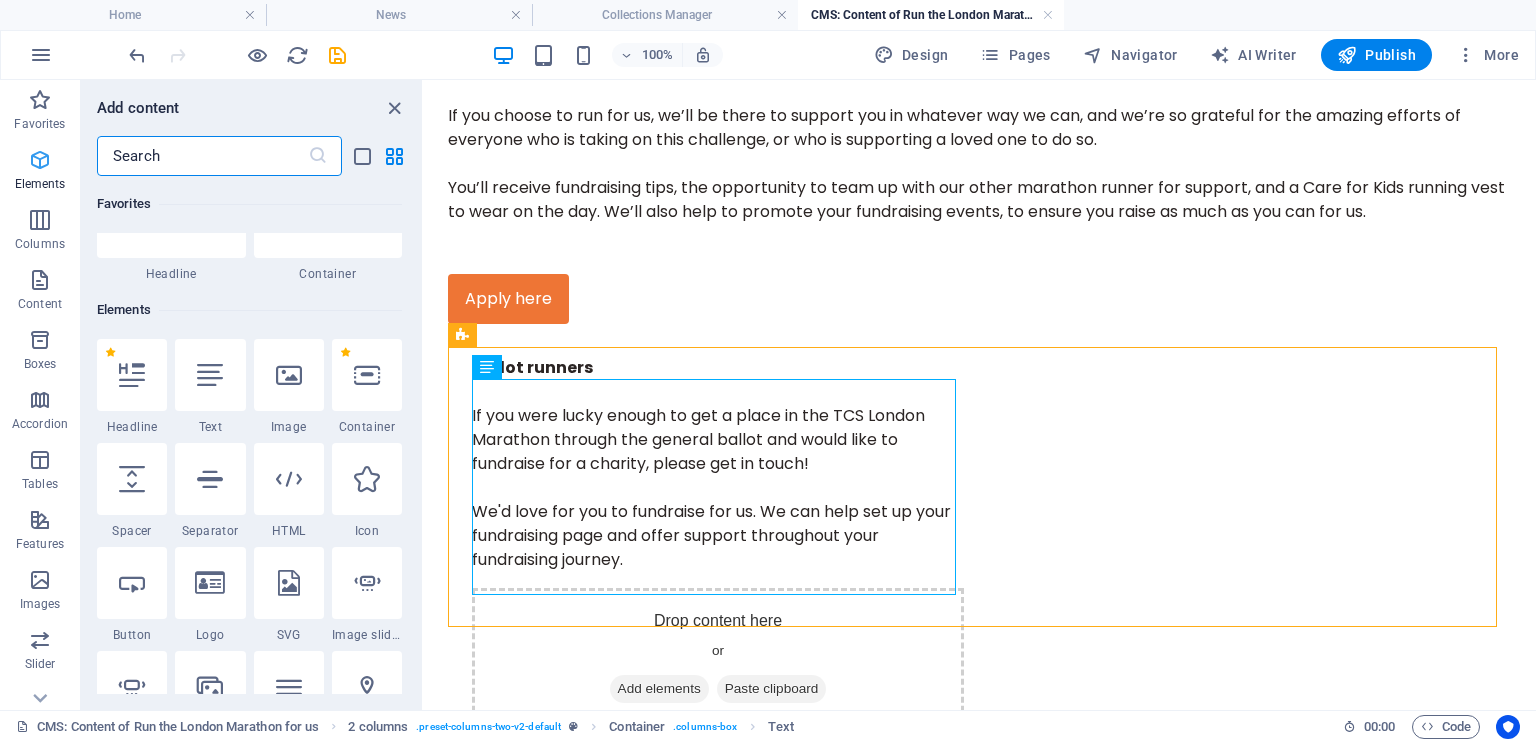 scroll, scrollTop: 212, scrollLeft: 0, axis: vertical 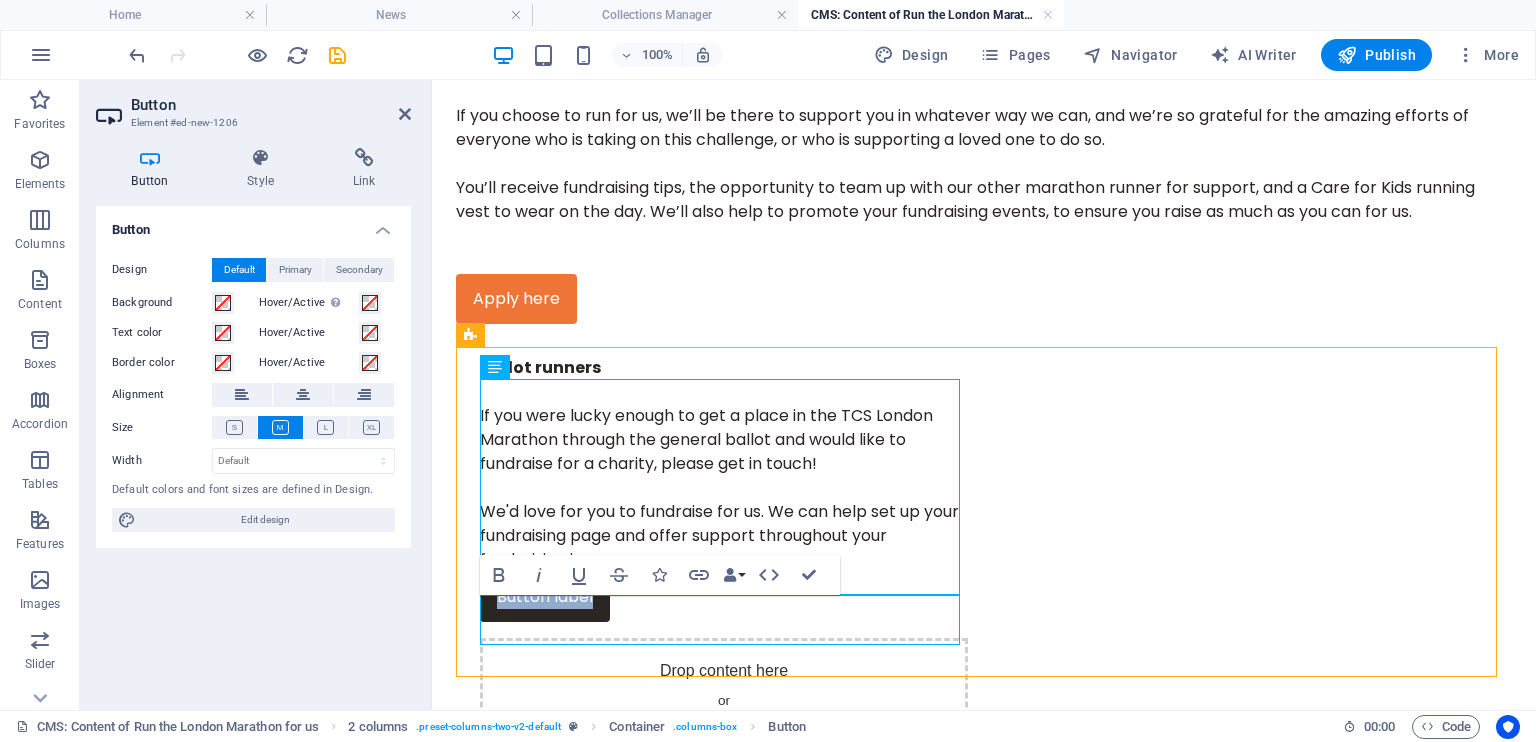 click on "Button label" at bounding box center (545, 597) 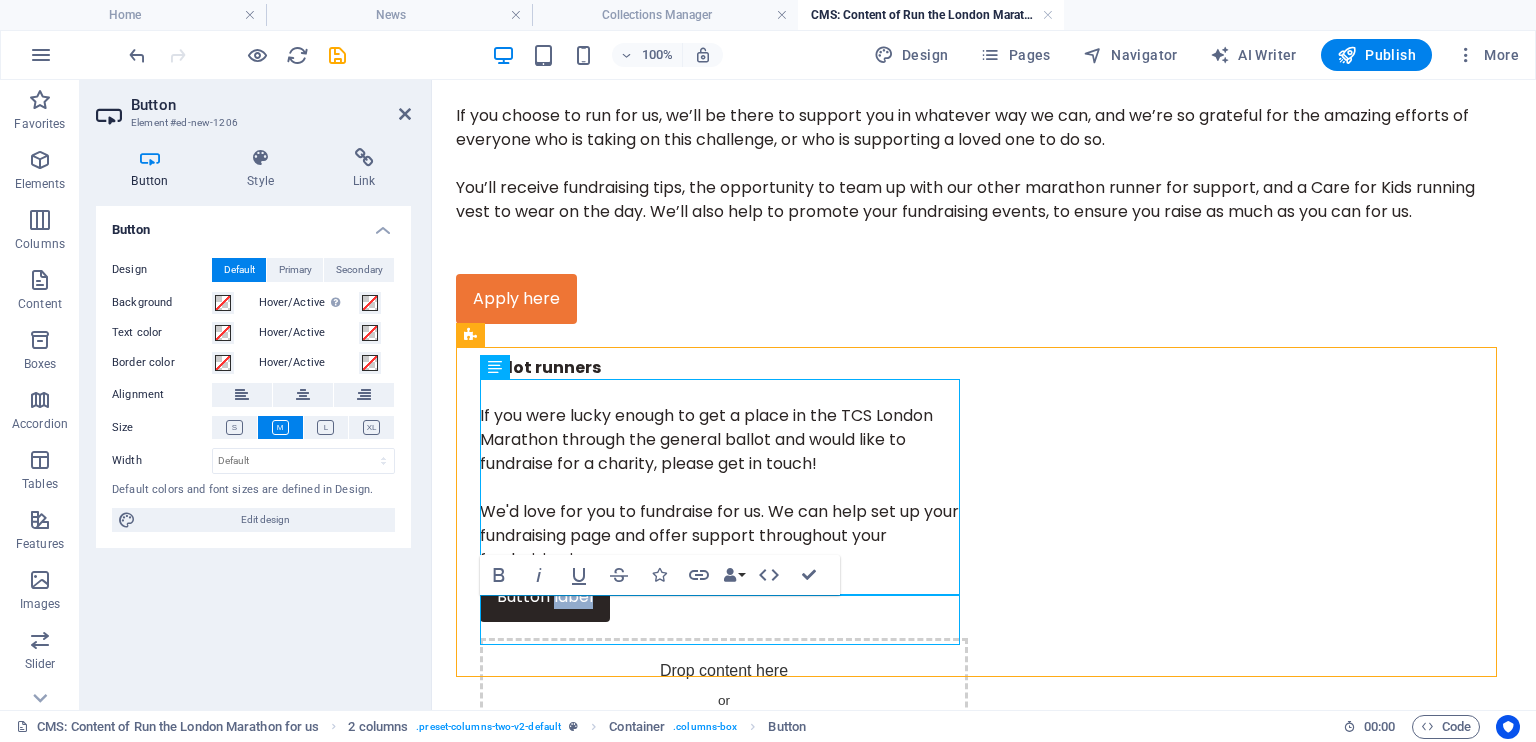 click on "Button label" at bounding box center [545, 597] 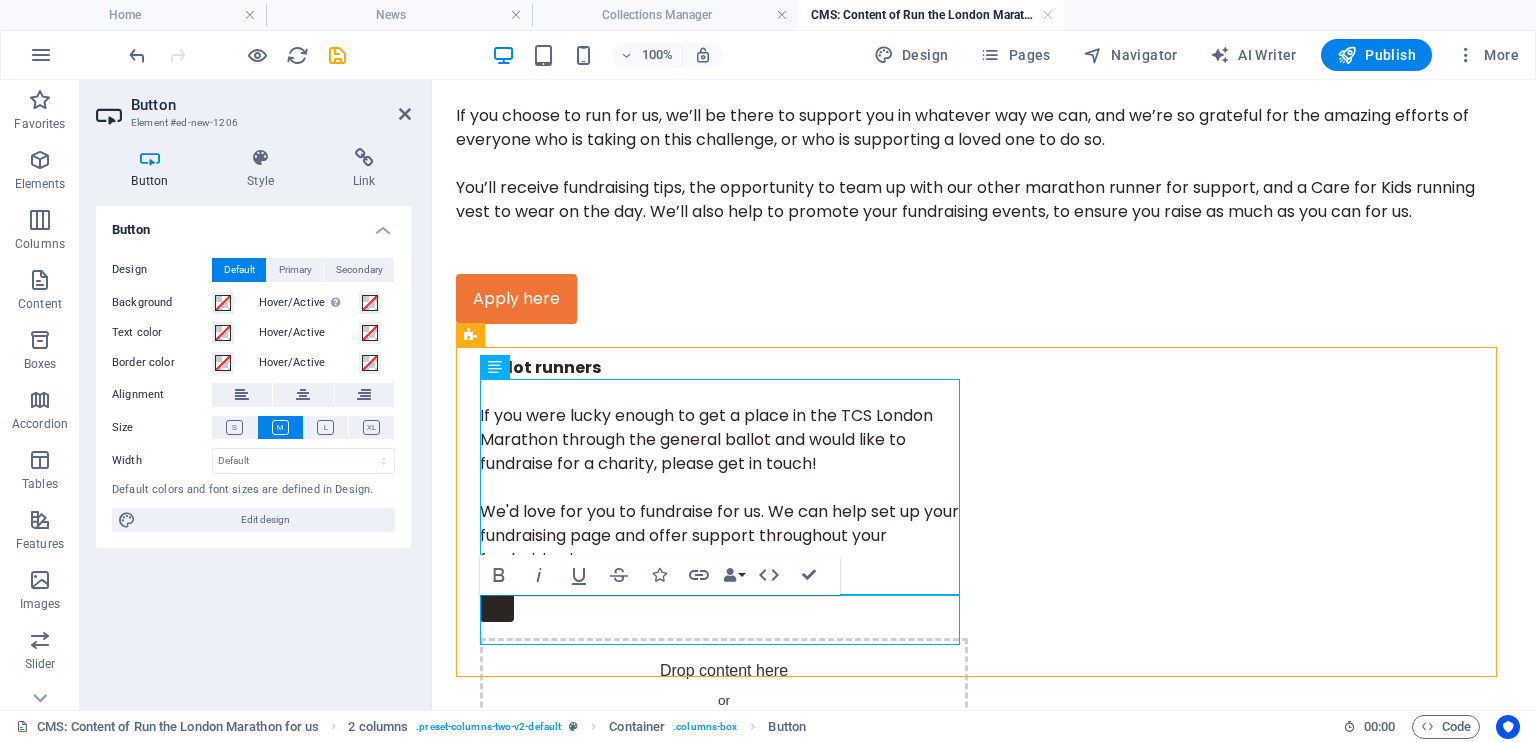 type 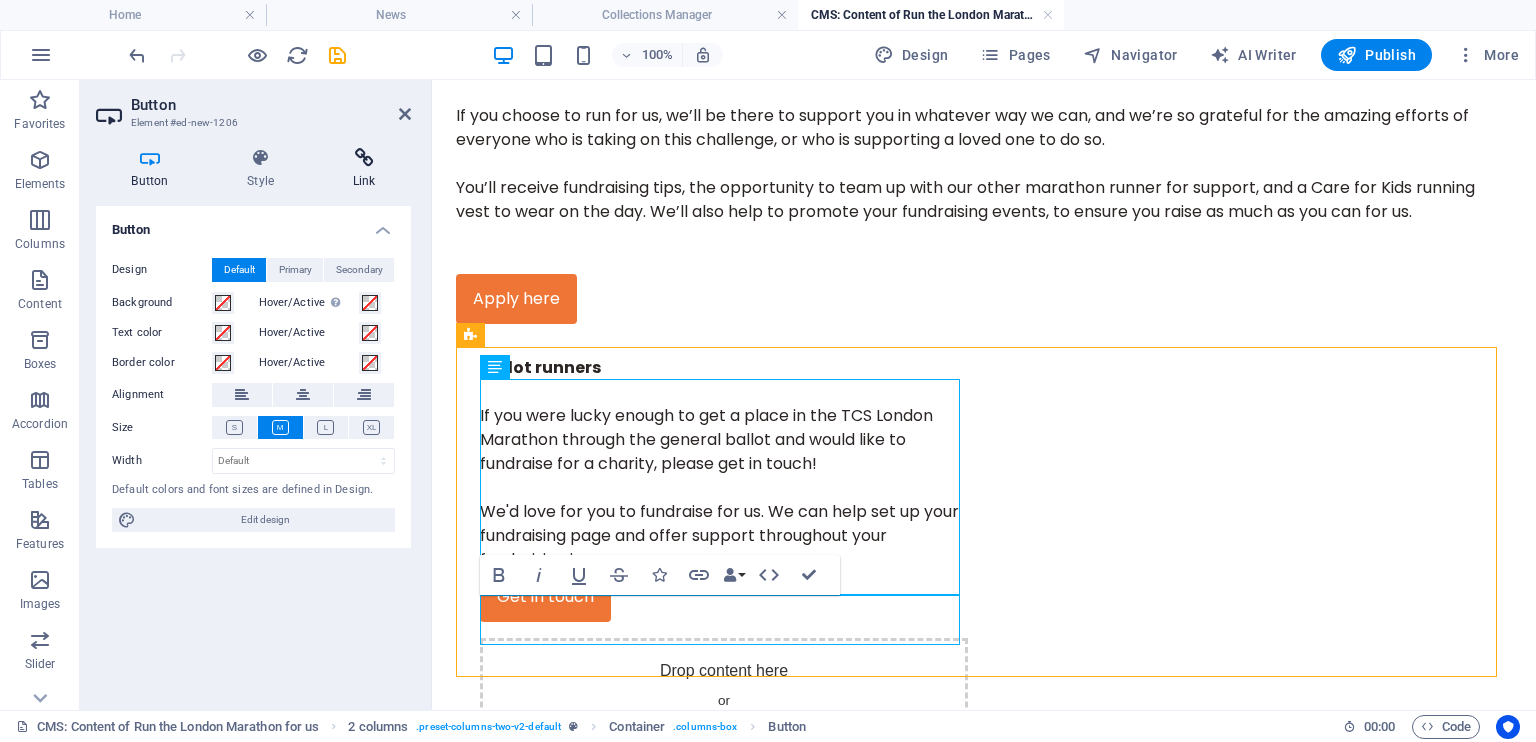 click at bounding box center (364, 158) 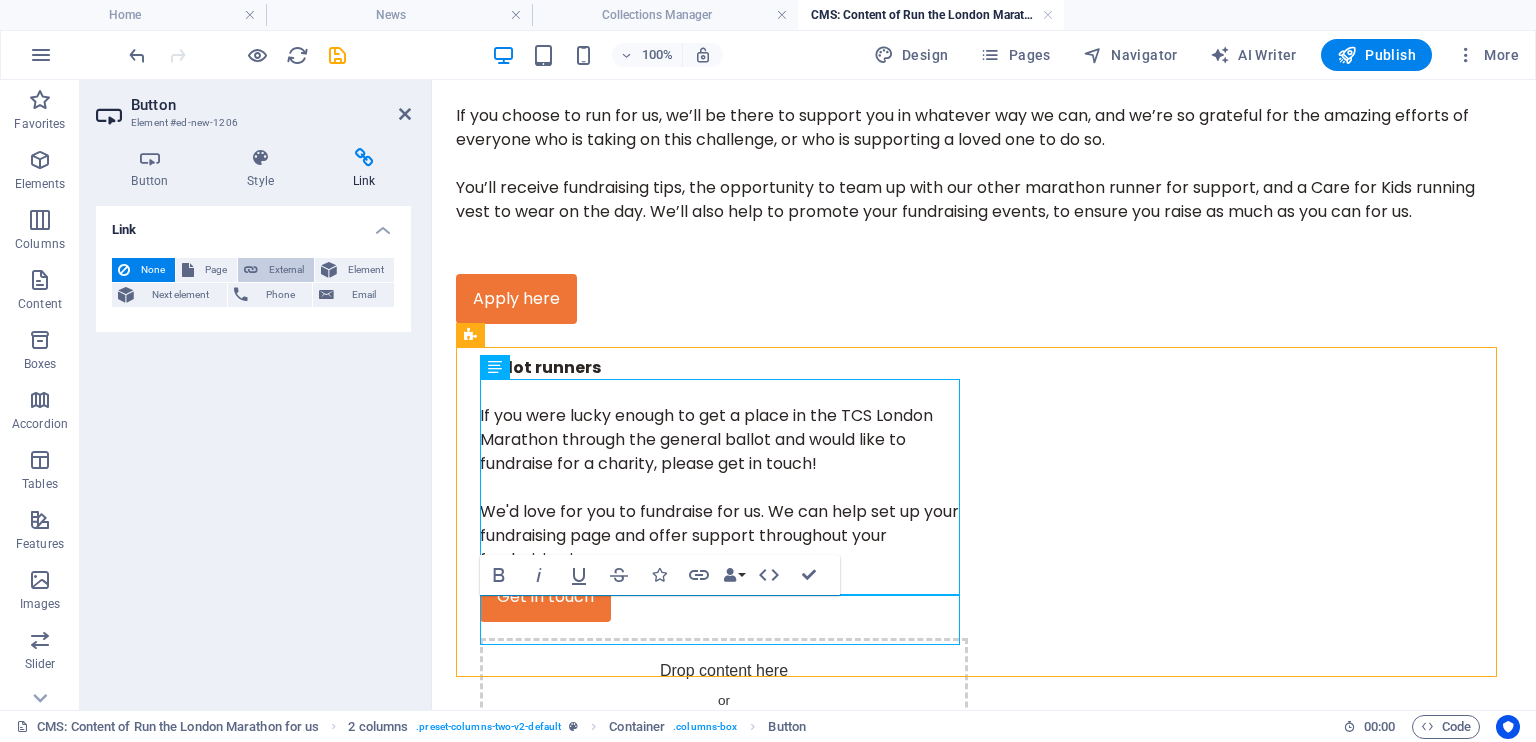 click on "External" at bounding box center [286, 270] 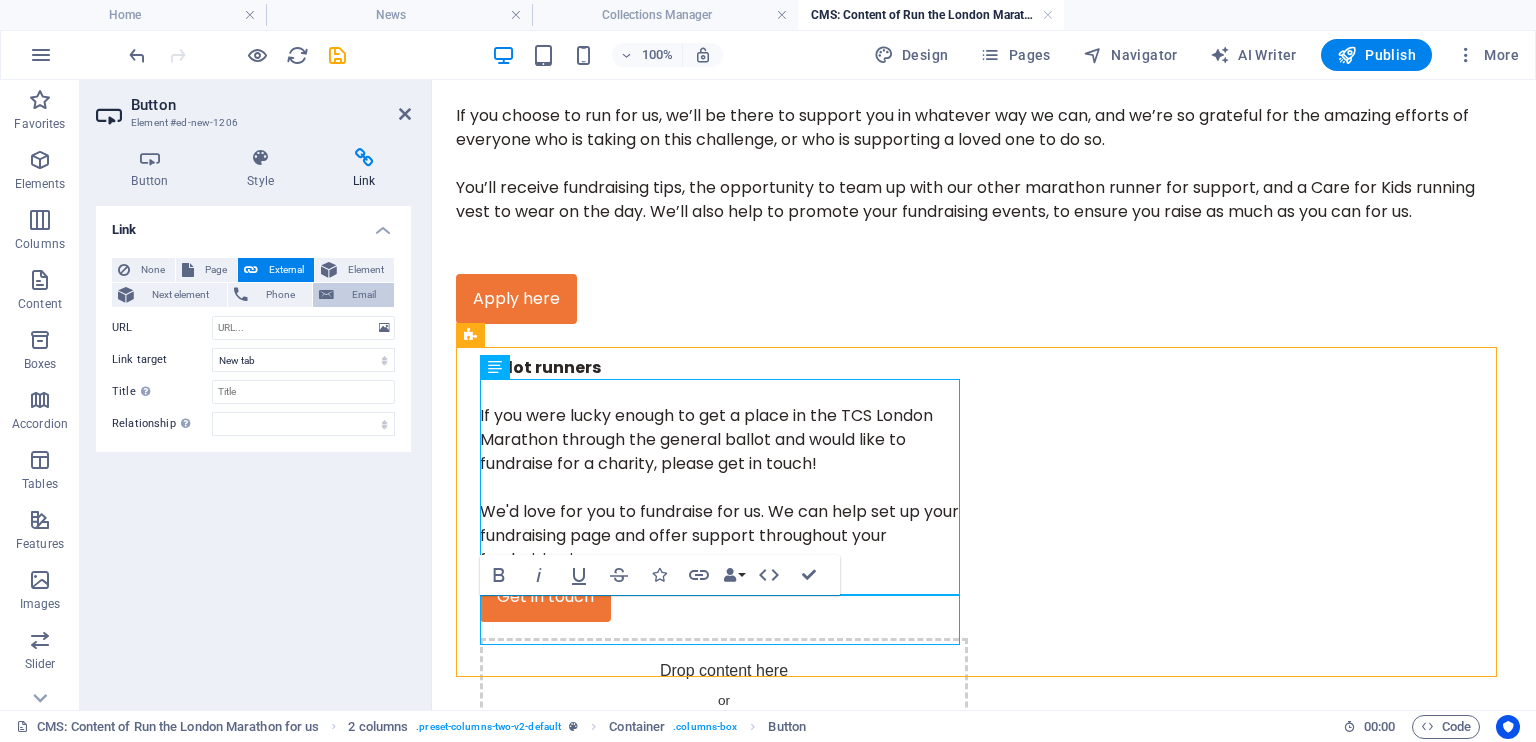 click on "Email" at bounding box center (364, 295) 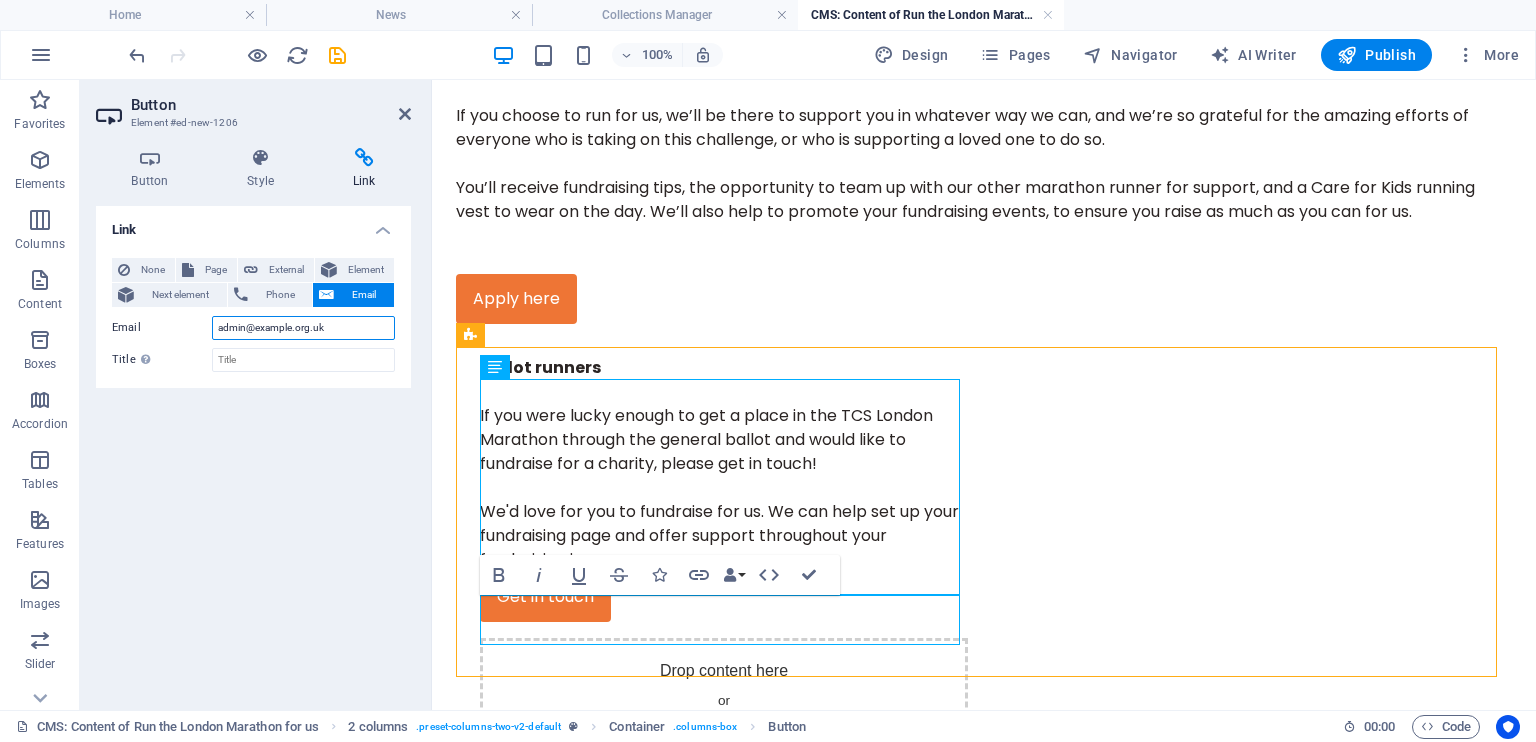 type on "admin@example.org.uk" 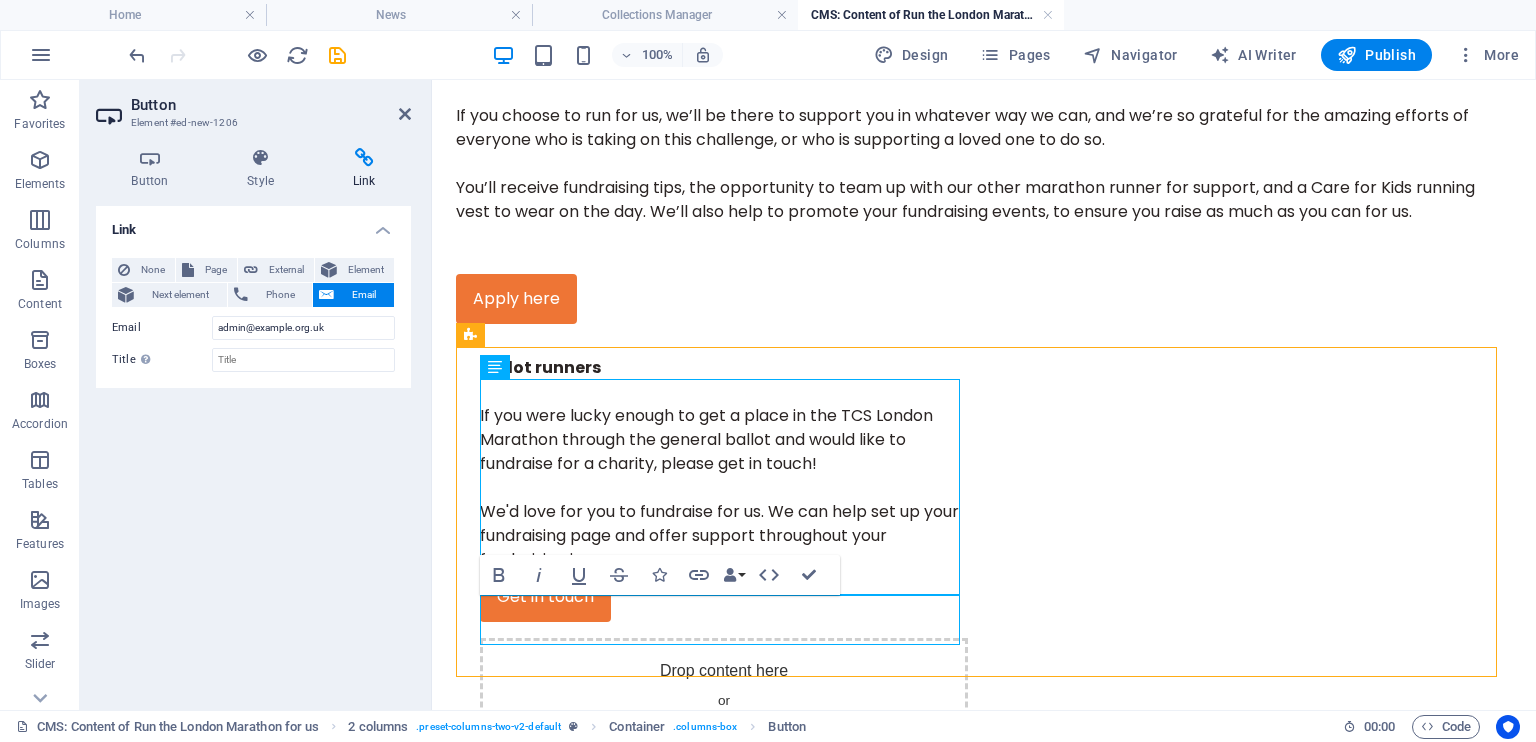 click on "Link None Page External Element Next element Phone Email Page Home News Get involved About Donate Fundraise Volunteer Shop Raffle tickets order form Meet the team Family grants Our projects Contact Legal Notice Privacy statement Element
URL Phone Email [EMAIL] Invalid email address. Link target New tab Same tab Overlay Title Additional link description, should not be the same as the link text. The title is most often shown as a tooltip text when the mouse moves over the element. Leave empty if uncertain. Relationship Sets the  relationship of this link to the link target . For example, the value "nofollow" instructs search engines not to follow the link. Can be left empty. alternate author bookmark external help license next nofollow noreferrer noopener prev search tag" at bounding box center [253, 450] 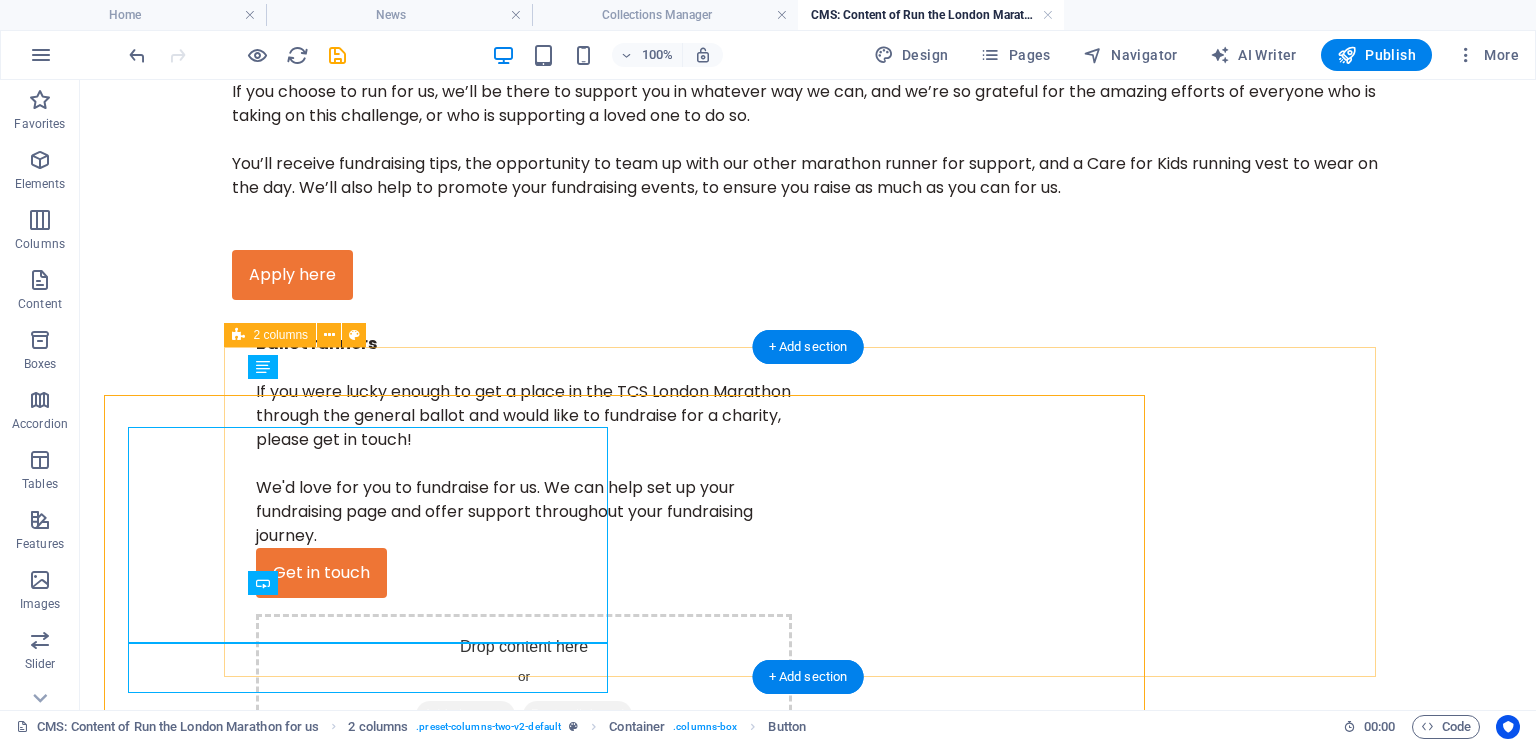 scroll, scrollTop: 419, scrollLeft: 0, axis: vertical 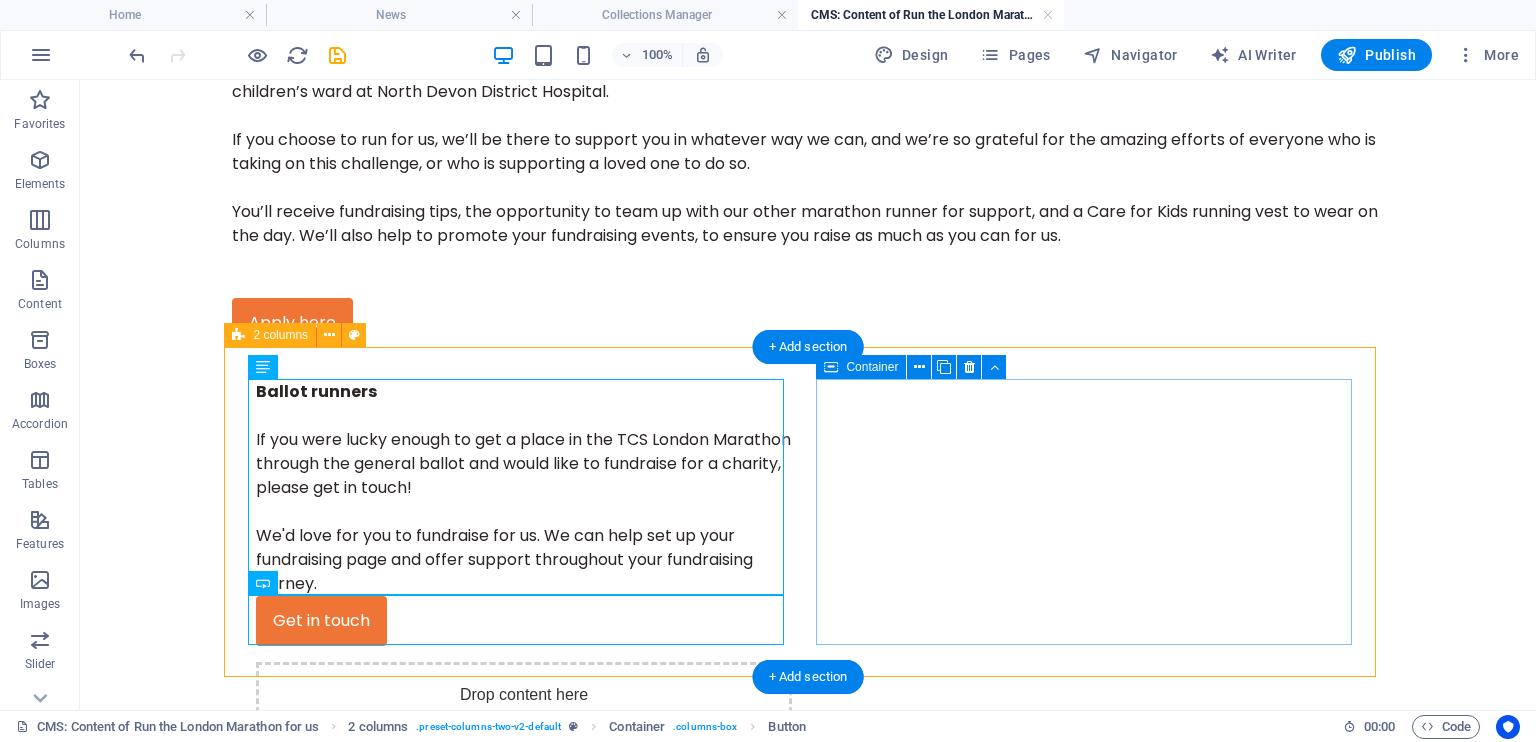 click on "Add elements" at bounding box center [465, 763] 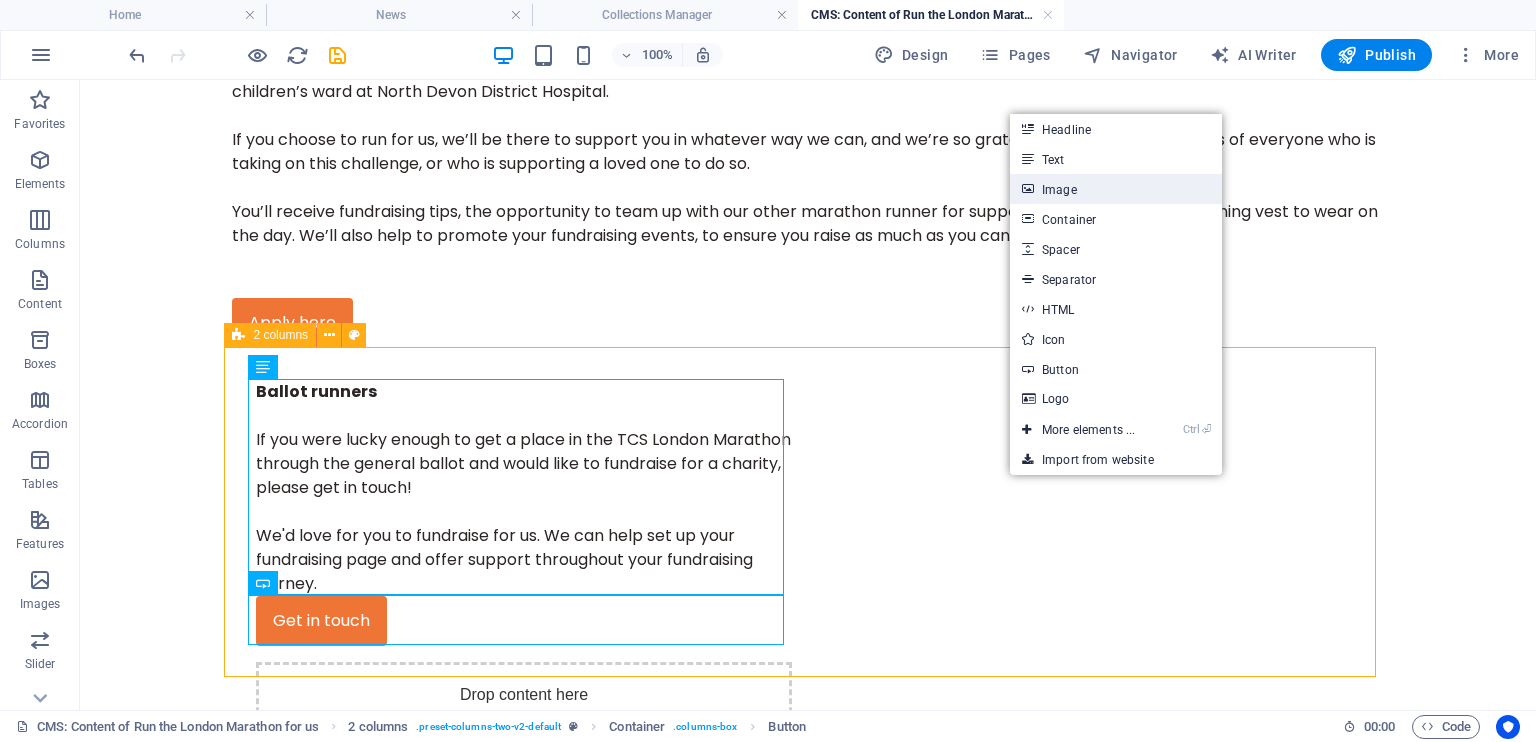 click on "Image" at bounding box center (1116, 189) 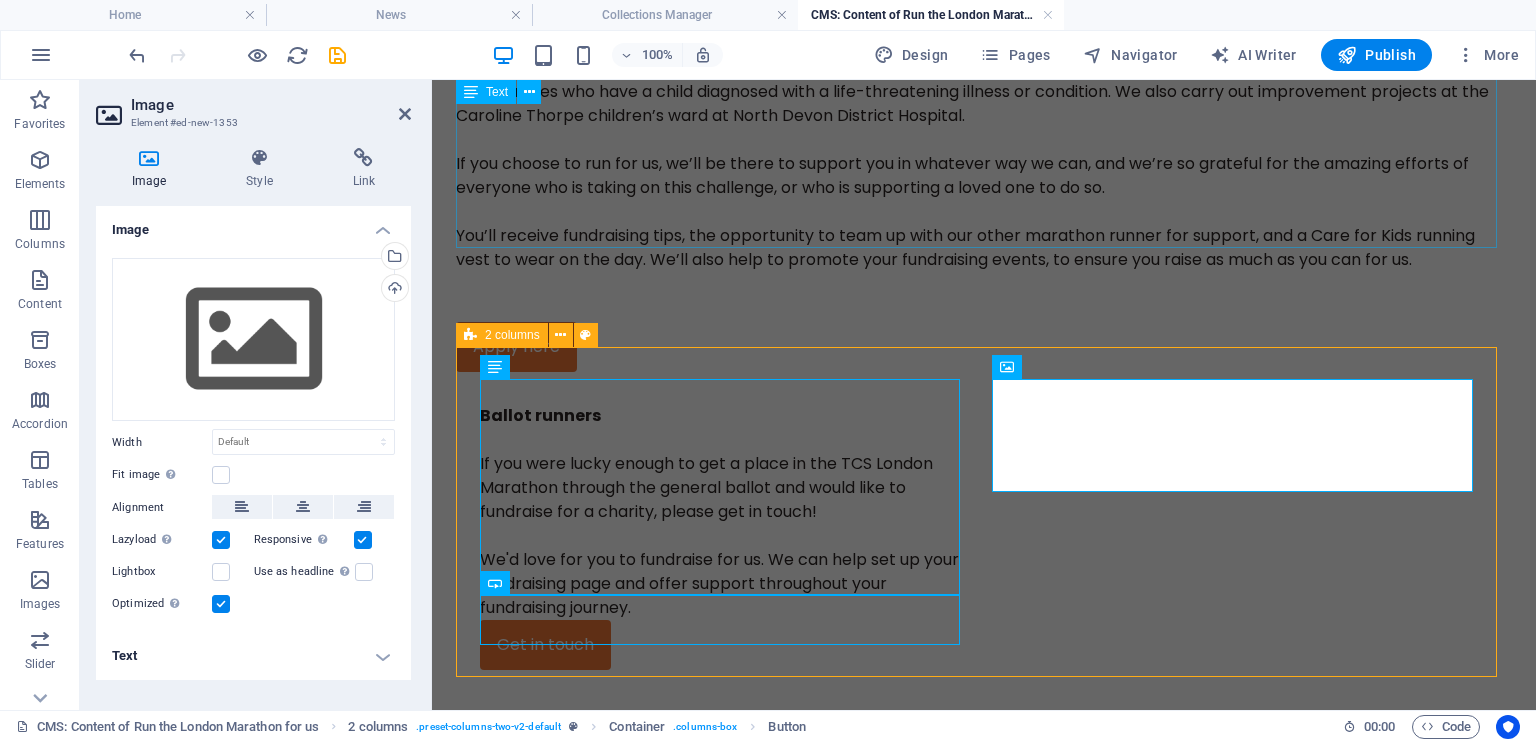 scroll, scrollTop: 467, scrollLeft: 0, axis: vertical 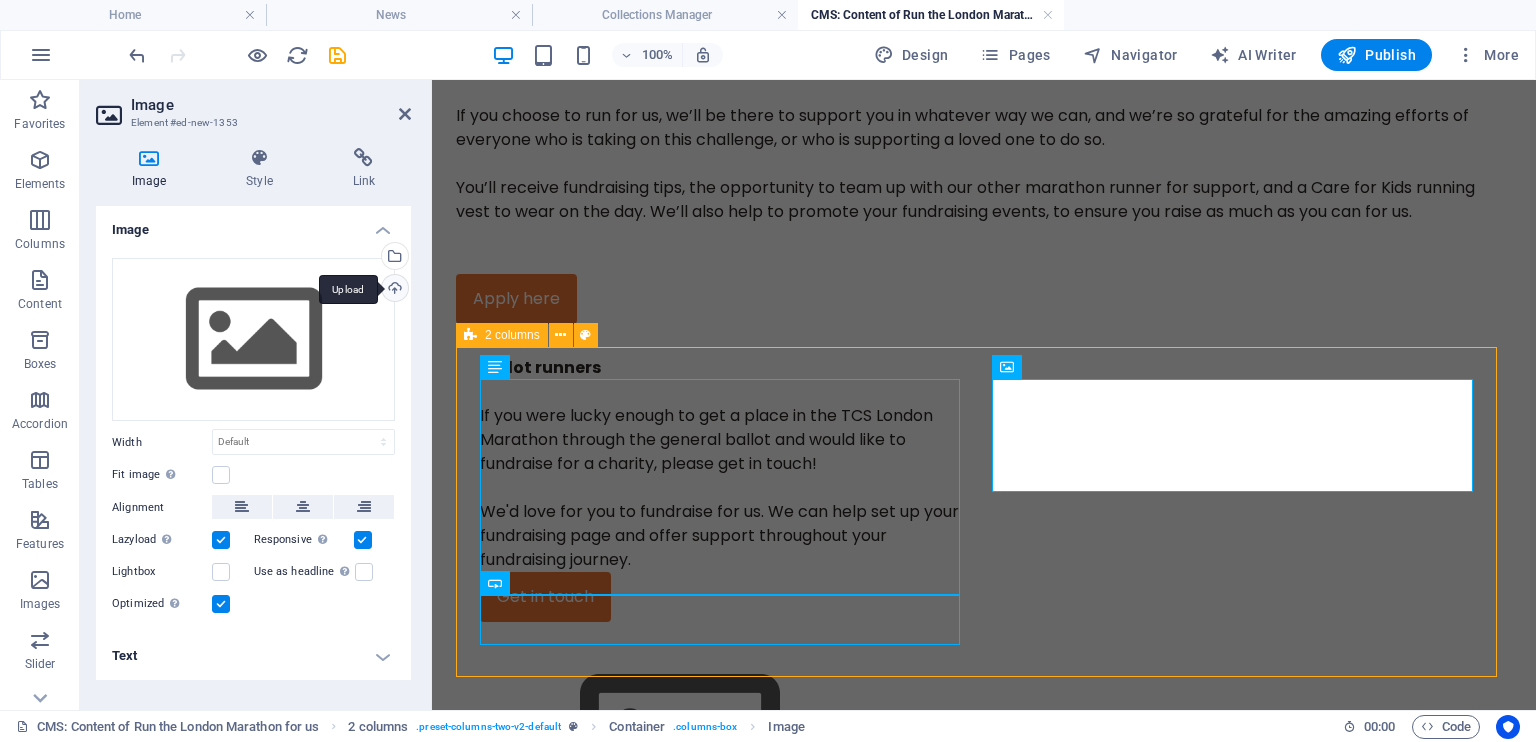 click on "Upload" at bounding box center [393, 290] 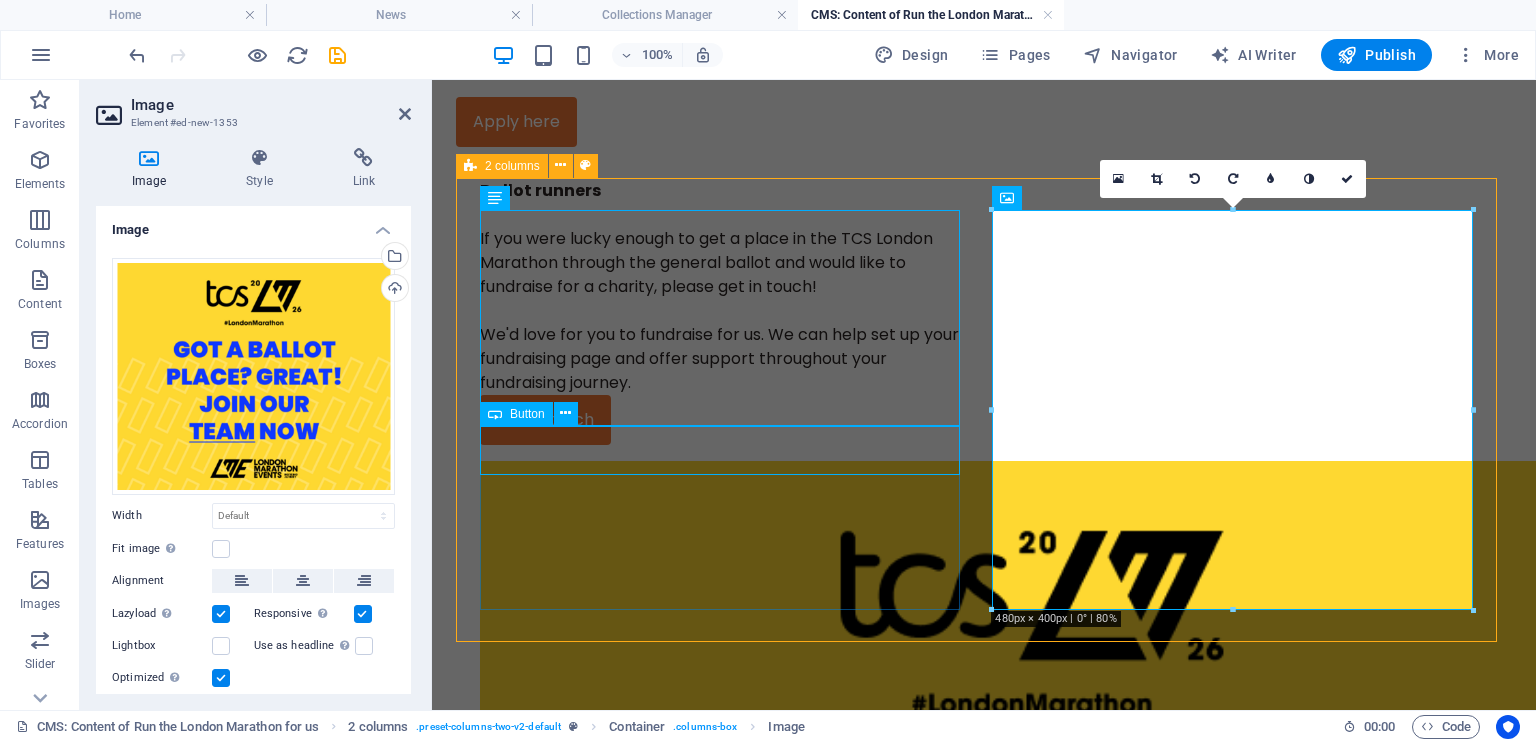 scroll, scrollTop: 651, scrollLeft: 0, axis: vertical 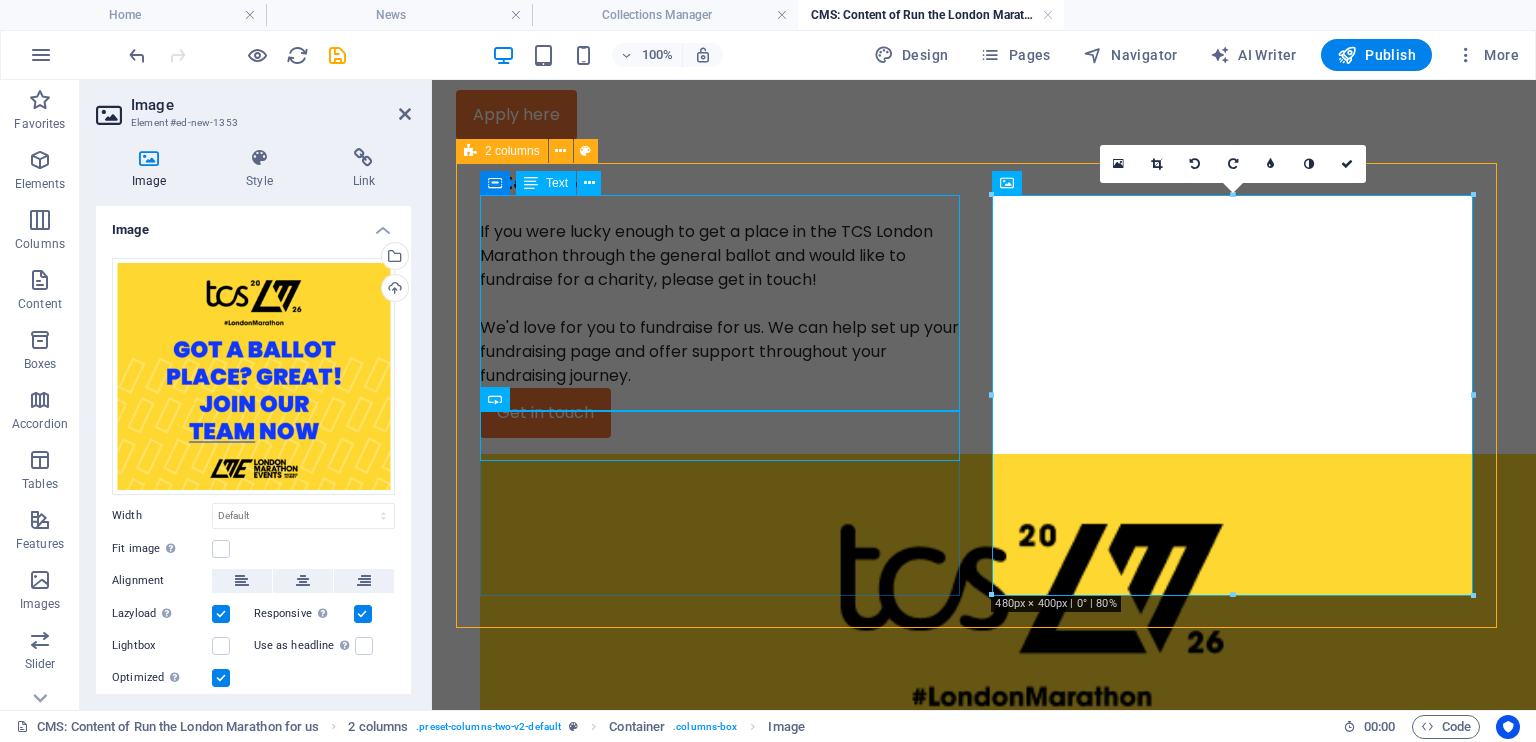 click on "Ballot runners If you were lucky enough to get a place in the TCS London Marathon through the general ballot and would like to fundraise for a charity, please get in touch! We'd love for you to fundraise for us. We can help set up your fundraising page and offer support throughout your fundraising journey." at bounding box center [724, 280] 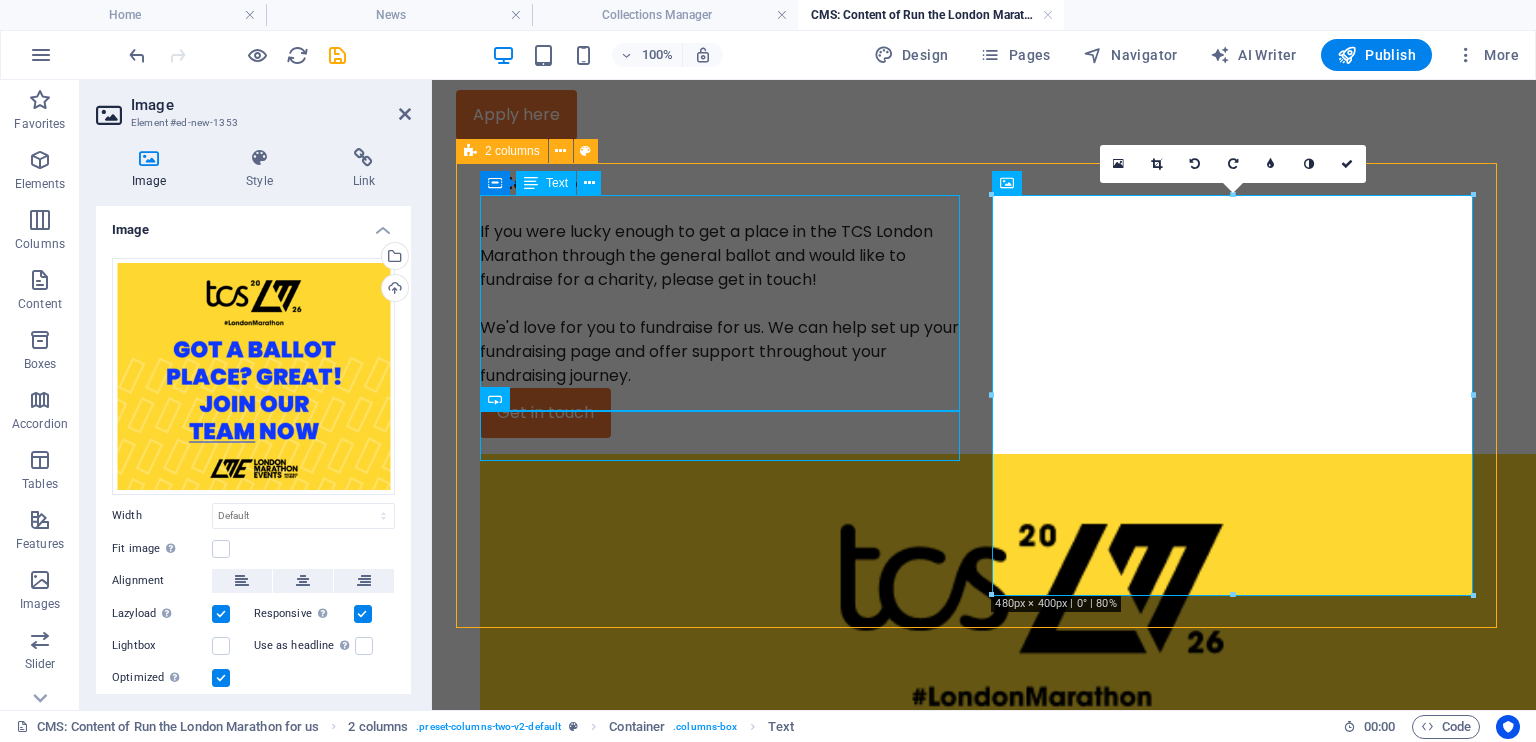 scroll, scrollTop: 603, scrollLeft: 0, axis: vertical 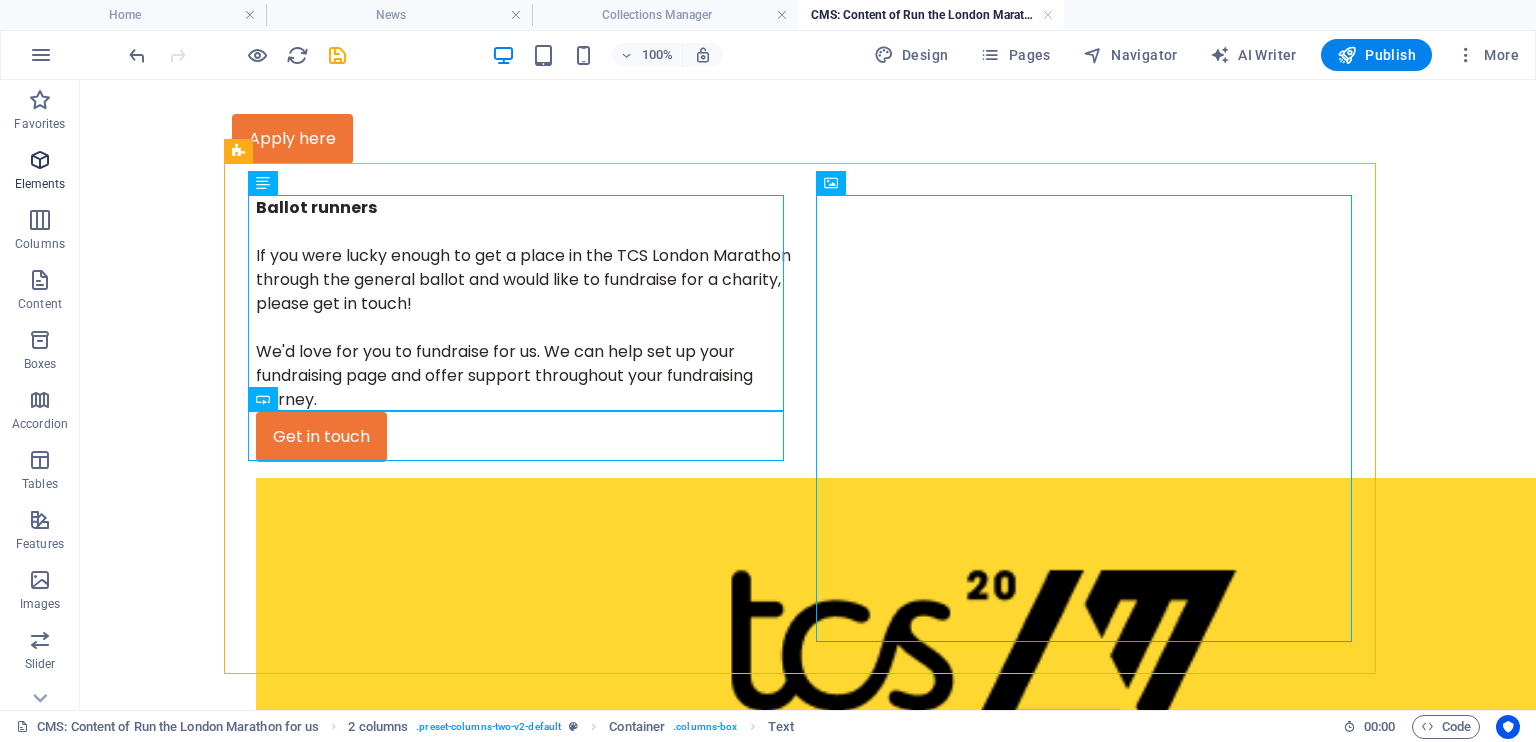 click at bounding box center (40, 160) 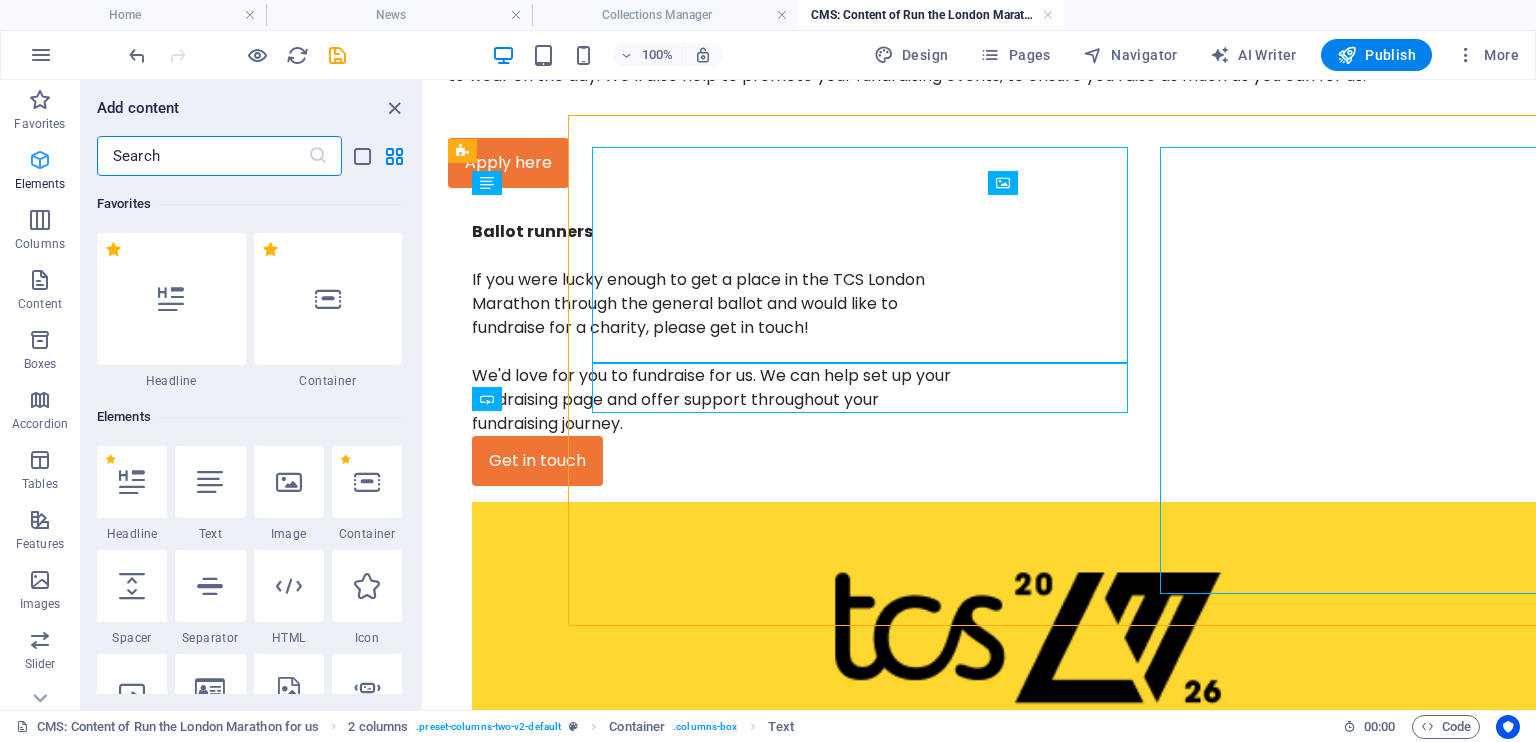 scroll, scrollTop: 651, scrollLeft: 0, axis: vertical 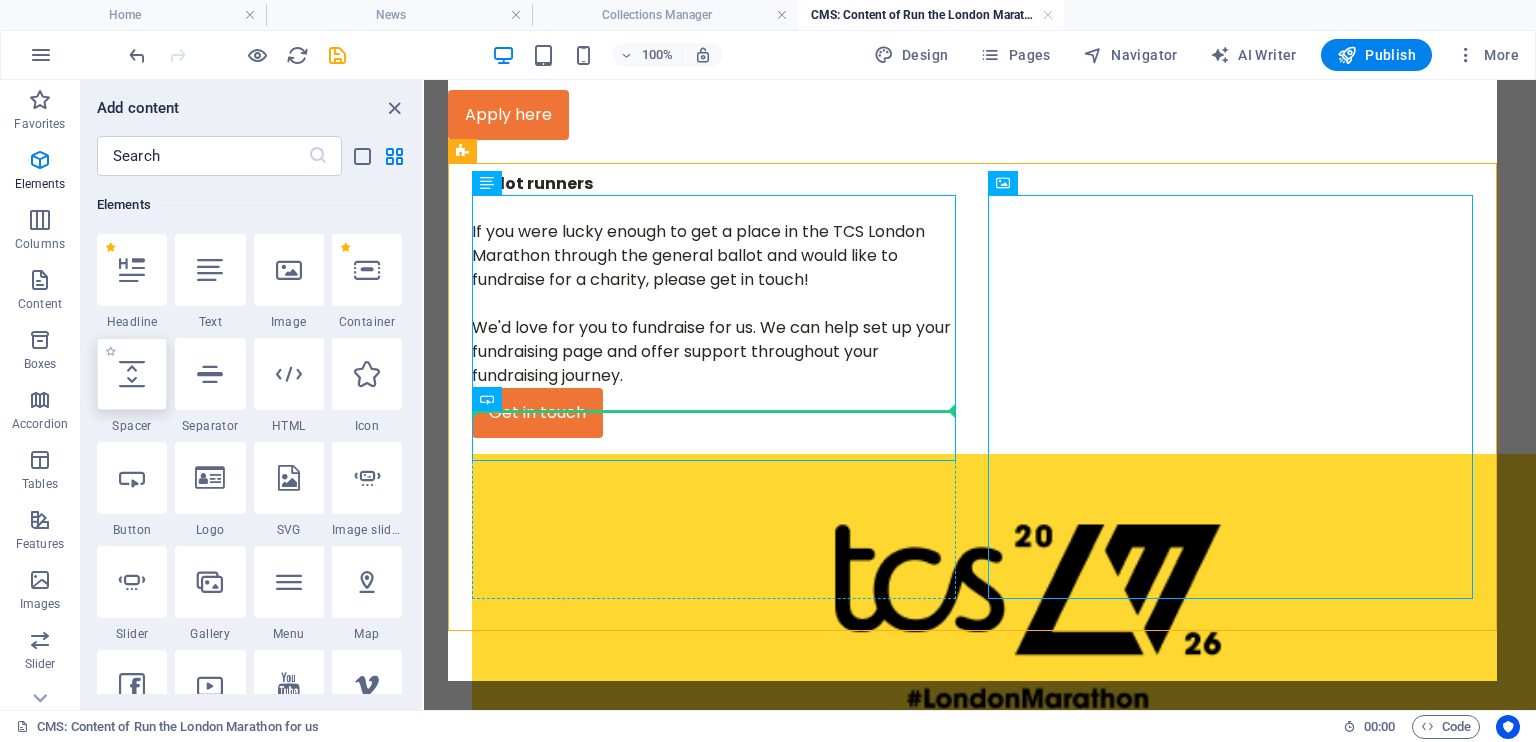 select on "px" 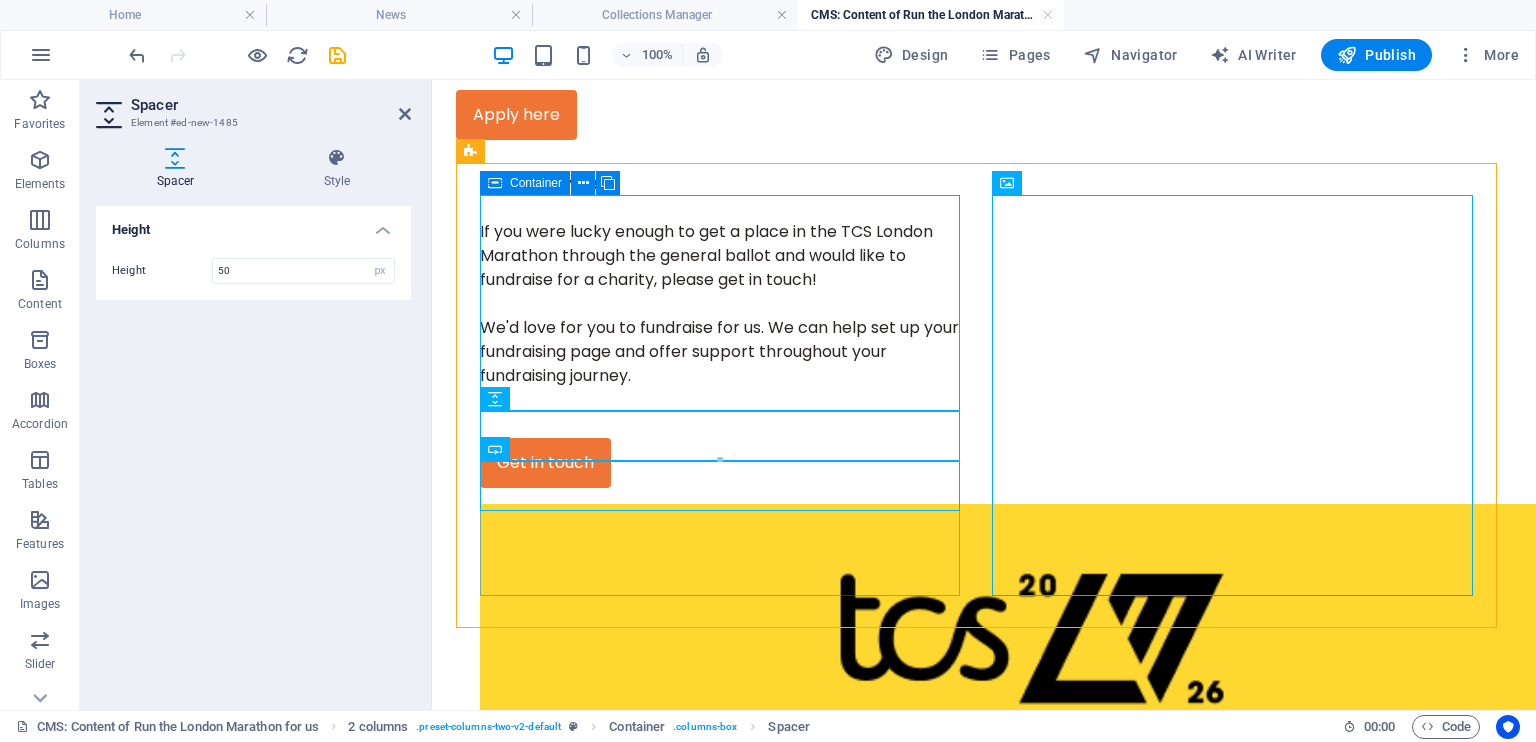 click on "Ballot runners If you were lucky enough to get a place in the TCS London Marathon through the general ballot and would like to fundraise for a charity, please get in touch! We'd love for you to fundraise for us. We can help set up your fundraising page and offer support throughout your fundraising journey. Get in touch" at bounding box center [724, 330] 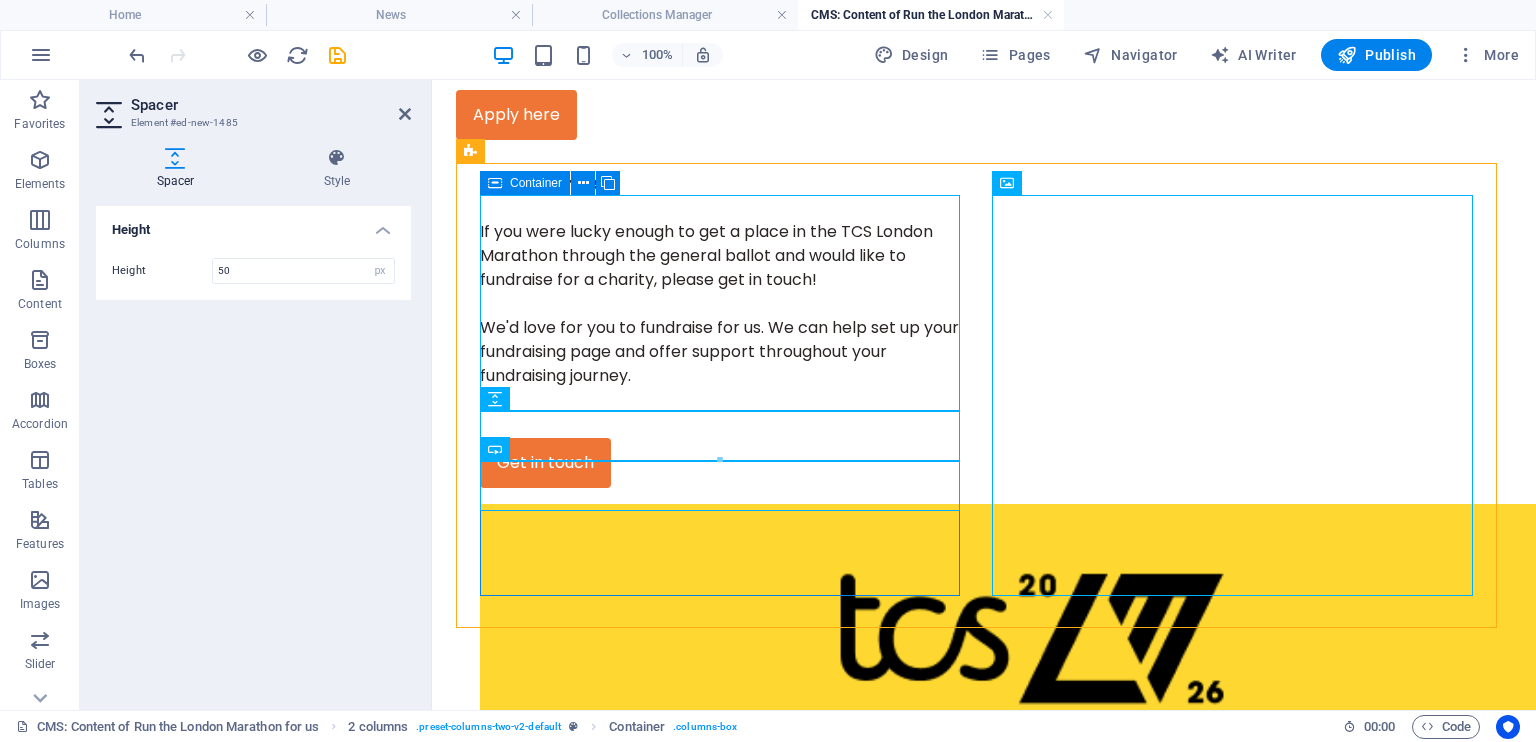 scroll, scrollTop: 603, scrollLeft: 0, axis: vertical 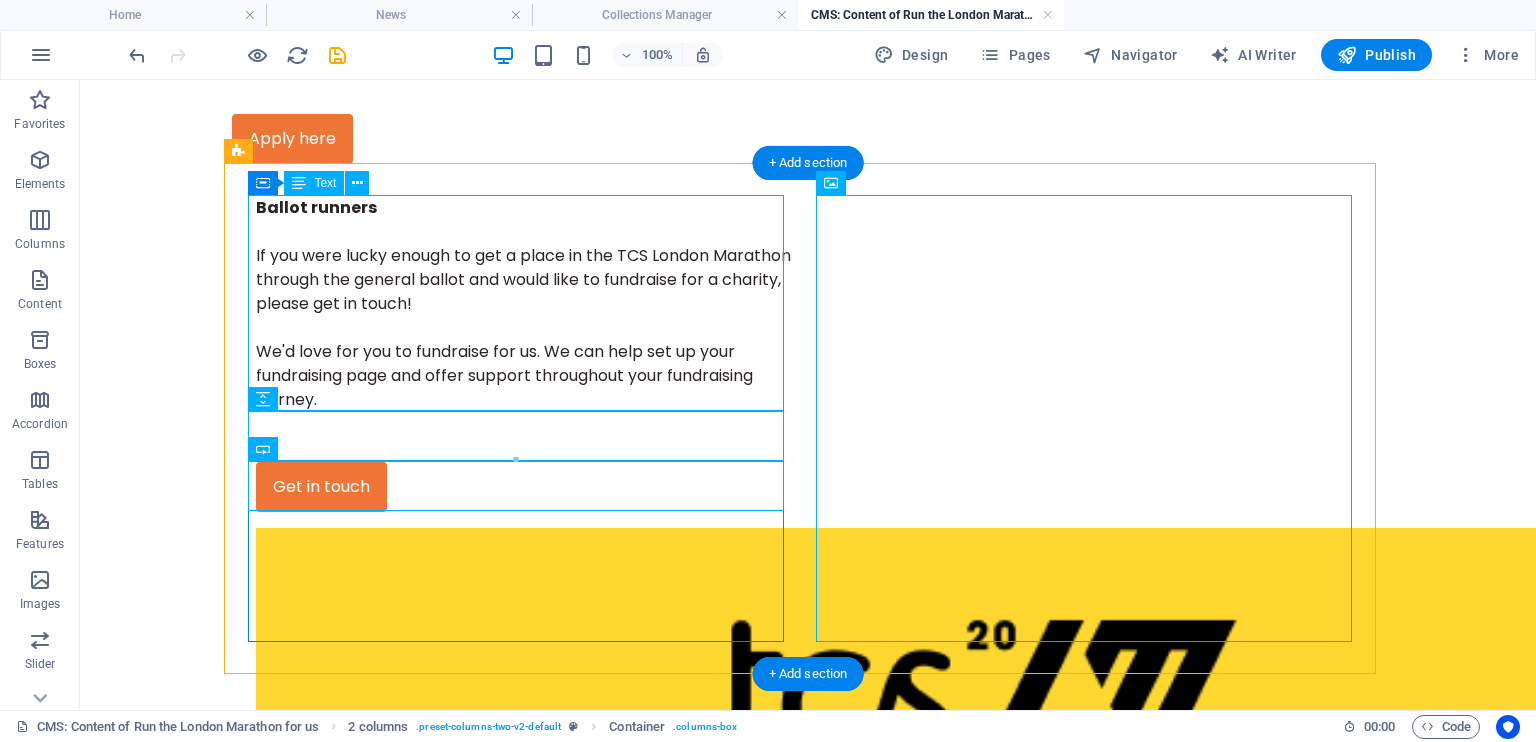 click on "Ballot runners If you were lucky enough to get a place in the TCS London Marathon through the general ballot and would like to fundraise for a charity, please get in touch! We'd love for you to fundraise for us. We can help set up your fundraising page and offer support throughout your fundraising journey." at bounding box center [524, 304] 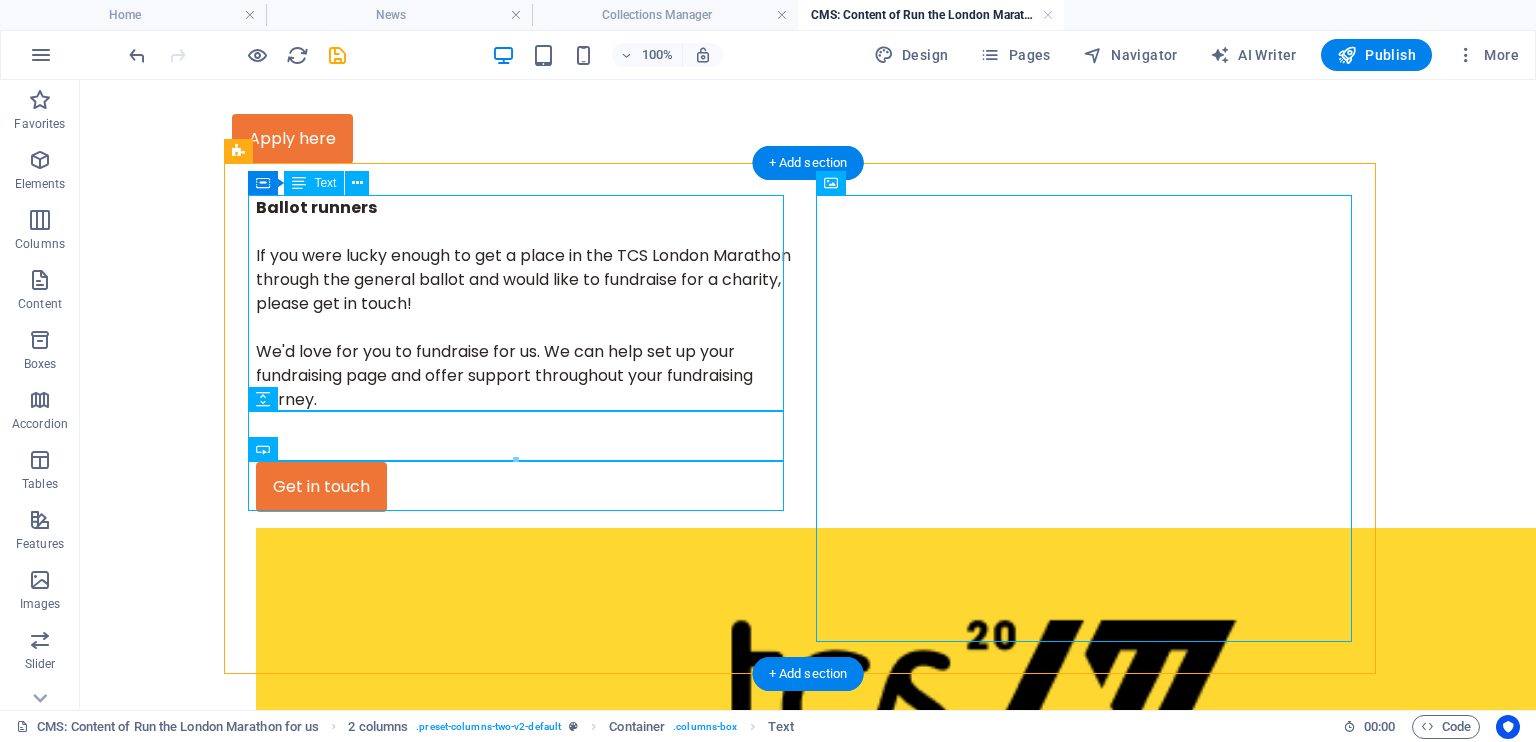 click on "Ballot runners If you were lucky enough to get a place in the TCS London Marathon through the general ballot and would like to fundraise for a charity, please get in touch! We'd love for you to fundraise for us. We can help set up your fundraising page and offer support throughout your fundraising journey." at bounding box center [524, 304] 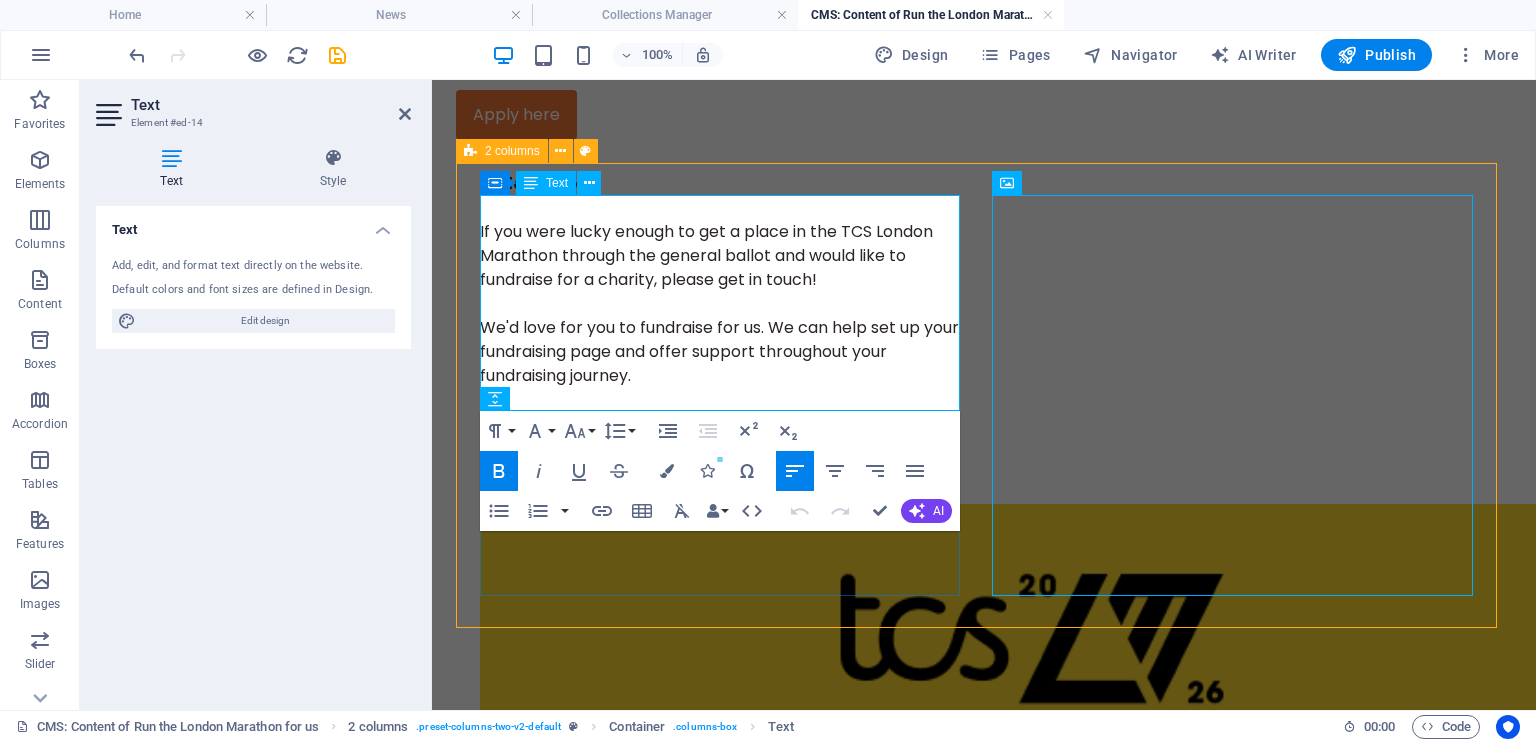 click on "We'd love for you to fundraise for us. We can help set up your fundraising page and offer support throughout your fundraising journey." at bounding box center (724, 340) 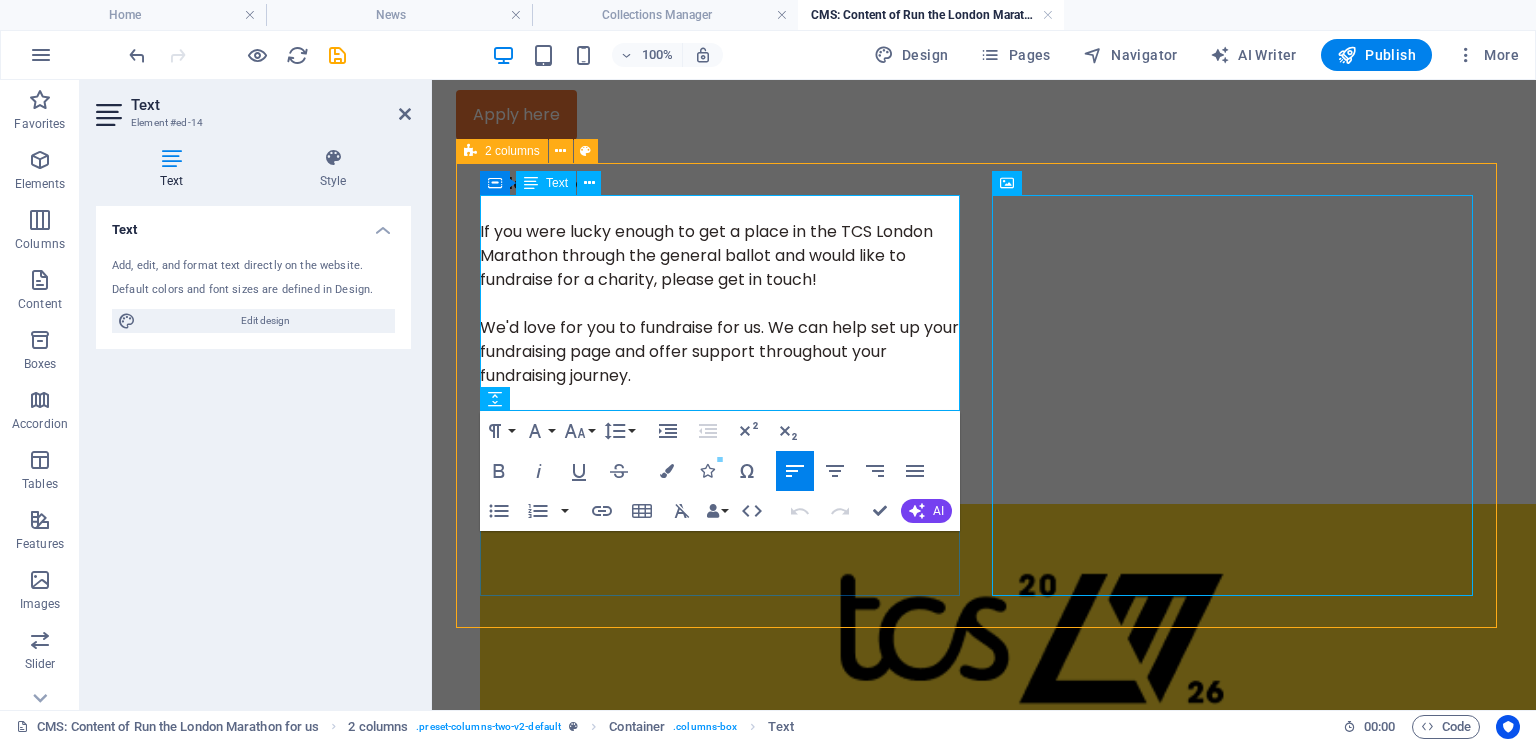 type 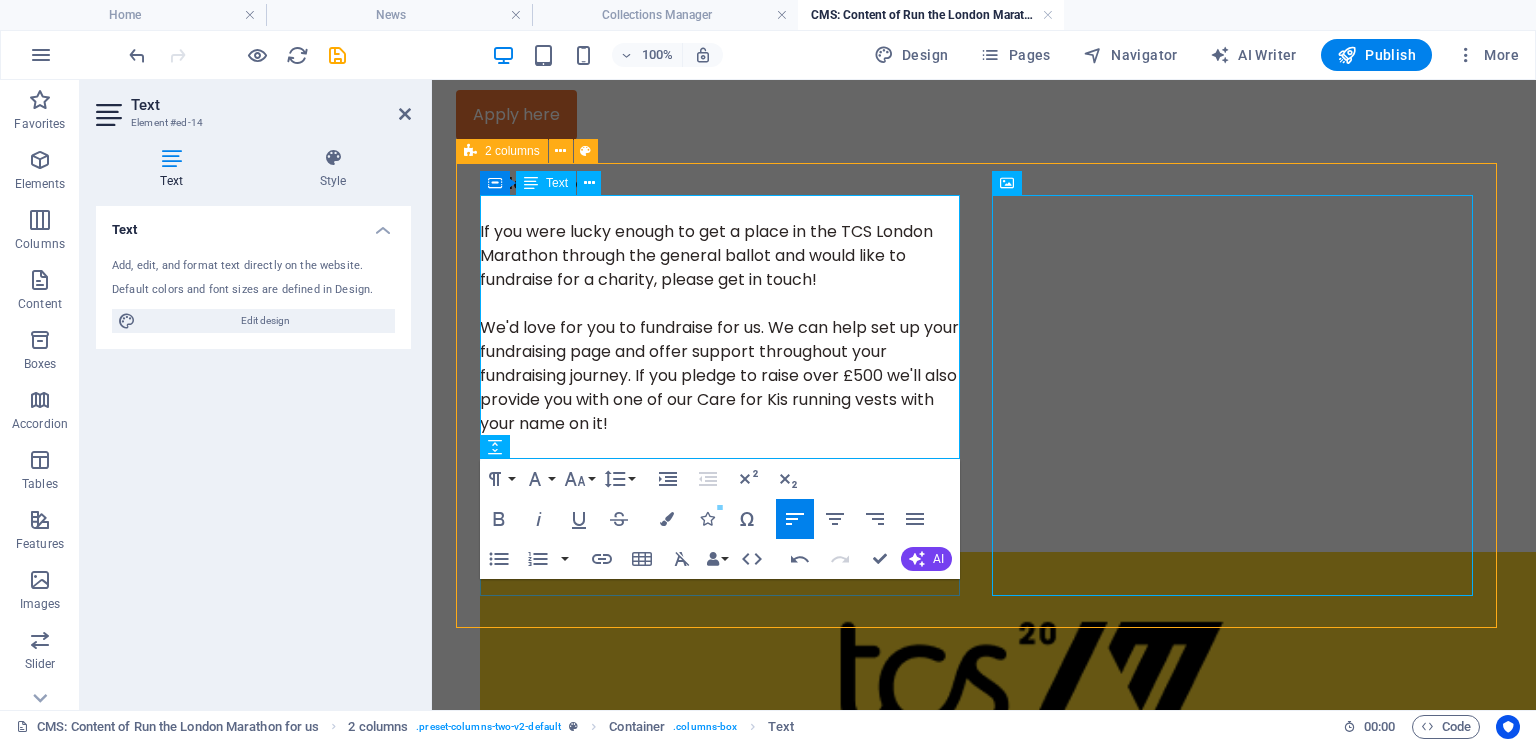 click on "We'd love for you to fundraise for us. We can help set up your fundraising page and offer support throughout your fundraising journey. If you pledge to raise over £500 we'll also provide you with one of our Care for Kis running vests with your name on it!" at bounding box center (724, 364) 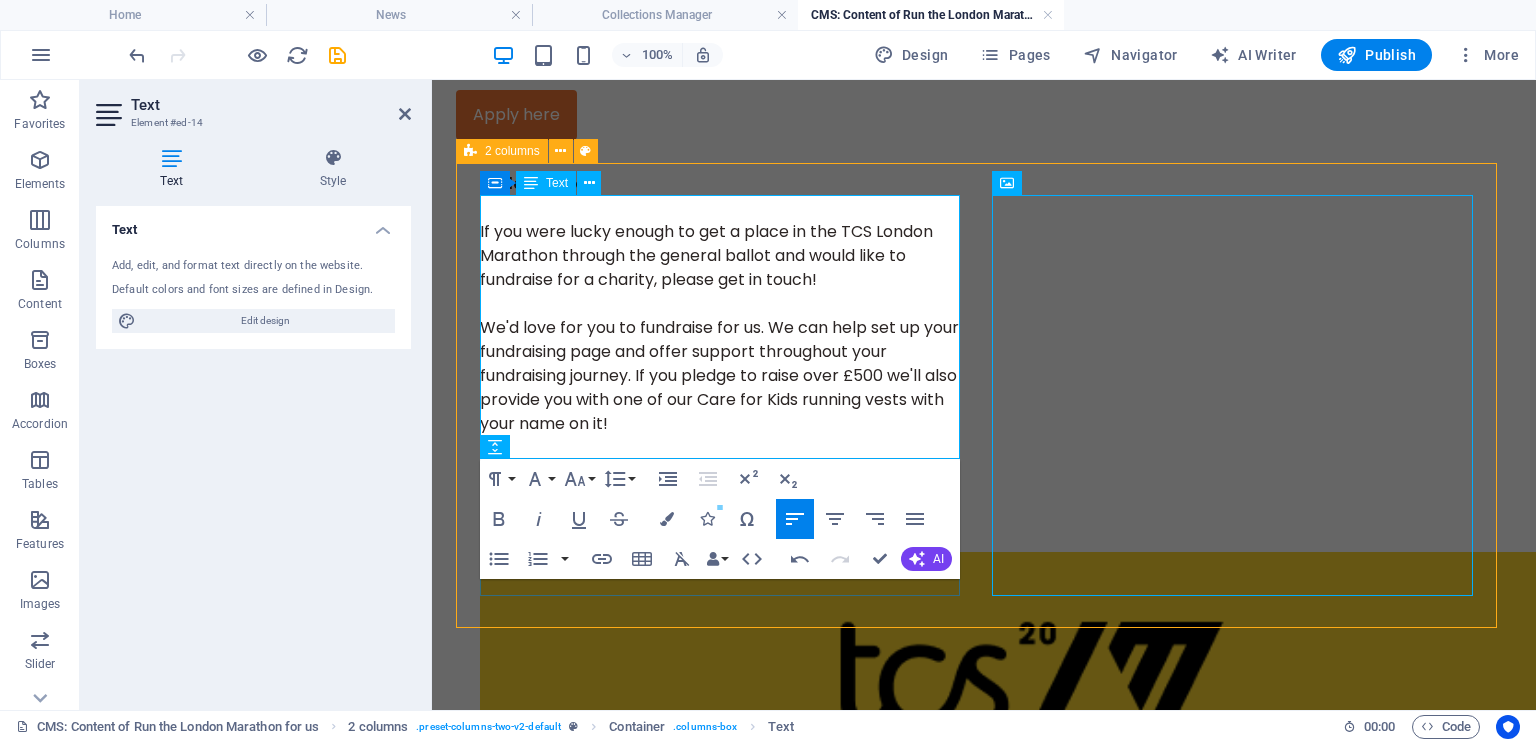 click on "We'd love for you to fundraise for us. We can help set up your fundraising page and offer support throughout your fundraising journey. If you pledge to raise over £500 we'll also provide you with one of our Care for Kids running vests with your name on it!" at bounding box center (724, 364) 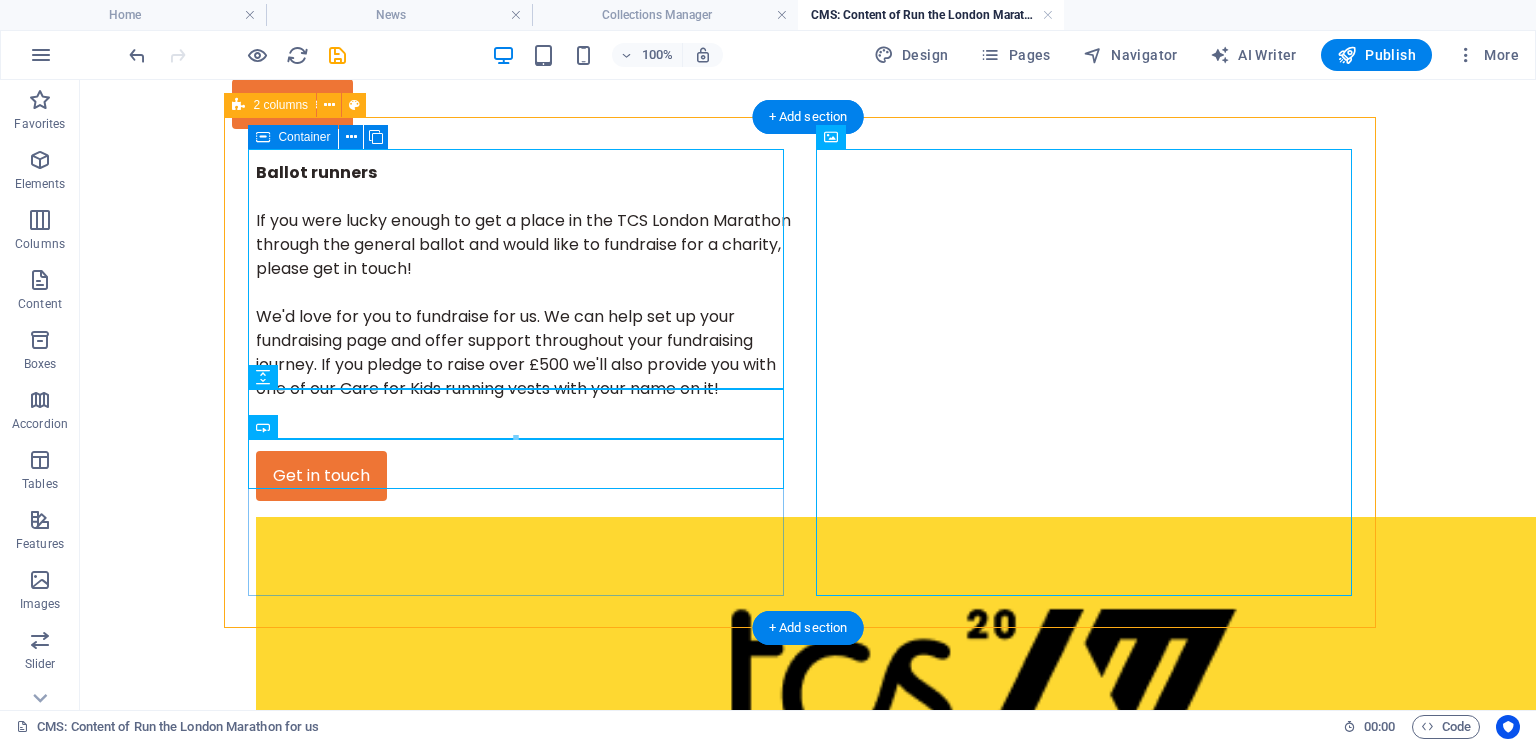 scroll, scrollTop: 649, scrollLeft: 0, axis: vertical 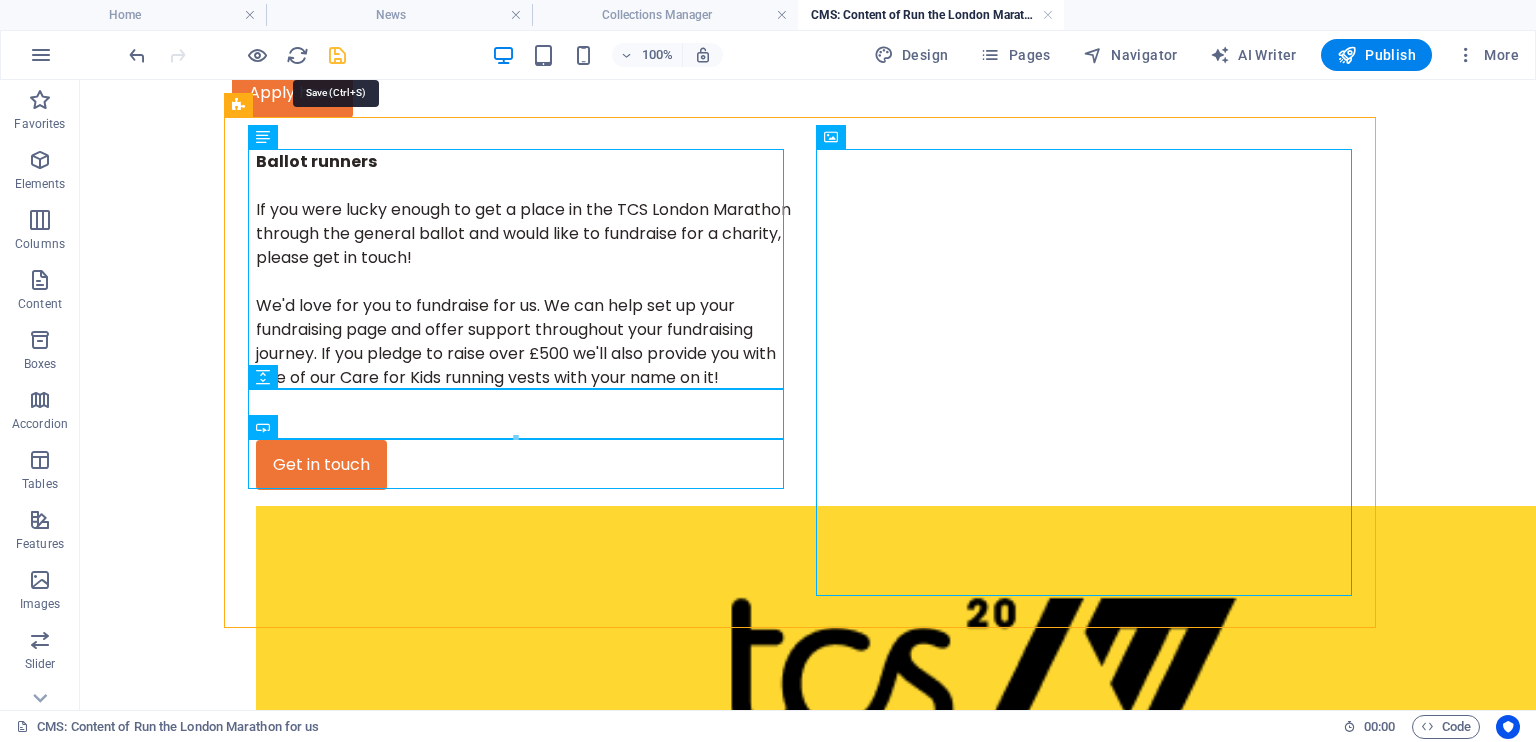 click at bounding box center (337, 55) 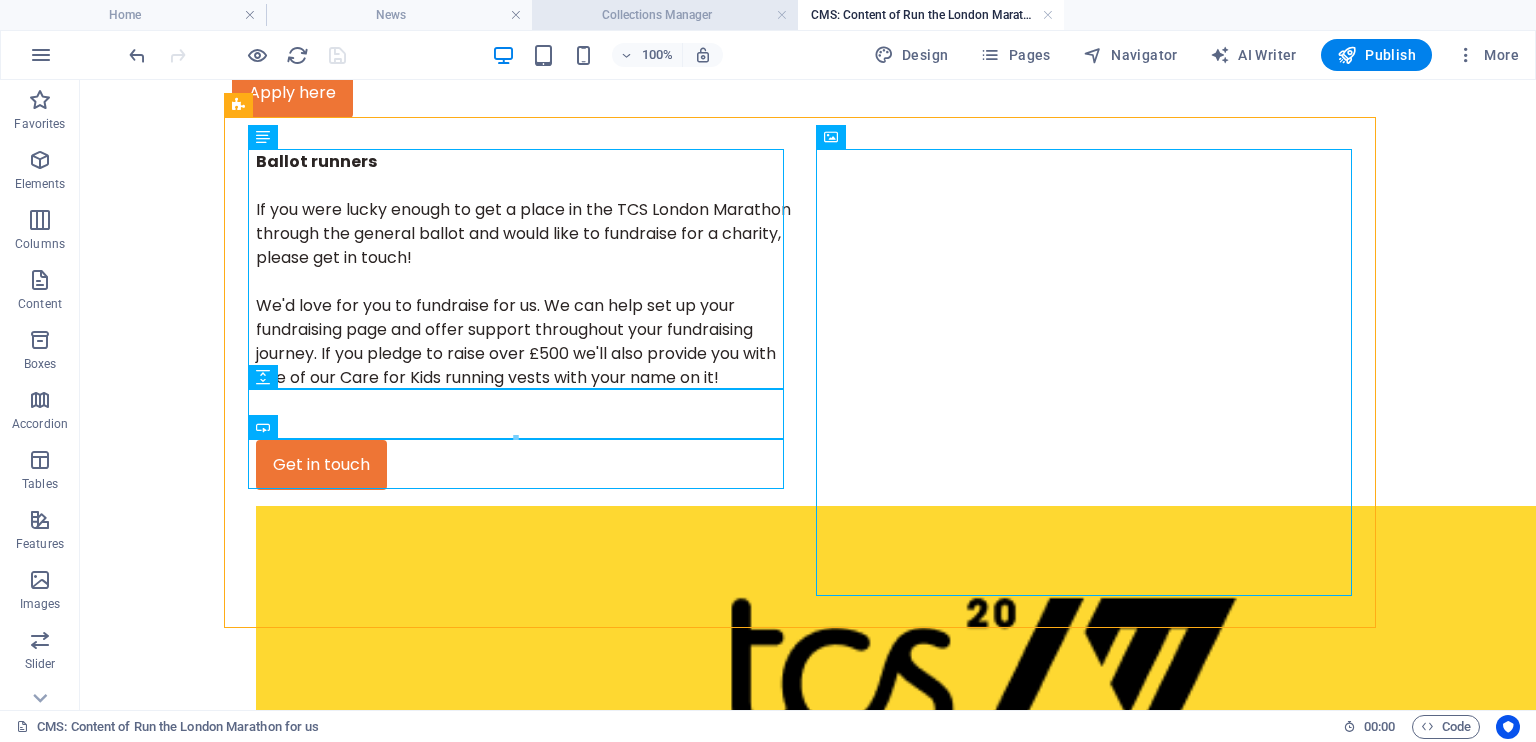 click on "Collections Manager" at bounding box center [665, 15] 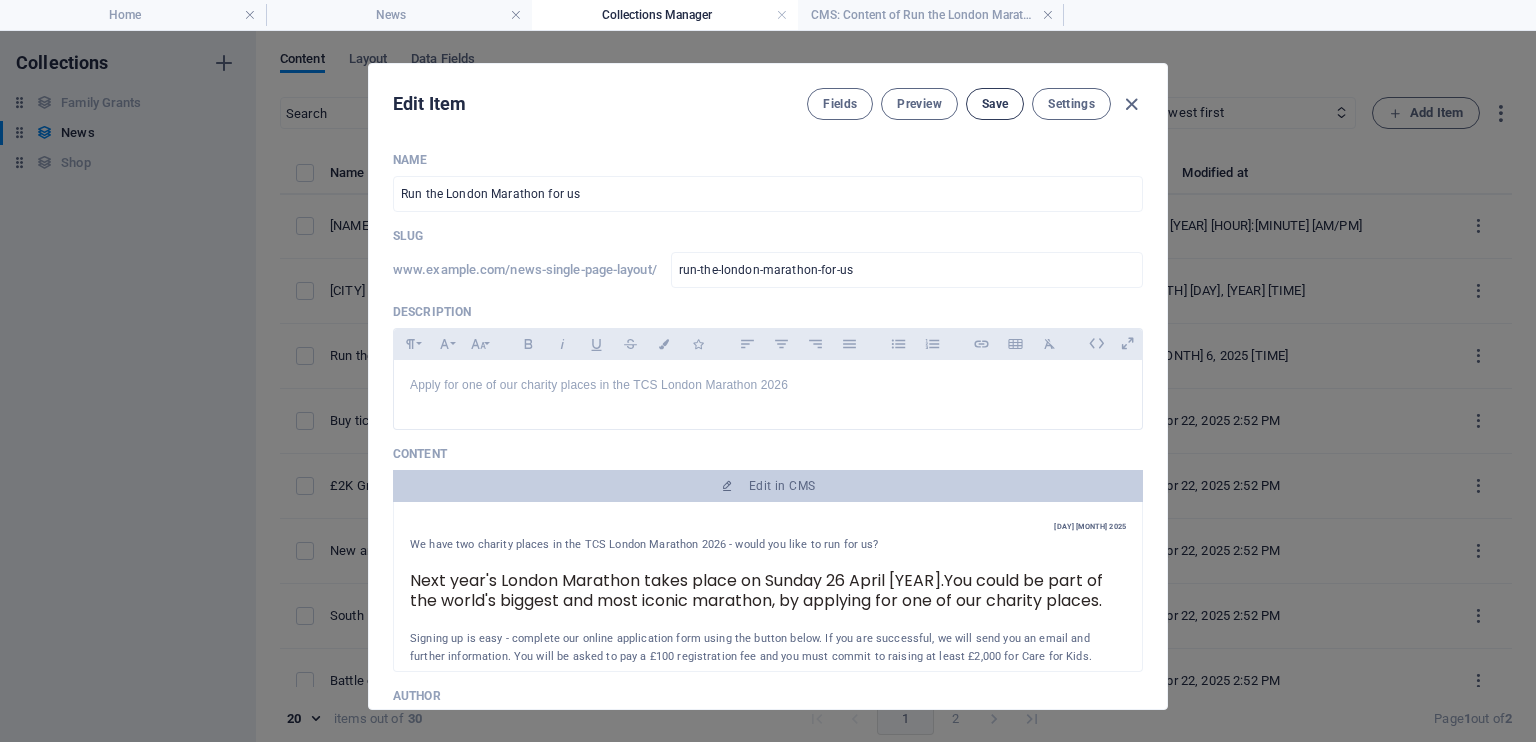 click on "Save" at bounding box center (995, 104) 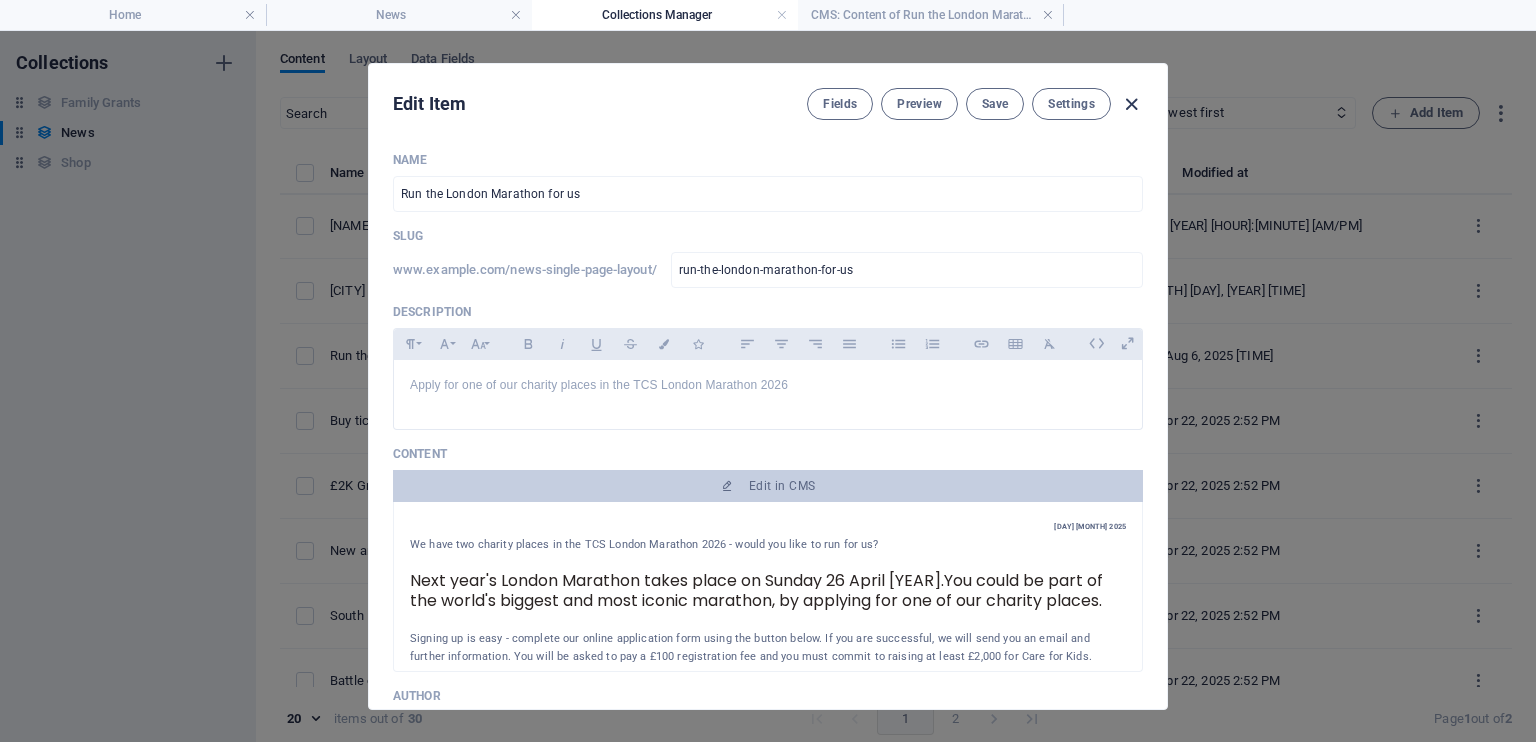 click at bounding box center (1131, 104) 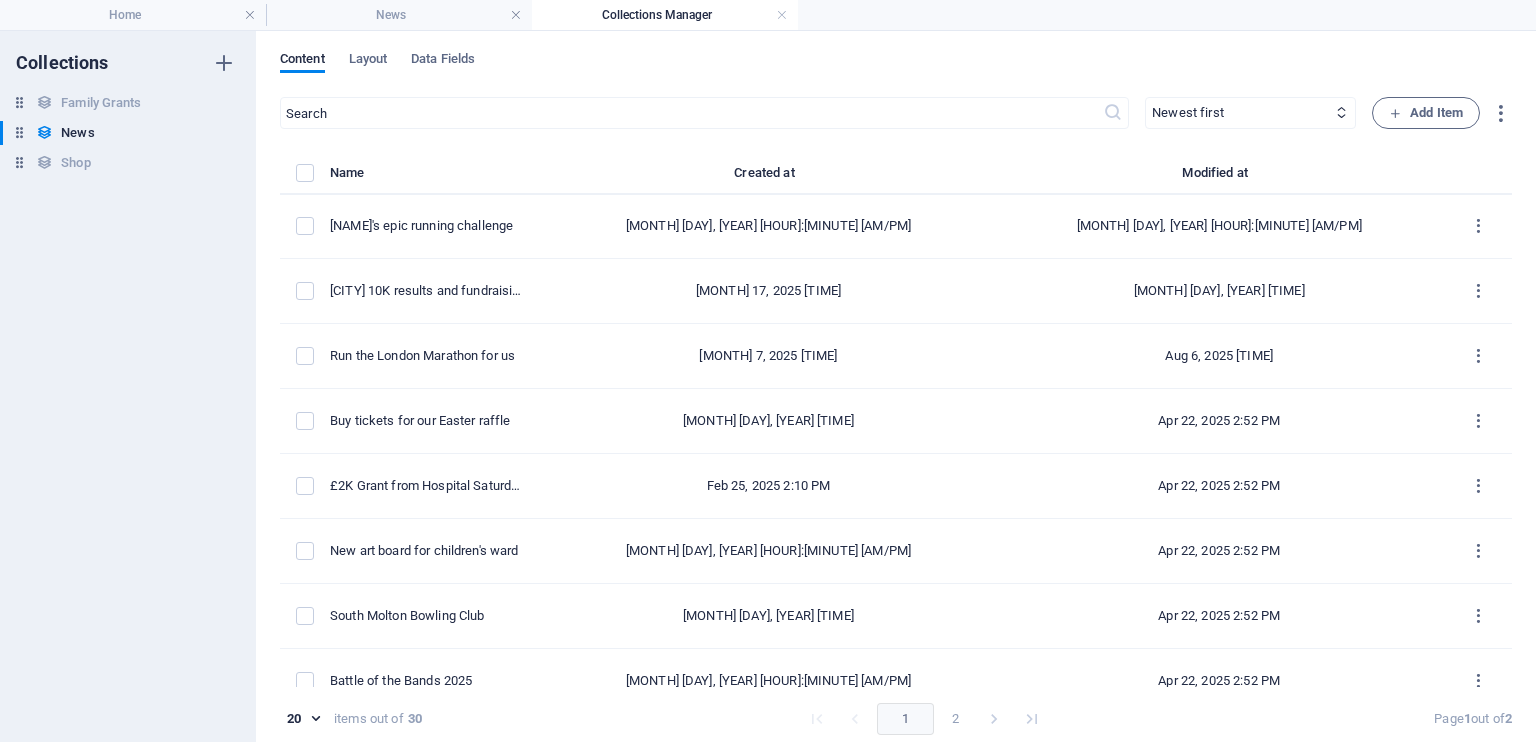 type on "2025-08-06" 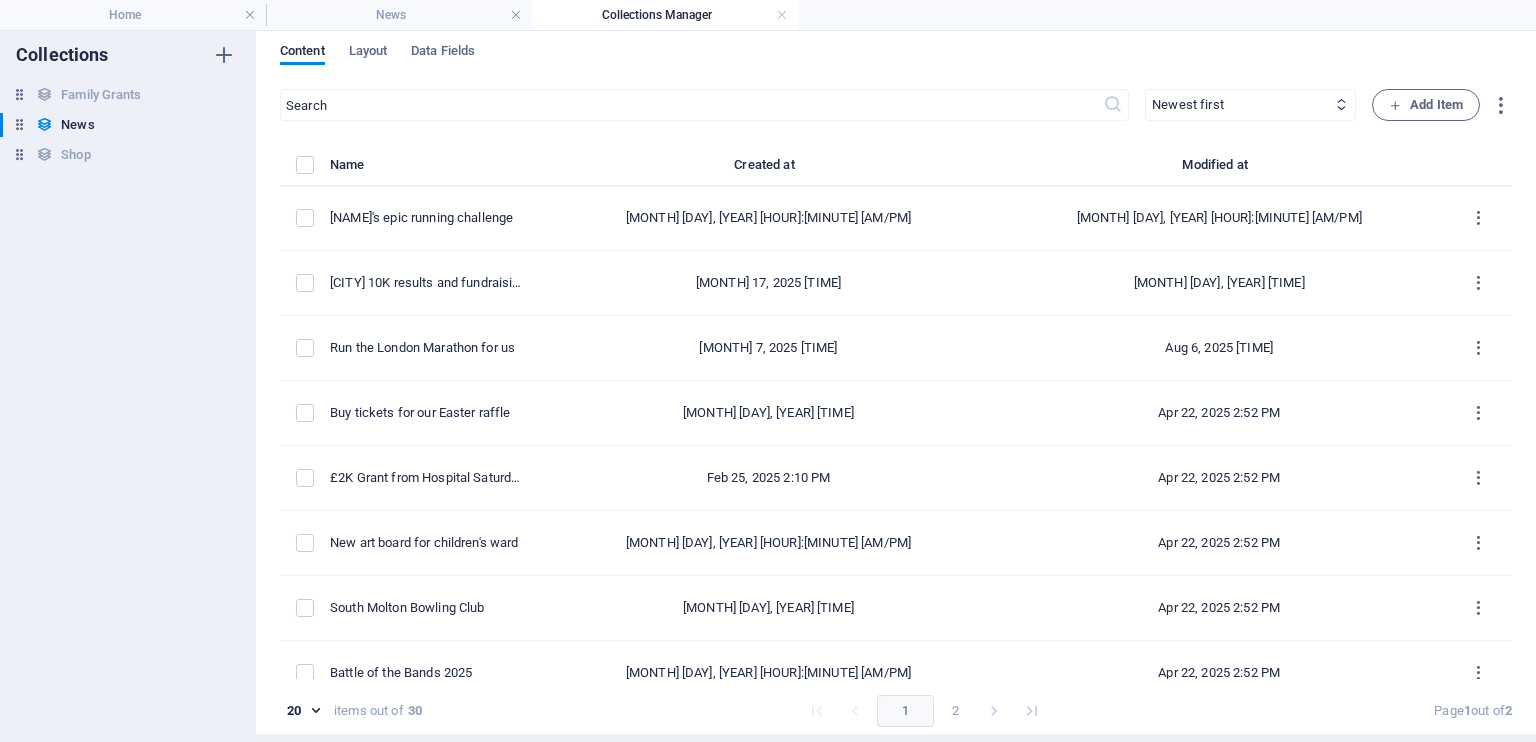 scroll, scrollTop: 5, scrollLeft: 0, axis: vertical 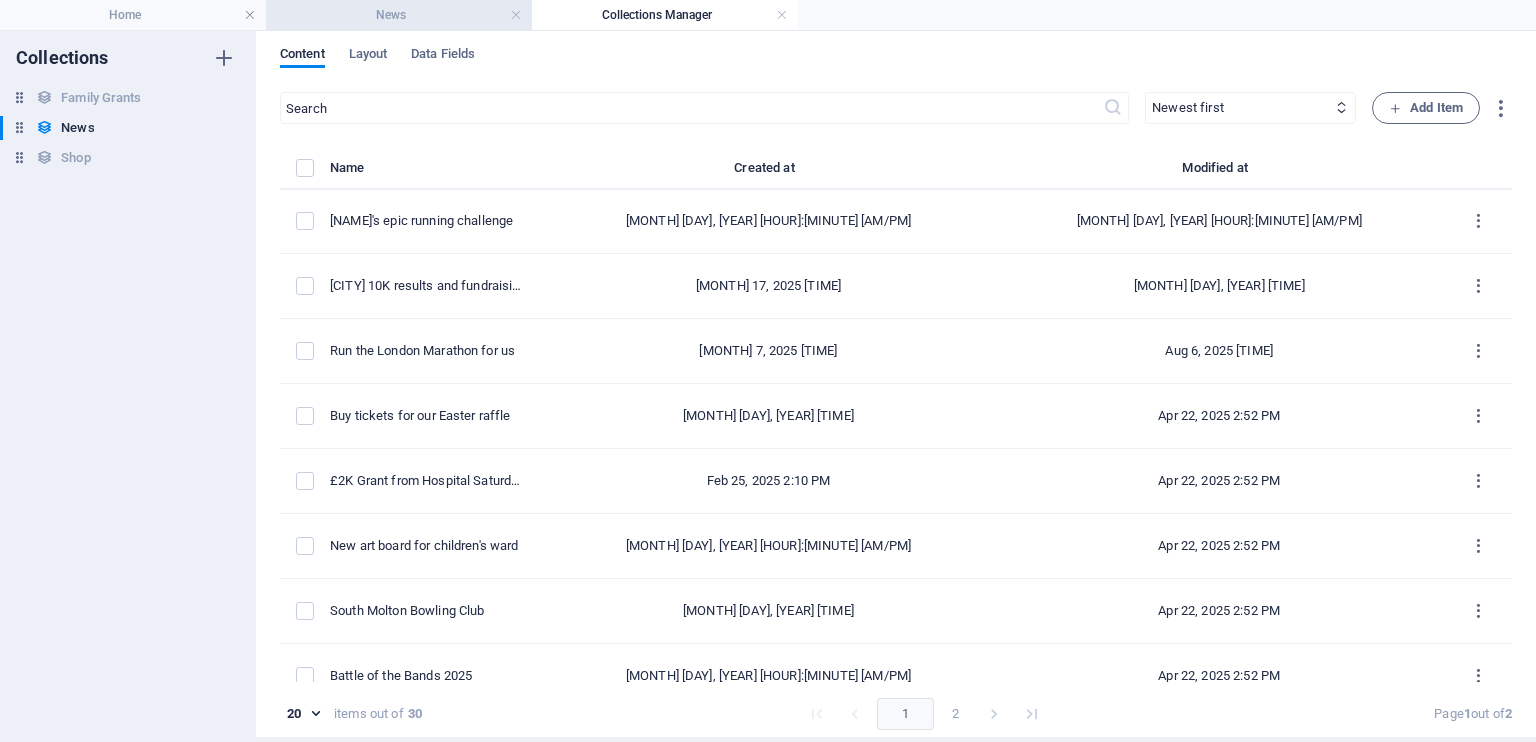 click on "News" at bounding box center (399, 15) 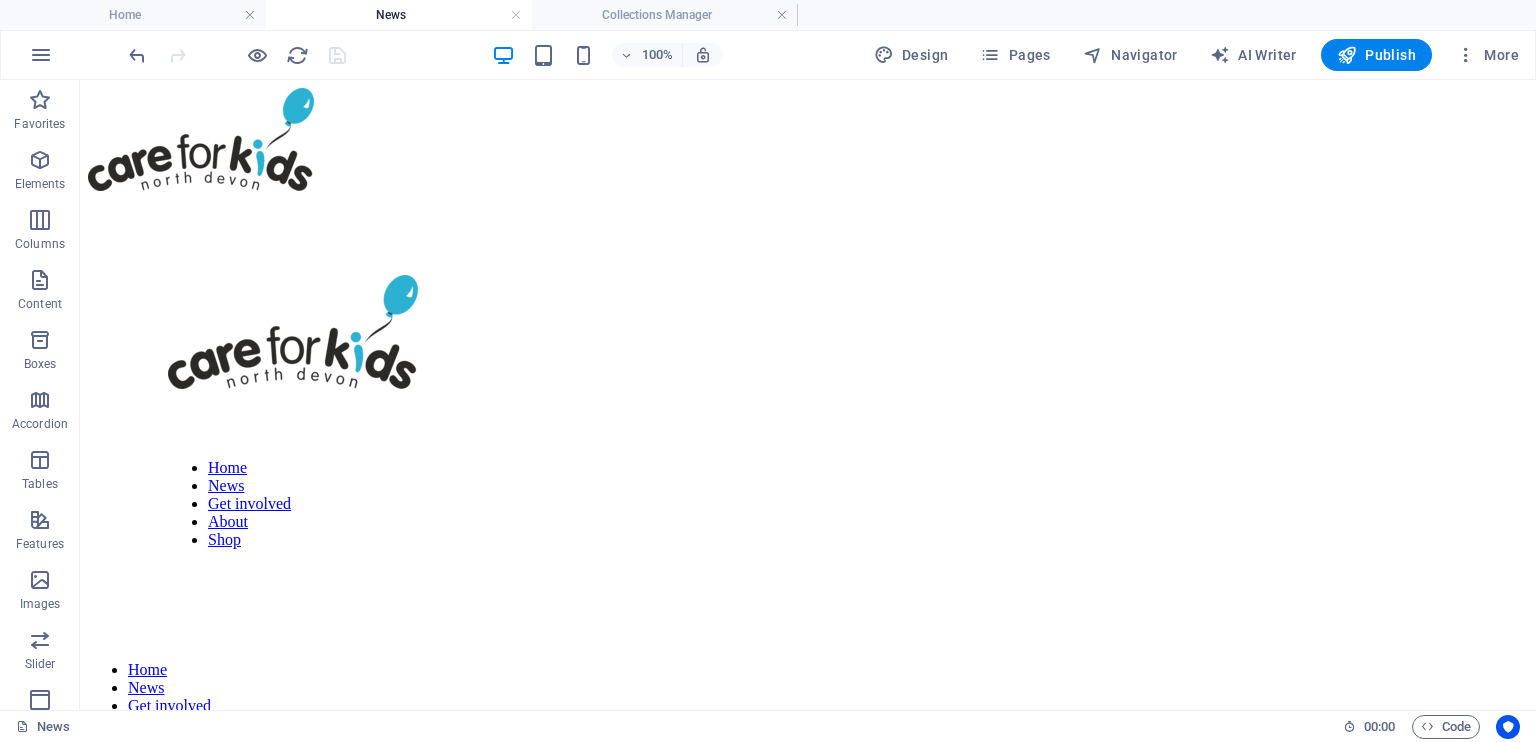scroll, scrollTop: 44, scrollLeft: 0, axis: vertical 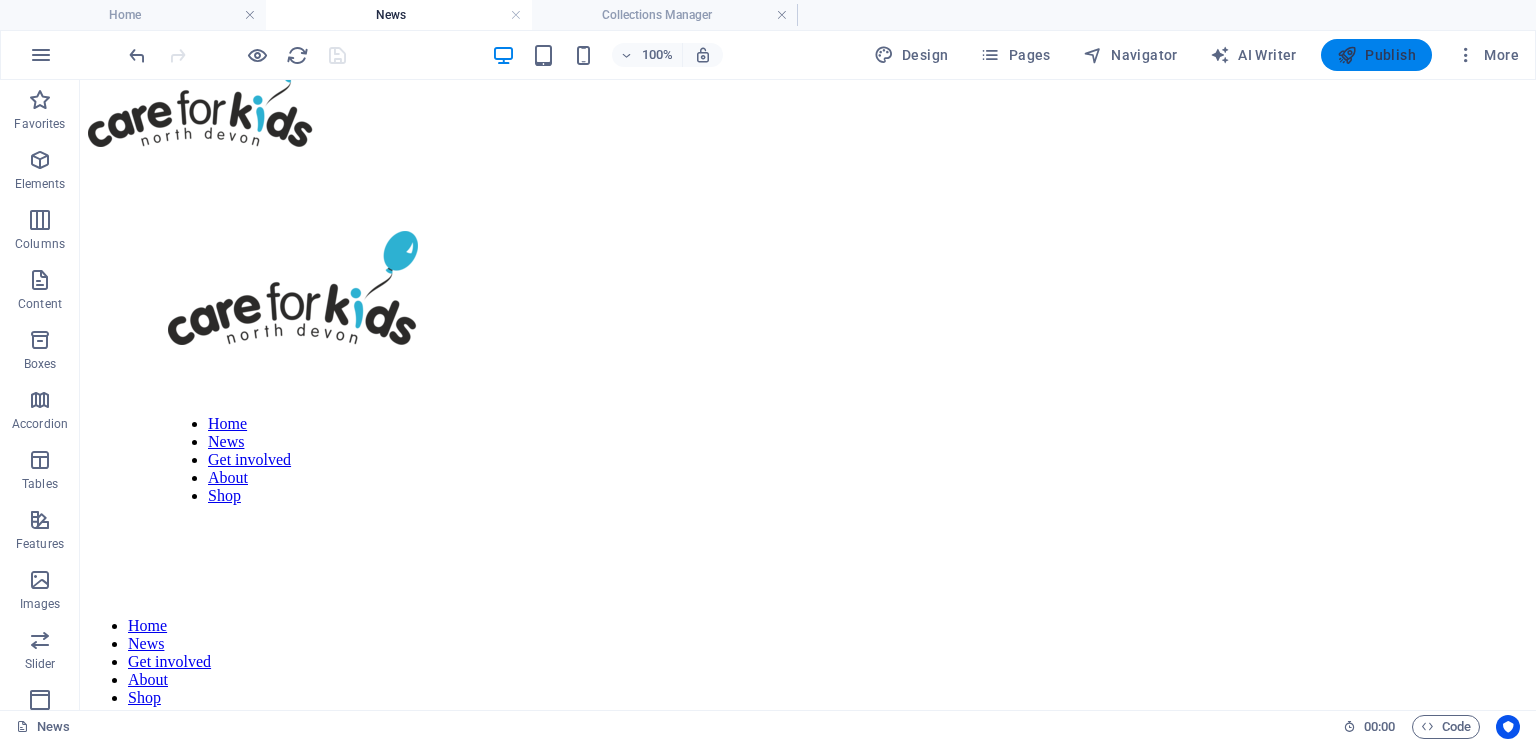 click on "Publish" at bounding box center [1376, 55] 